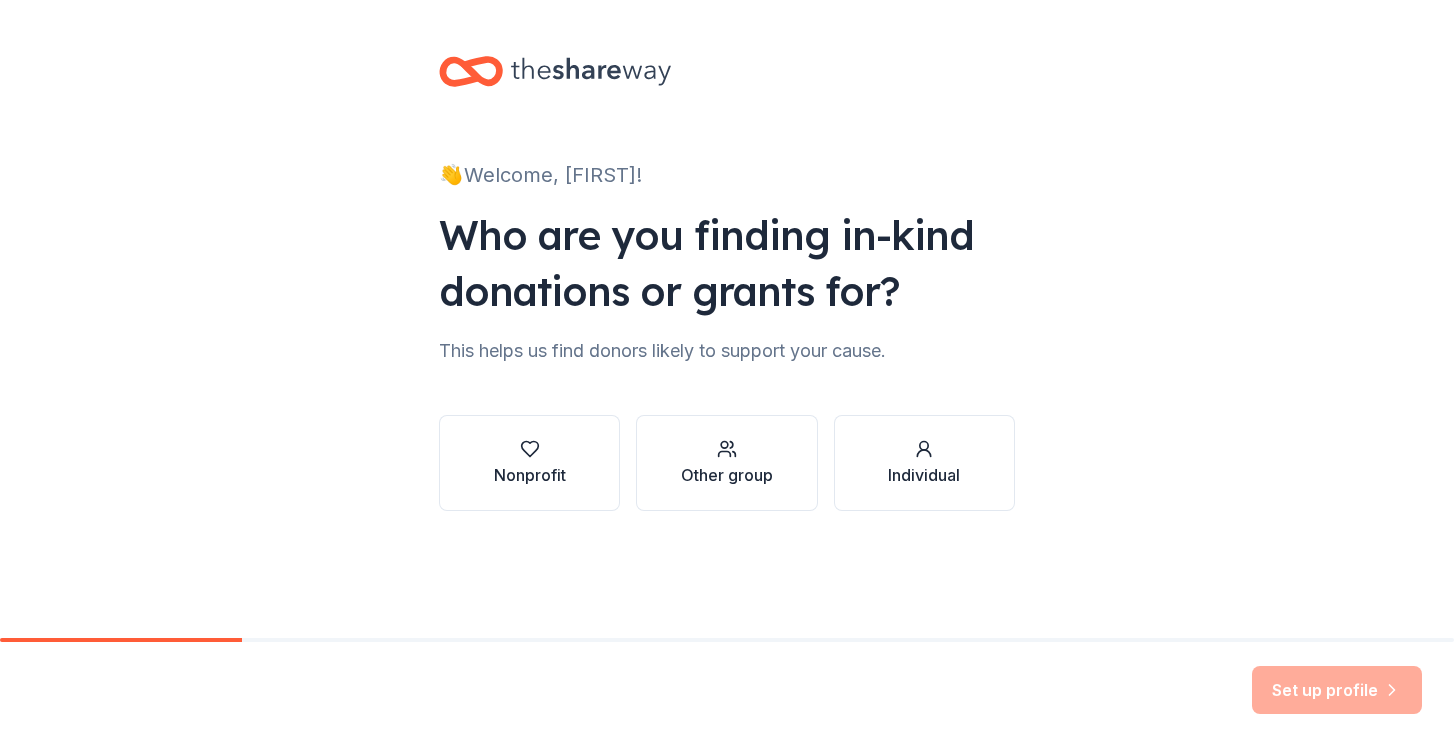 scroll, scrollTop: 0, scrollLeft: 0, axis: both 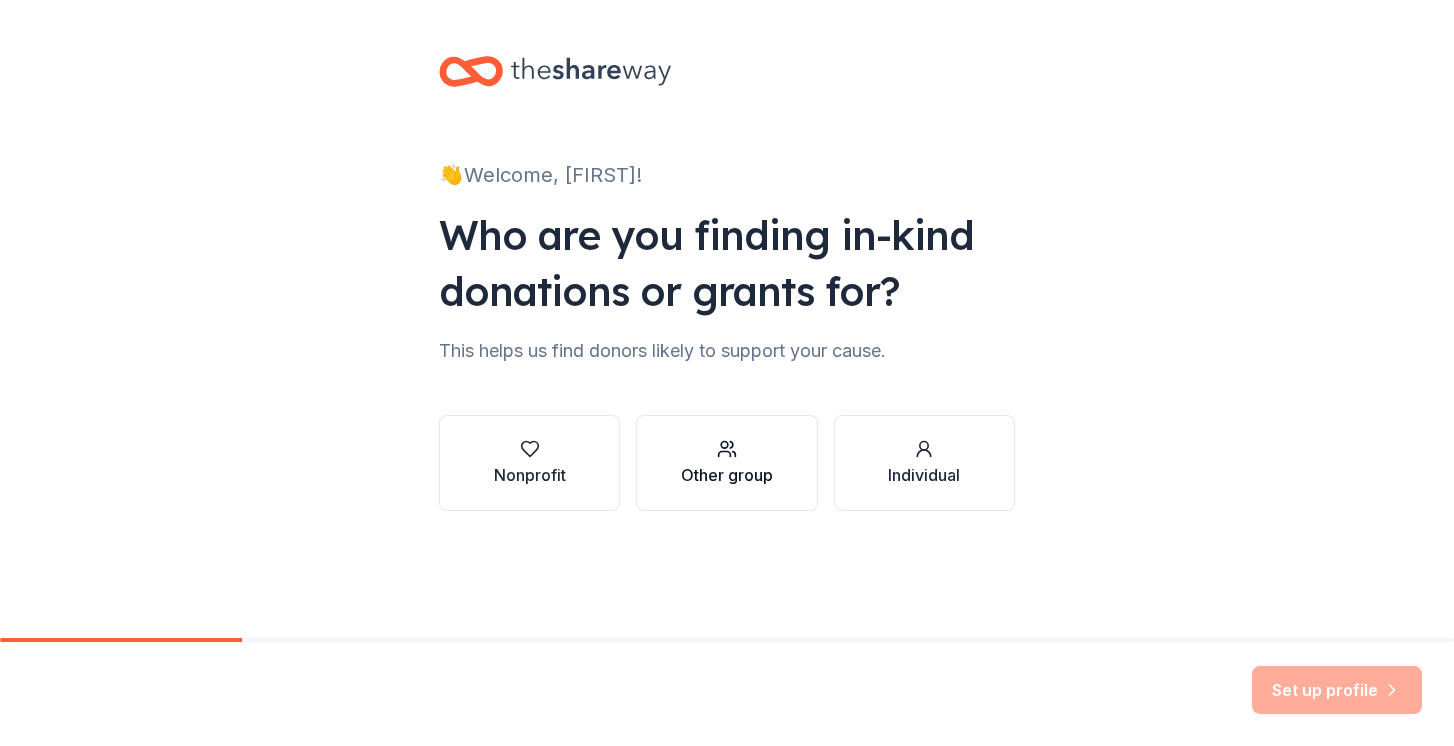 click on "Other group" at bounding box center (727, 475) 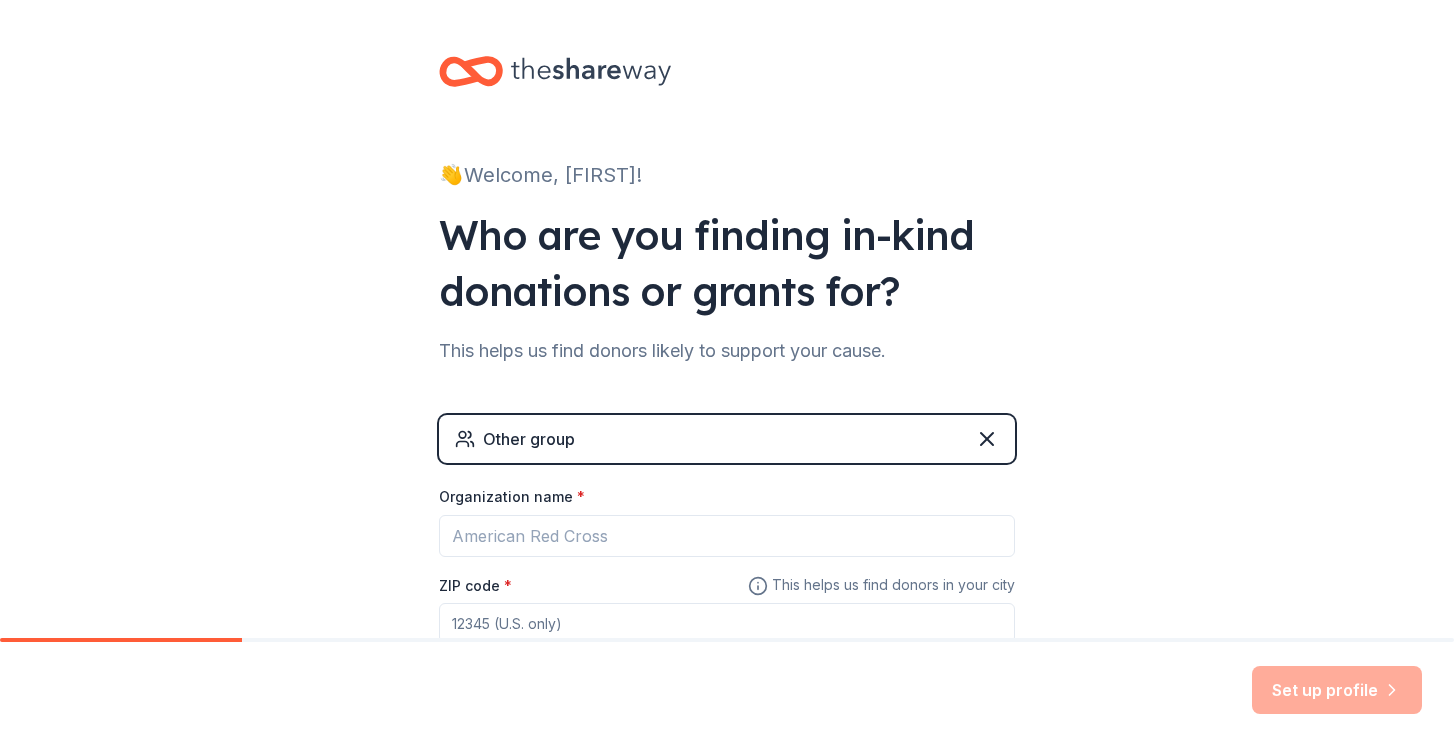 scroll, scrollTop: 141, scrollLeft: 0, axis: vertical 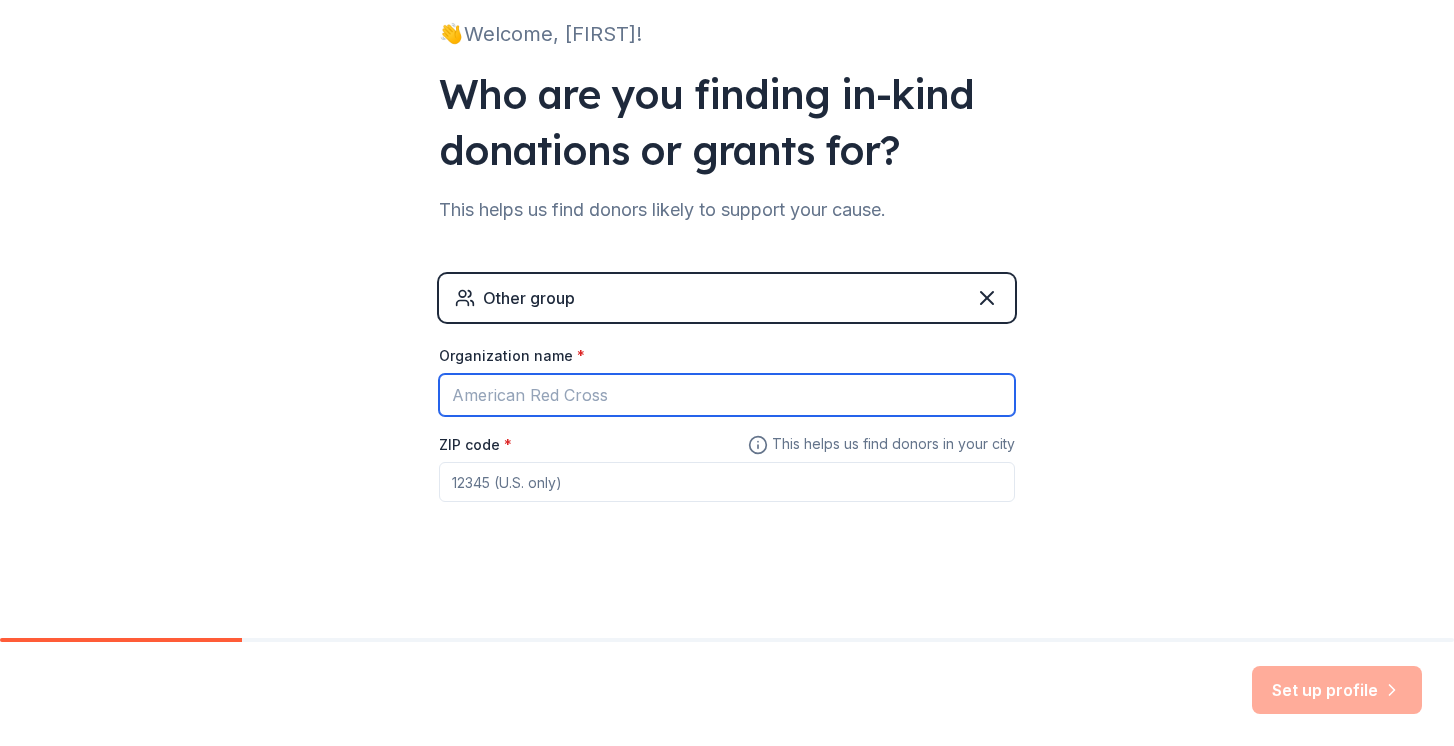 click on "Organization name *" at bounding box center (727, 395) 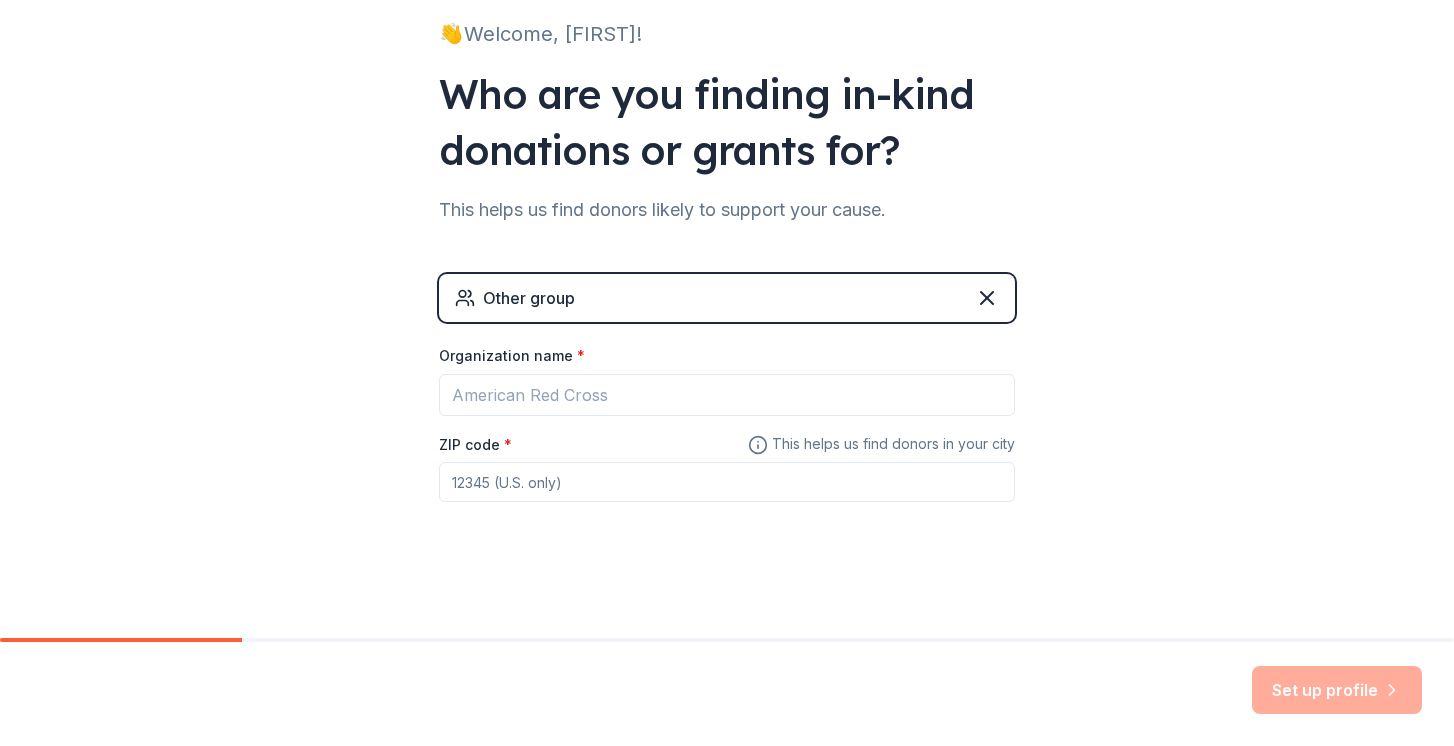 click on "Other group" at bounding box center [727, 298] 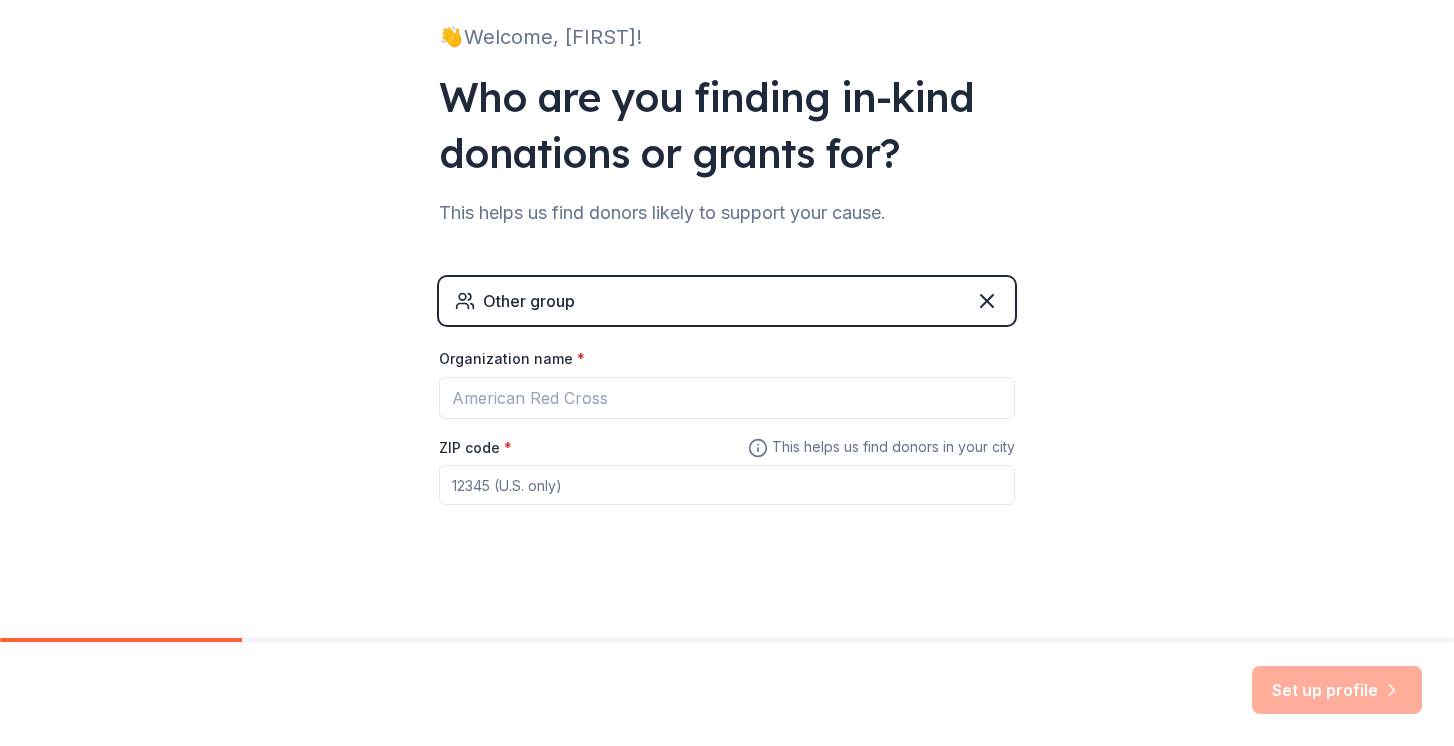 scroll, scrollTop: 141, scrollLeft: 0, axis: vertical 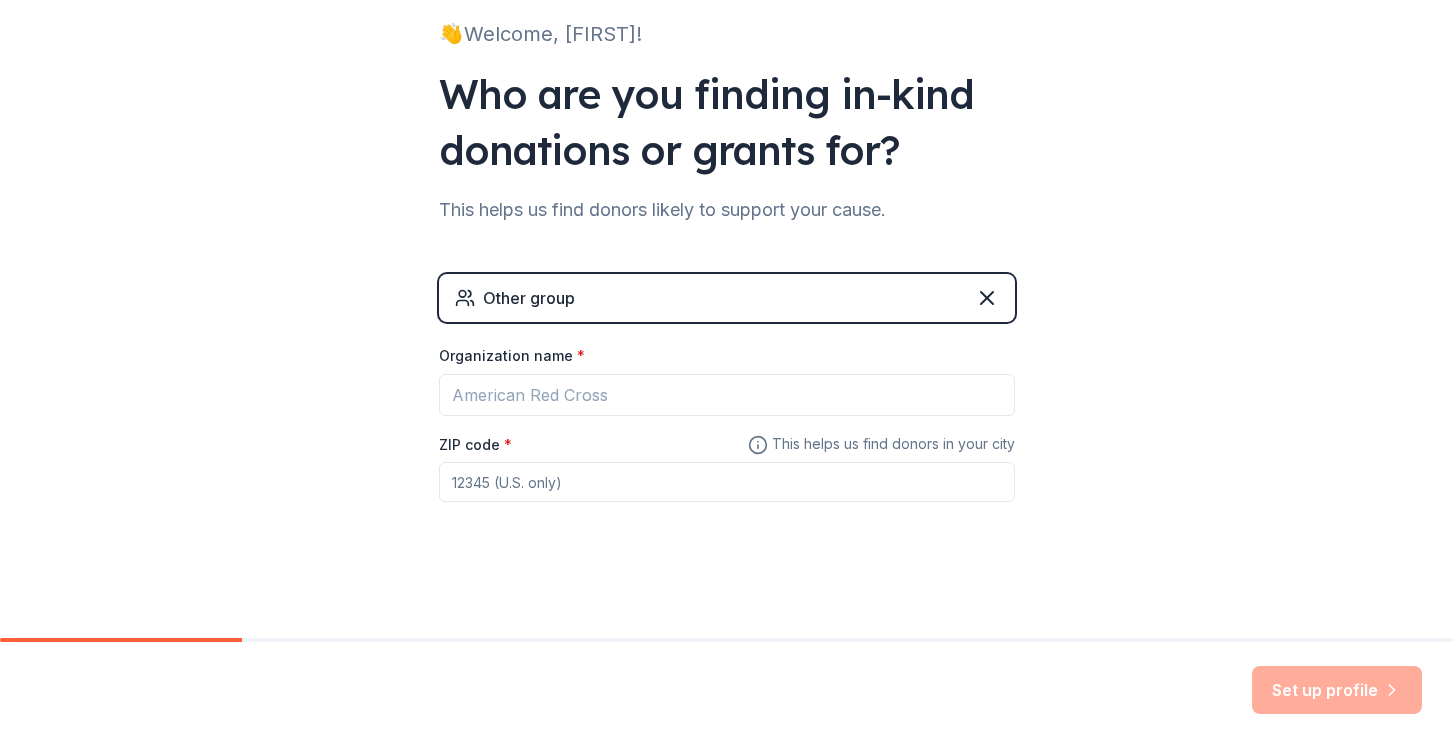 click on "Other group" at bounding box center [727, 298] 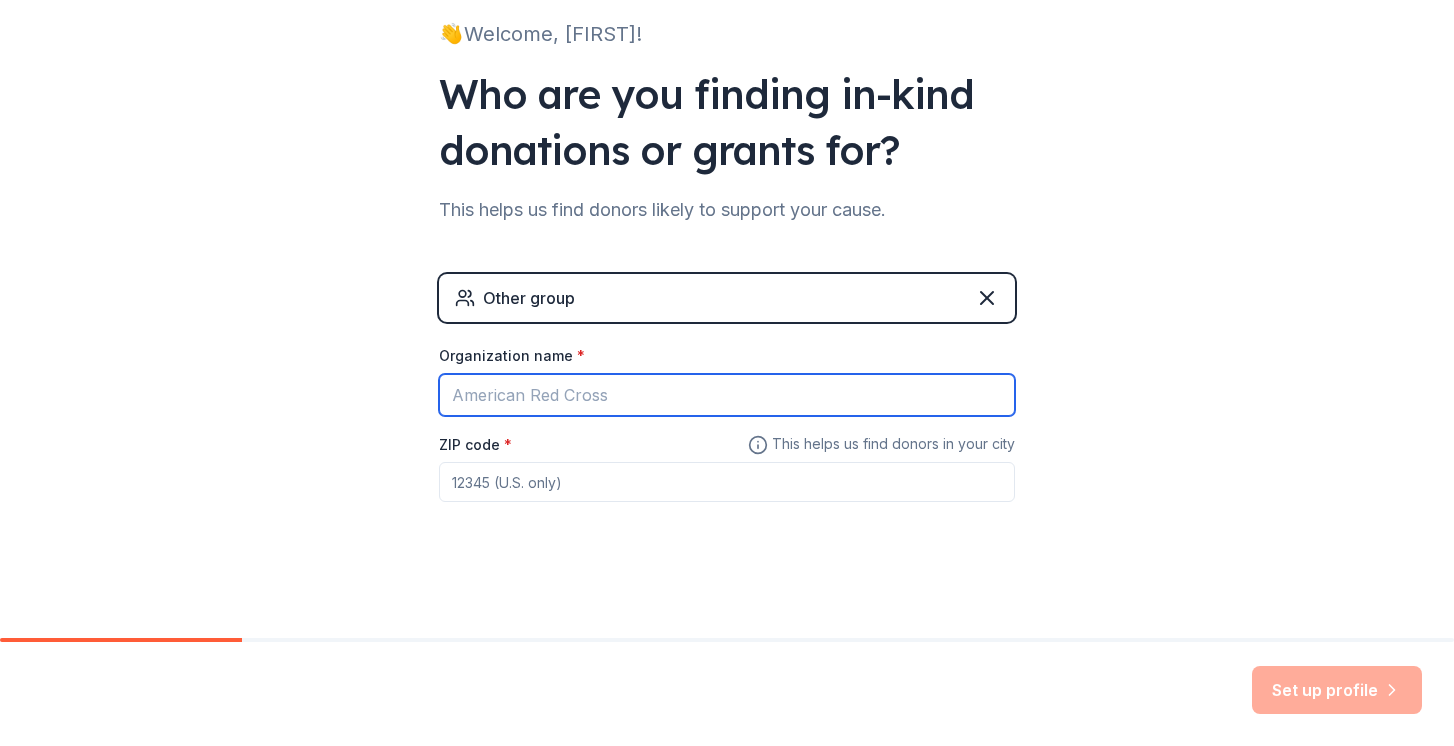click on "Organization name *" at bounding box center [727, 395] 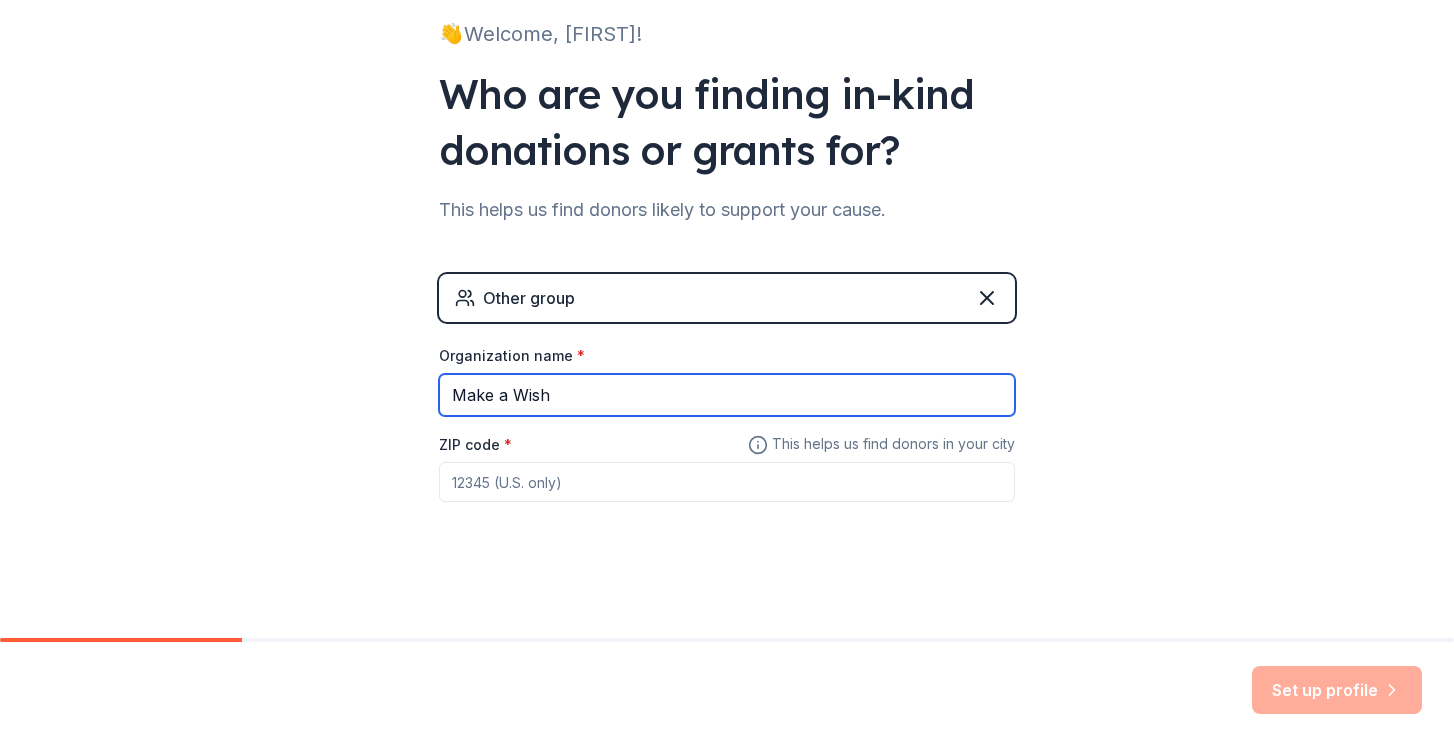type on "Make a Wish" 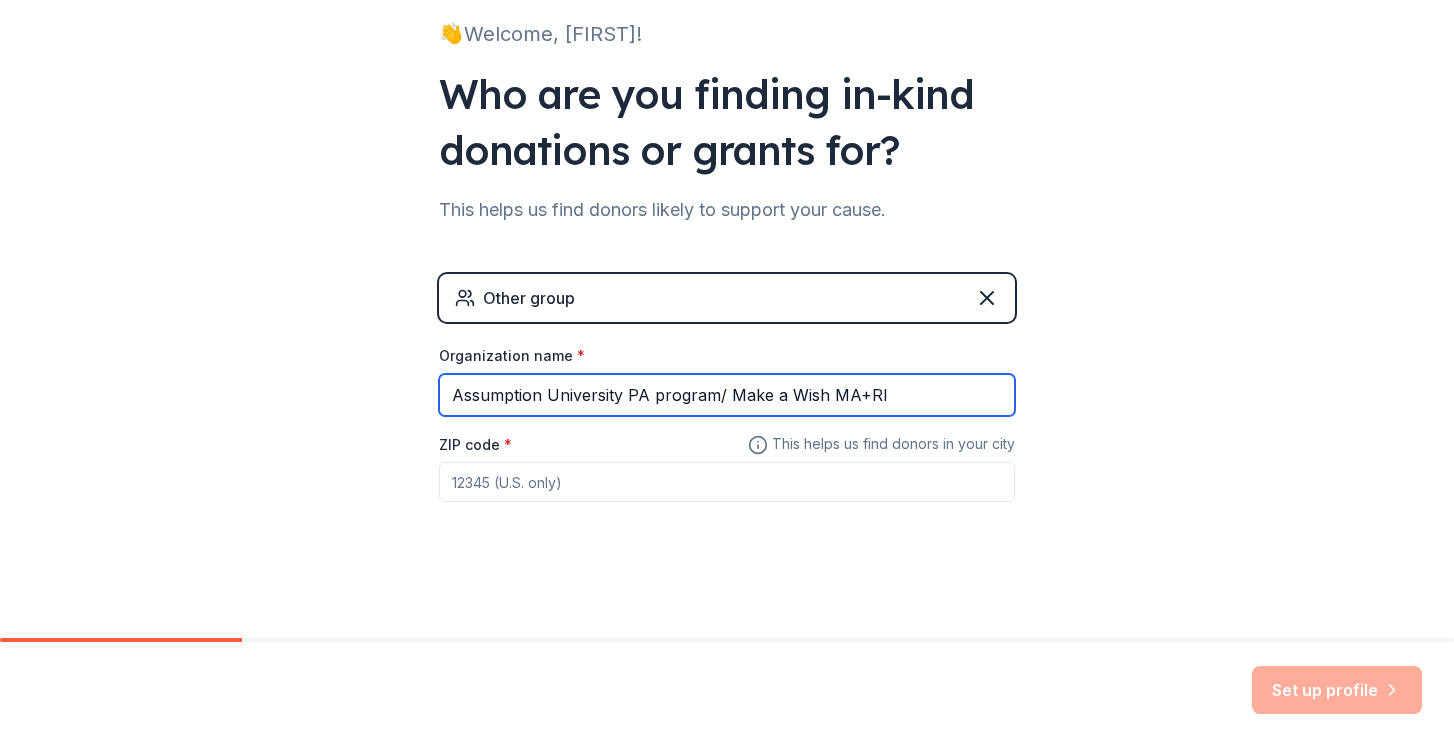 type on "Assumption University PA program/ Make a Wish [STATE_CODE]+[STATE_CODE]" 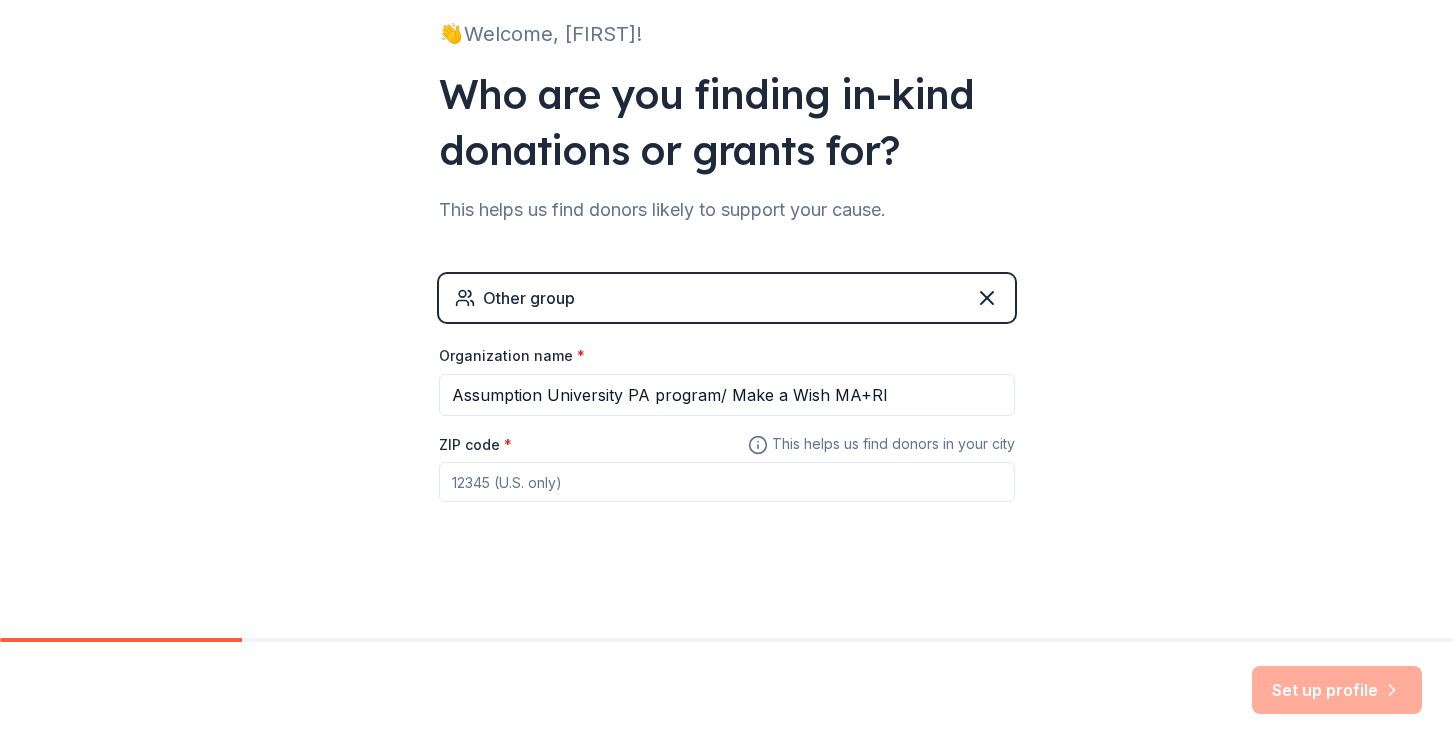 click on "ZIP code *" at bounding box center [727, 482] 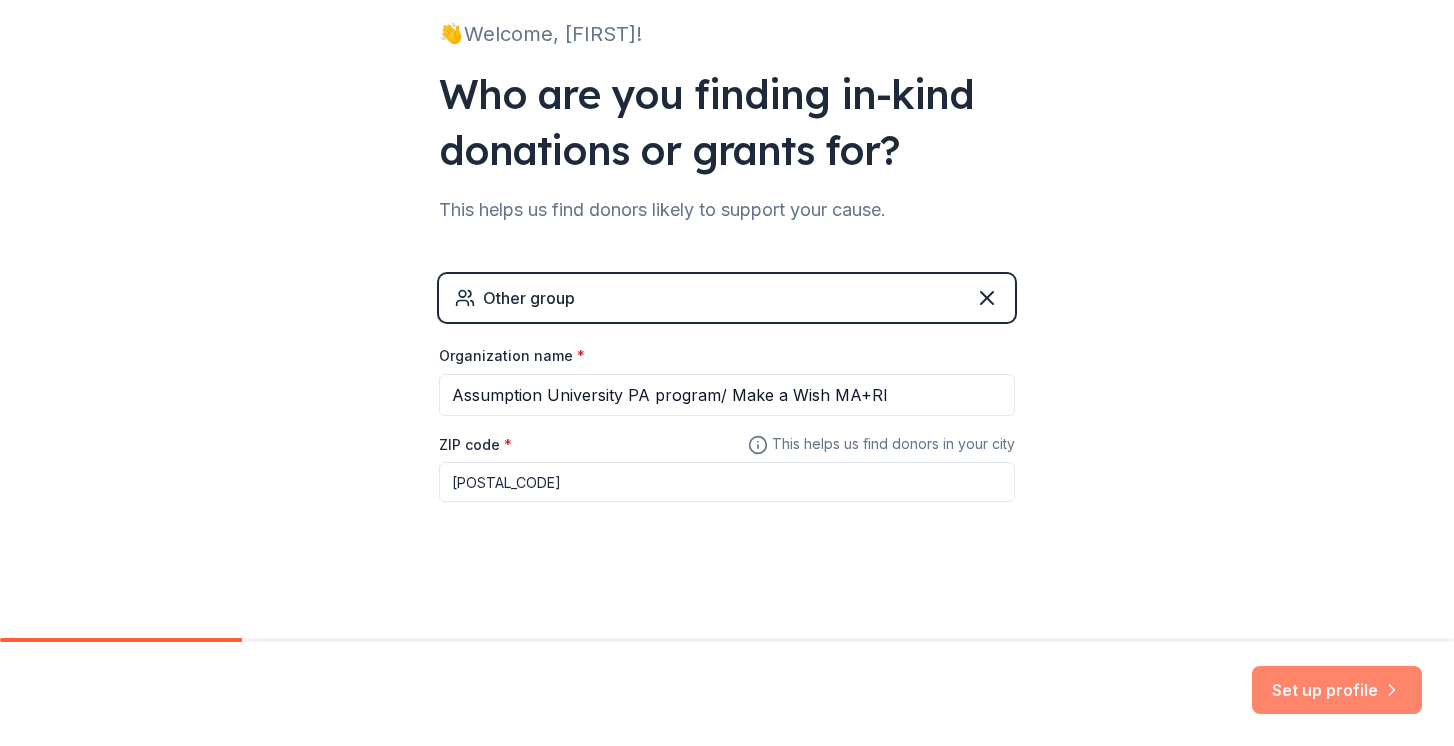 click on "Set up profile" at bounding box center [1337, 690] 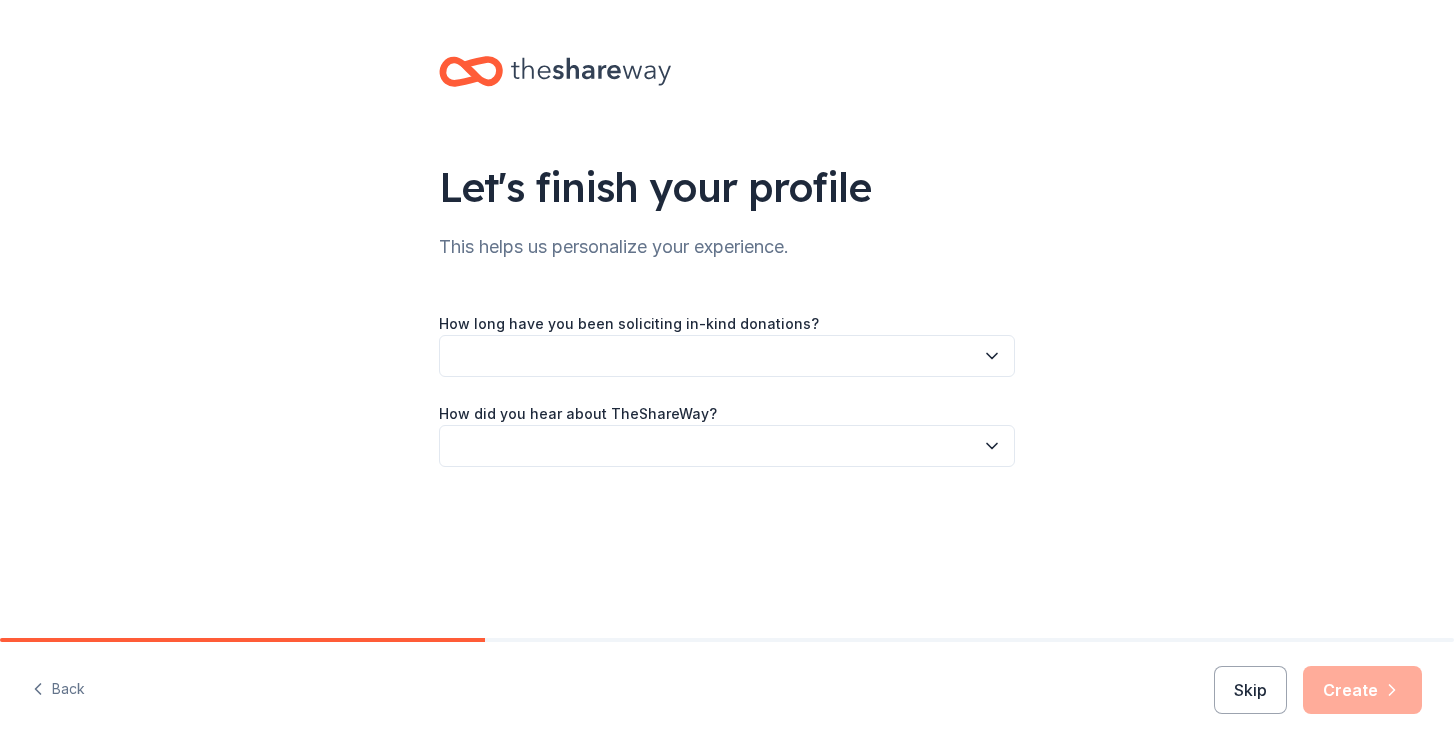 click at bounding box center (727, 356) 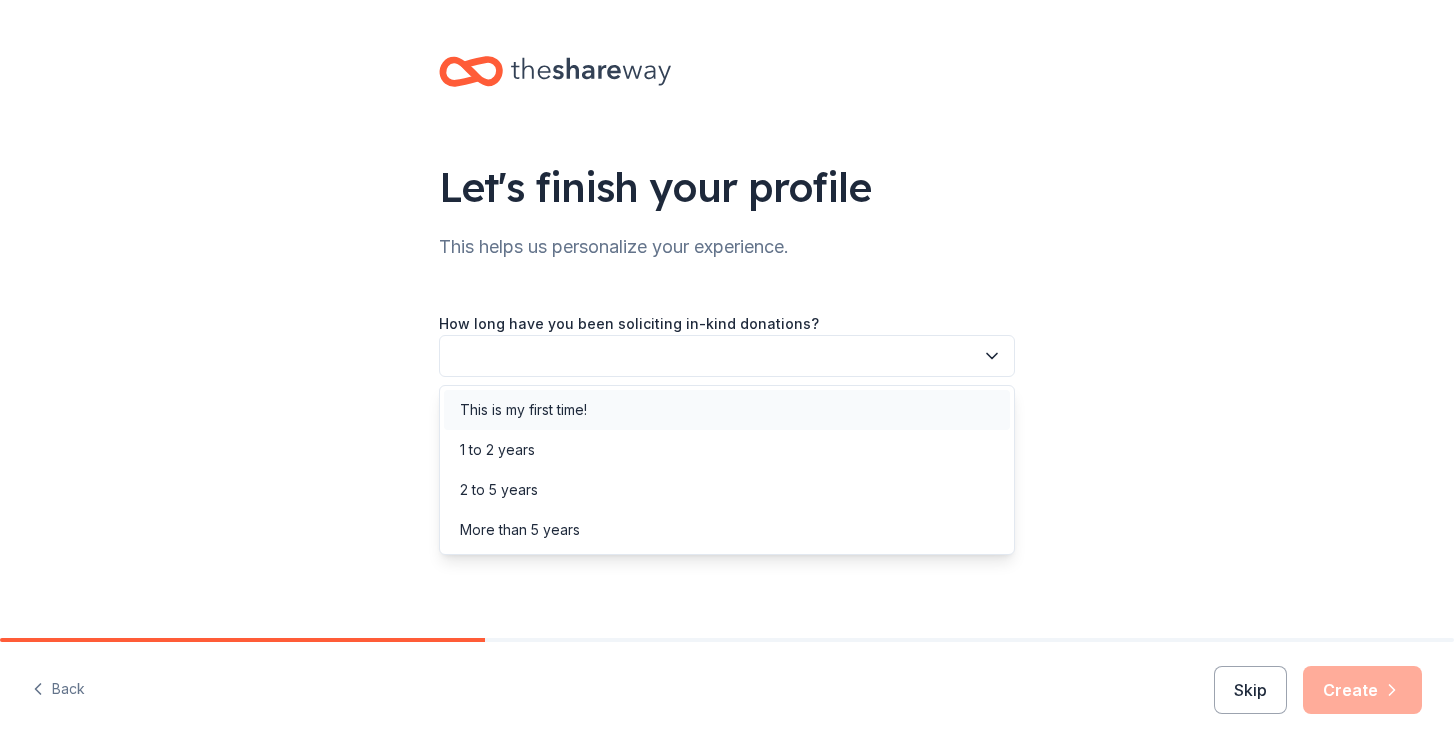 click on "This is my first time!" at bounding box center [523, 410] 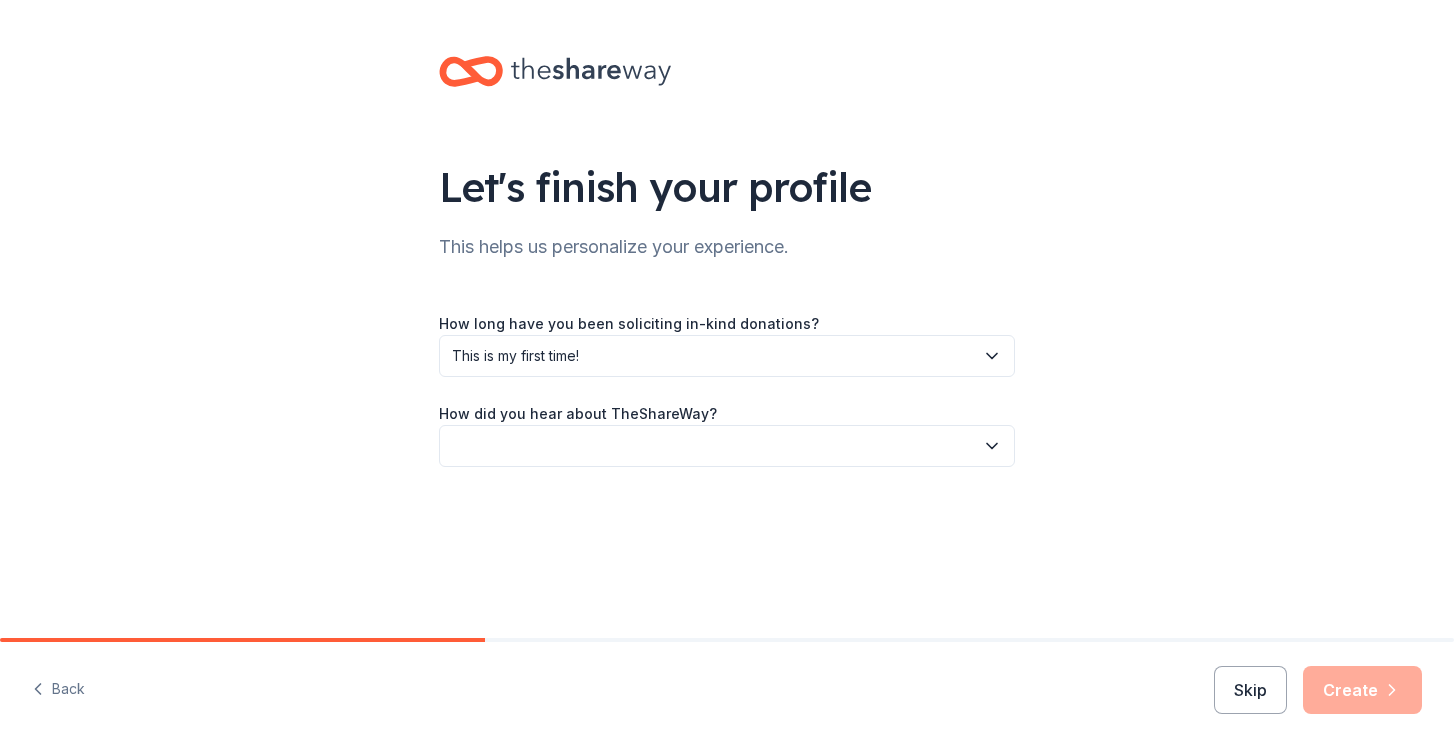 click at bounding box center (727, 446) 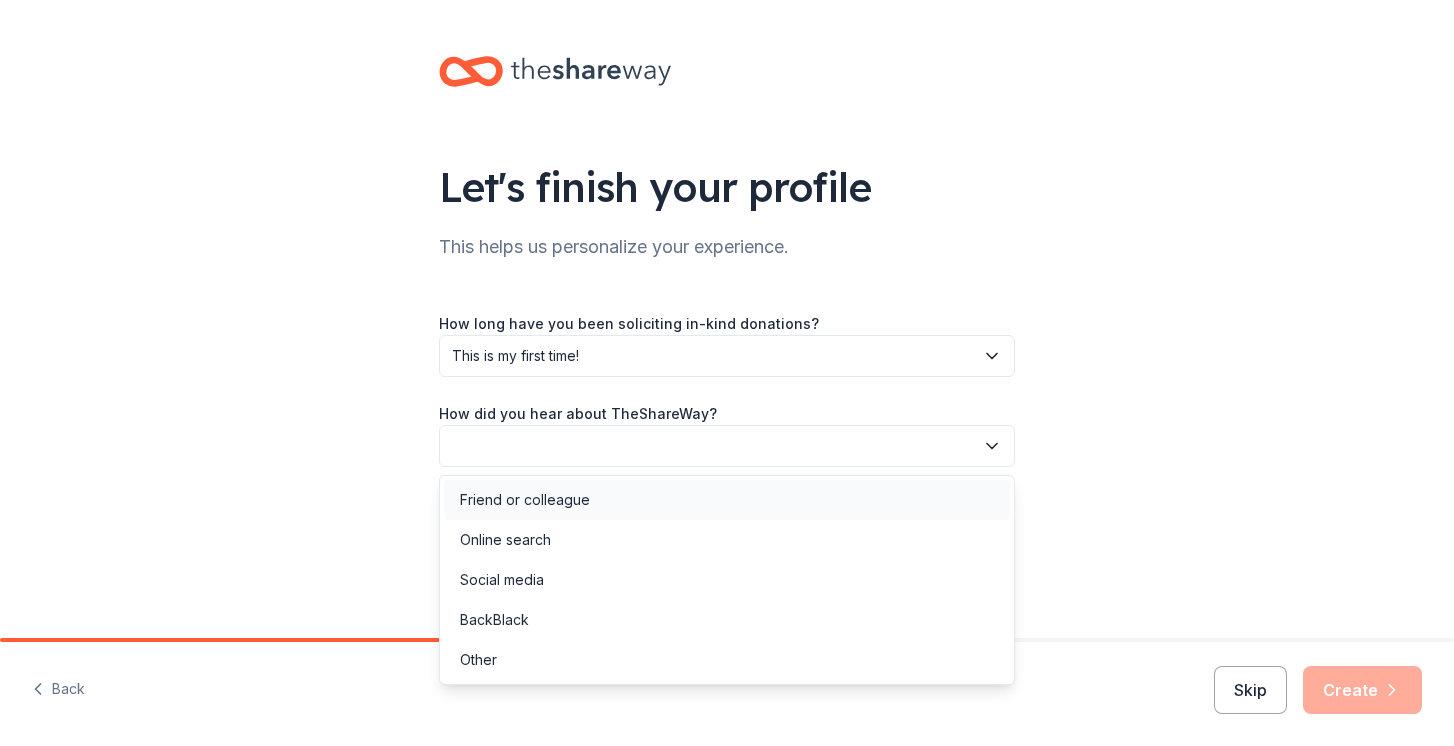 click on "Friend or colleague" at bounding box center [727, 500] 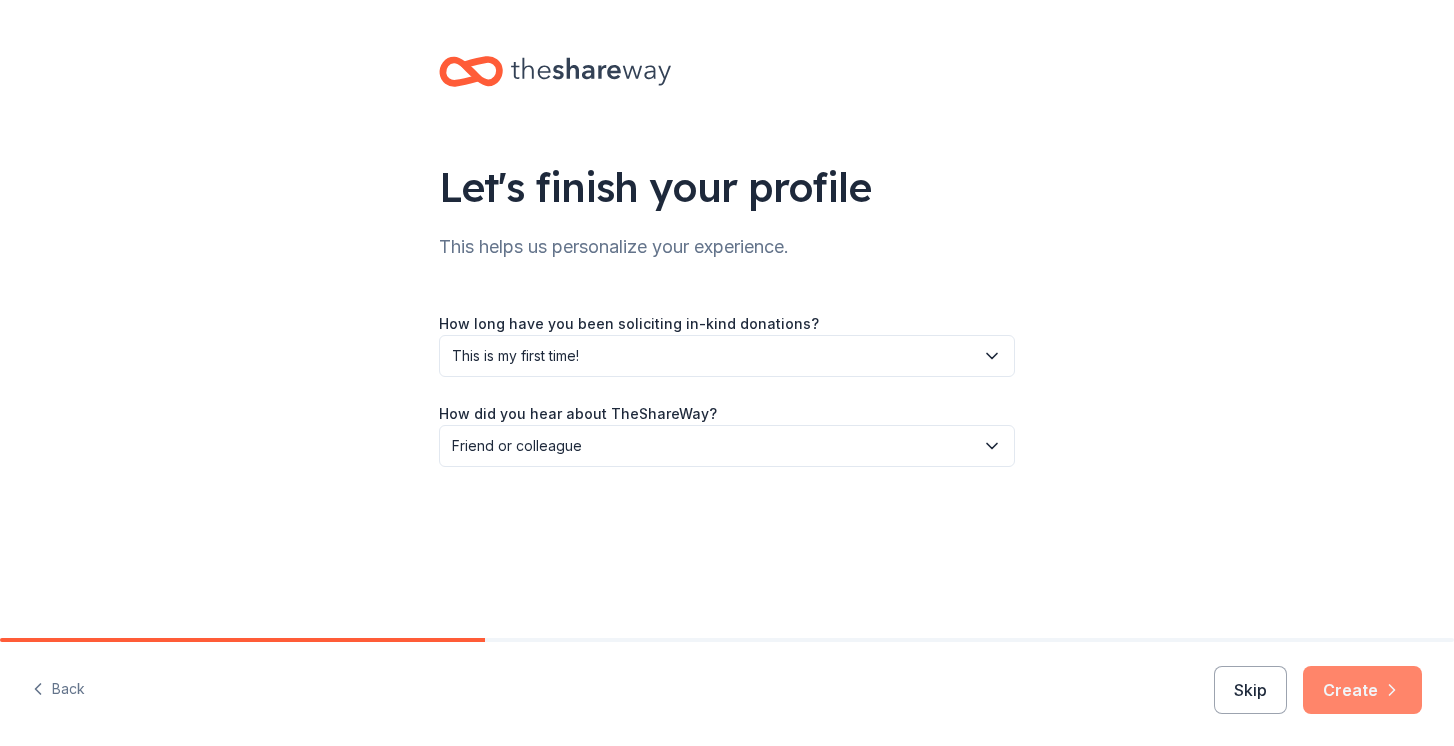 click on "Create" at bounding box center [1362, 690] 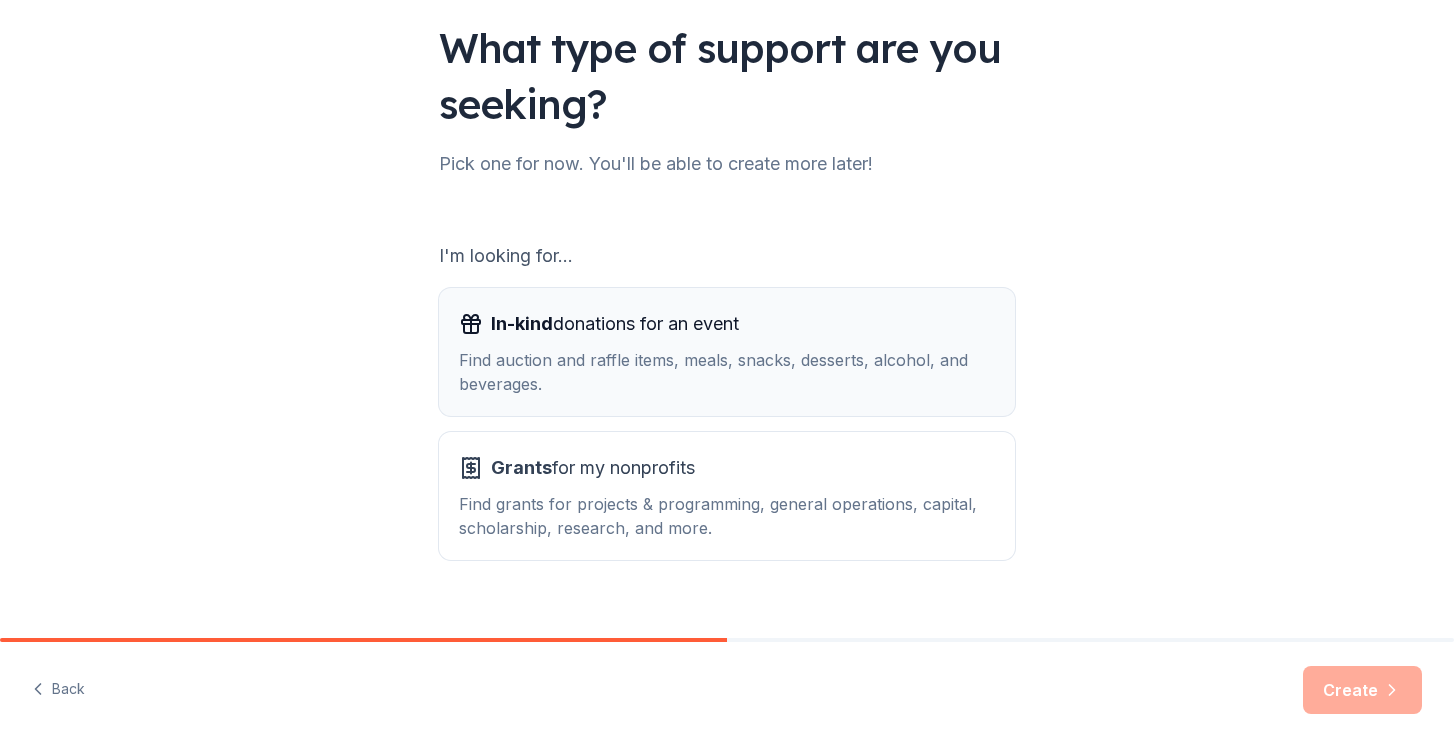 scroll, scrollTop: 169, scrollLeft: 0, axis: vertical 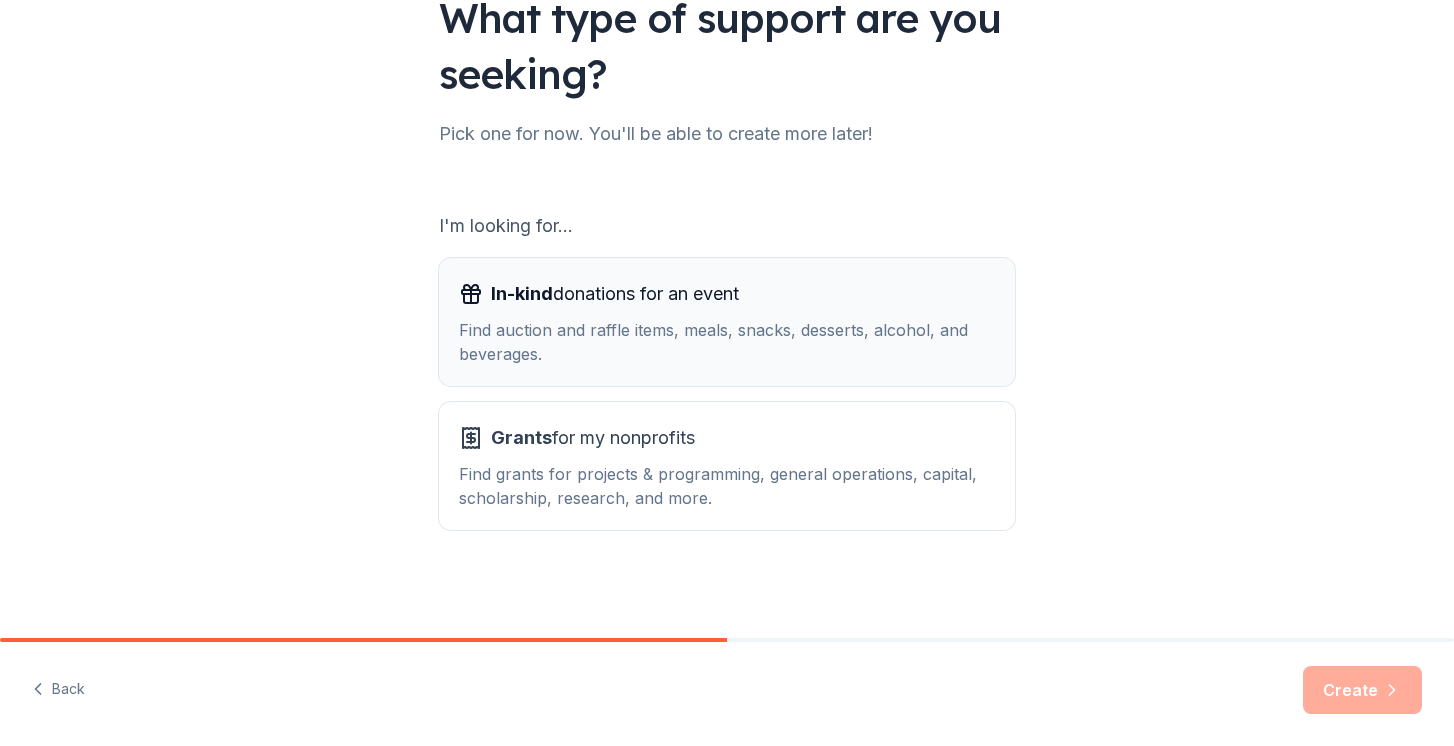 click on "Find auction and raffle items, meals, snacks, desserts, alcohol, and beverages." at bounding box center (727, 342) 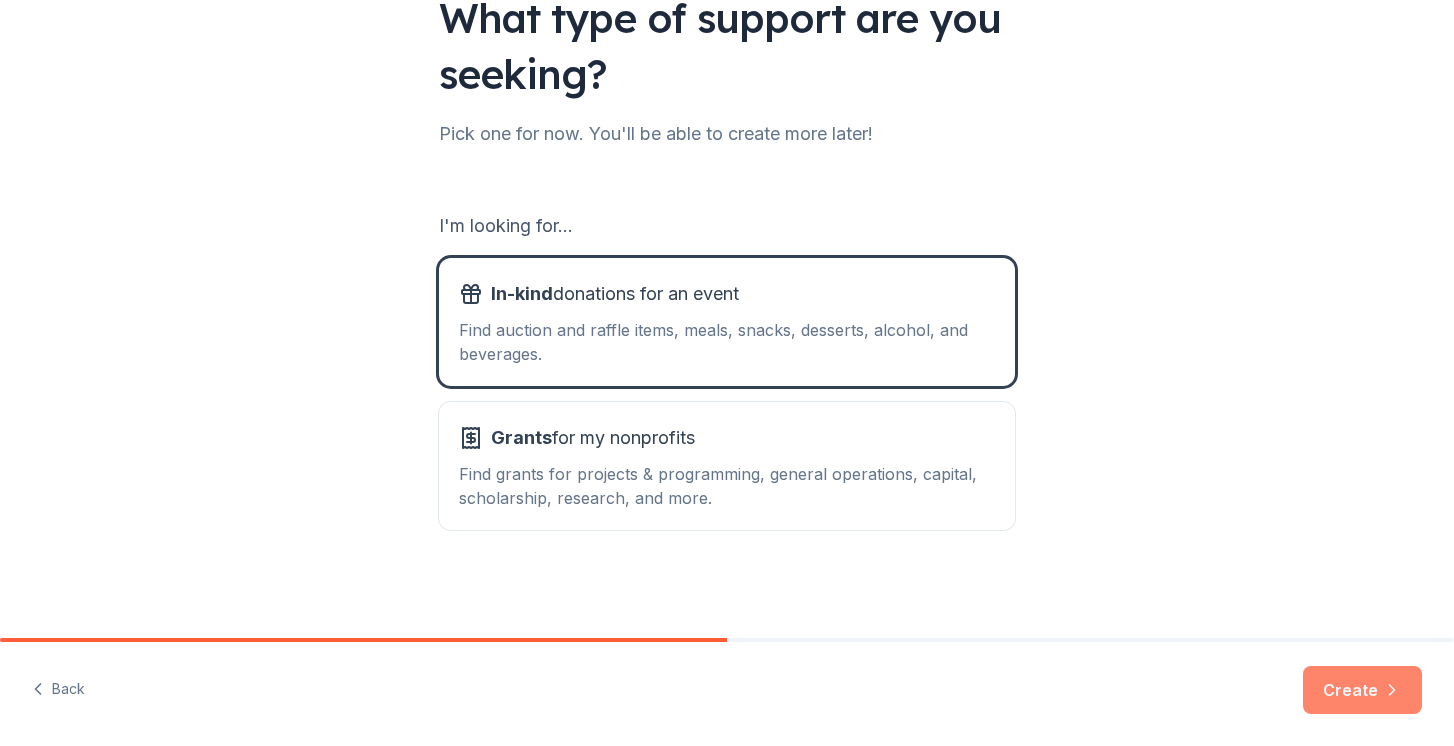 click on "Create" at bounding box center (1362, 690) 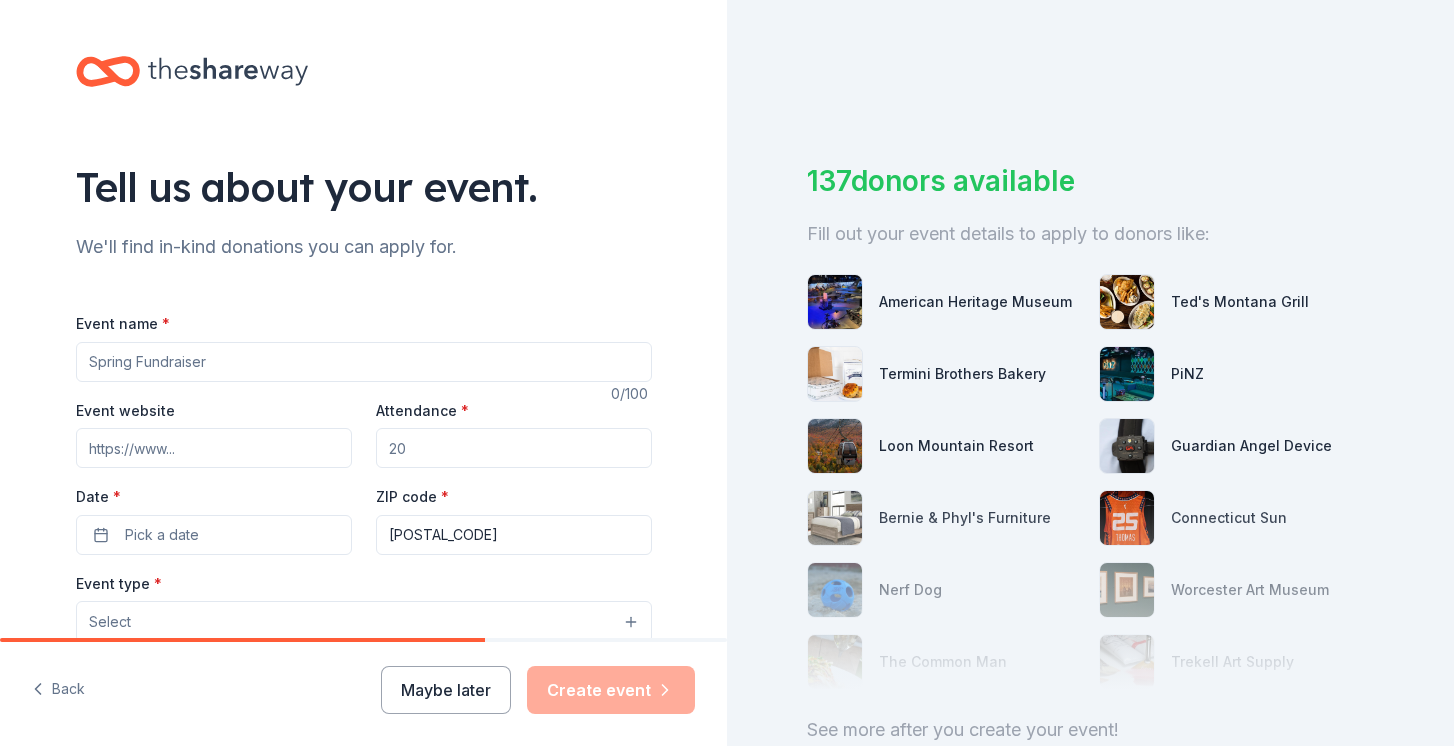 click on "Event name *" at bounding box center (364, 362) 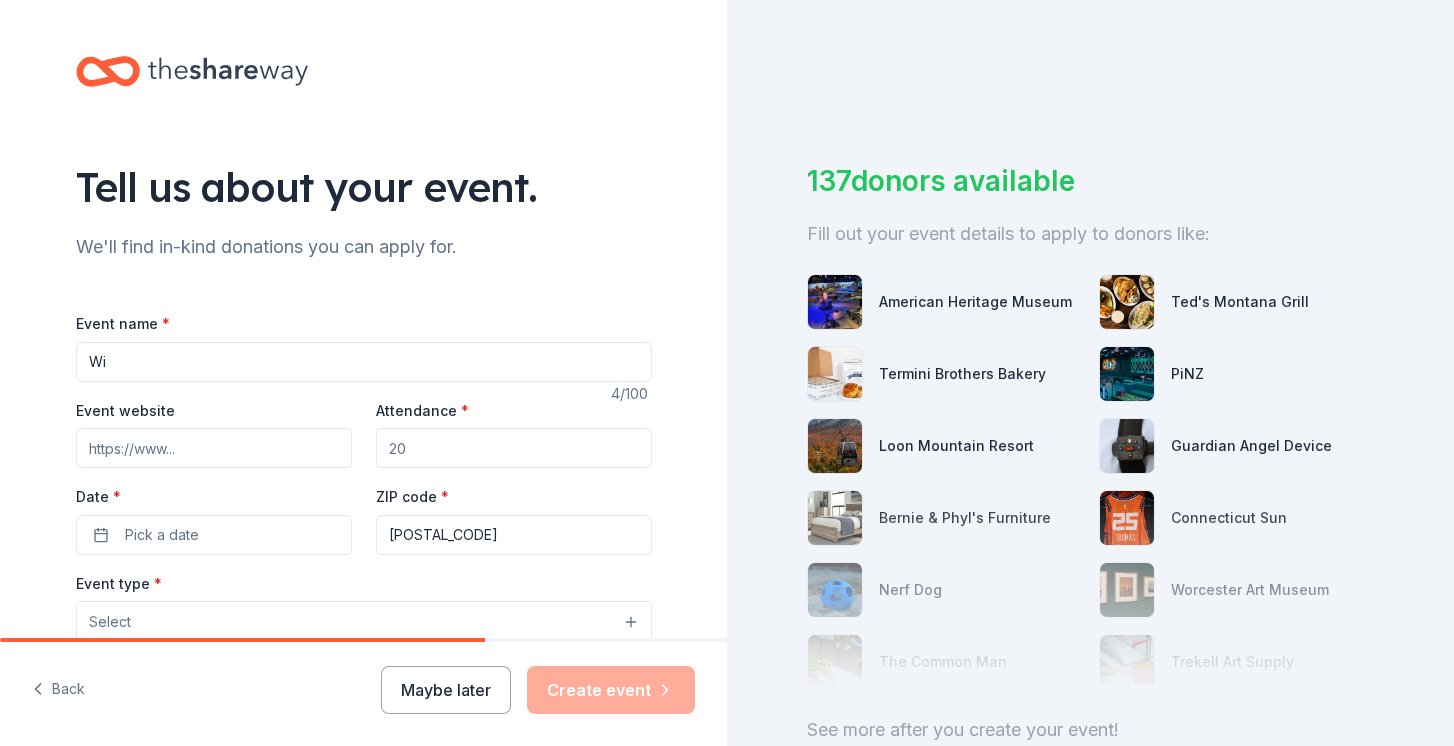 type on "W" 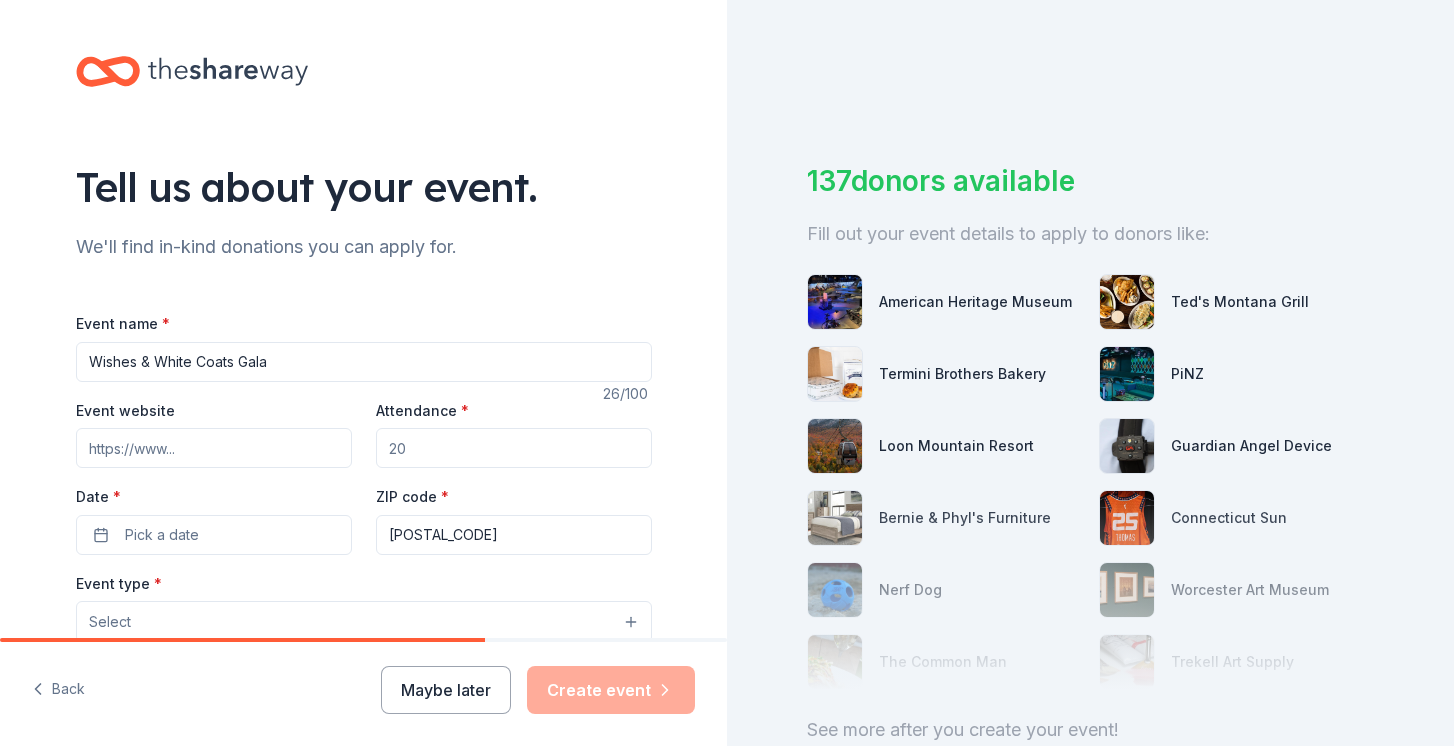 type on "Wishes & White Coats Gala" 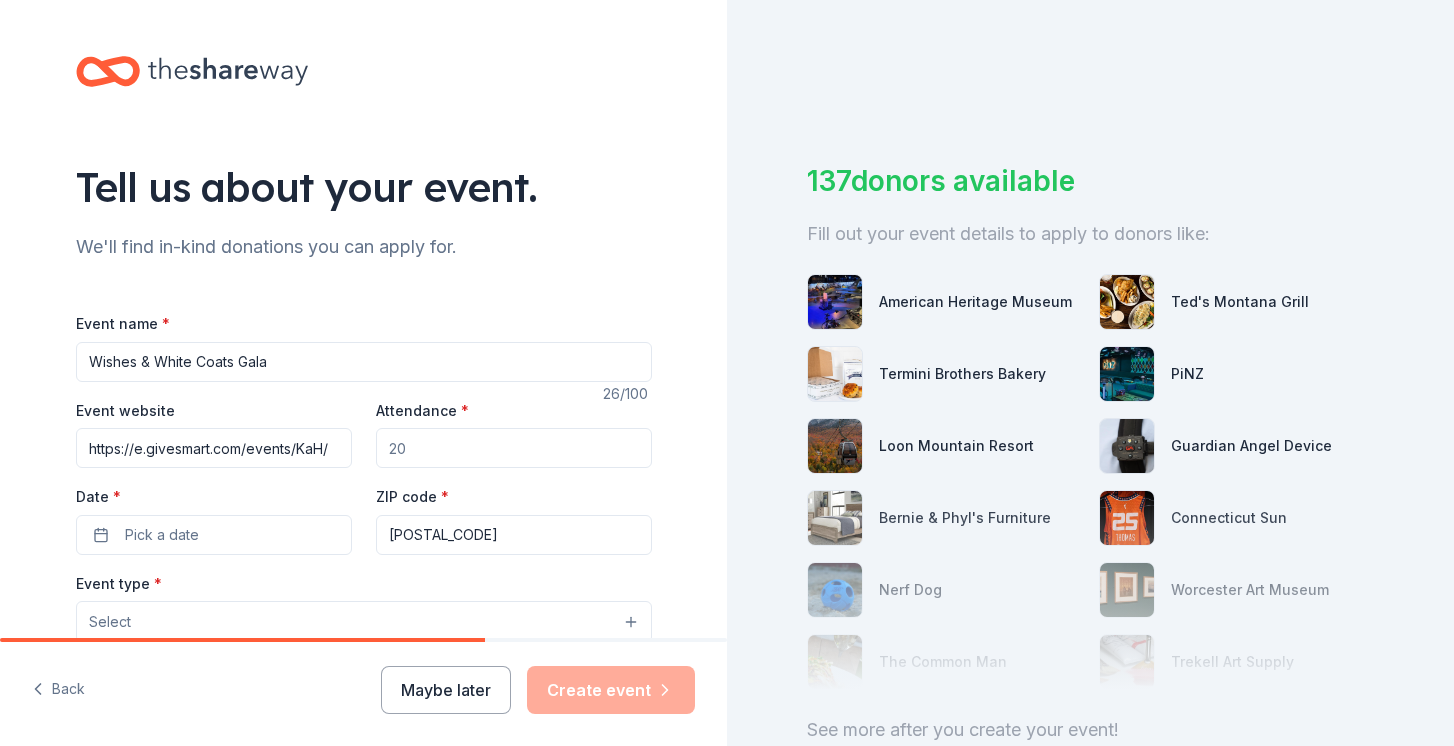 type on "https://e.givesmart.com/events/KaH/" 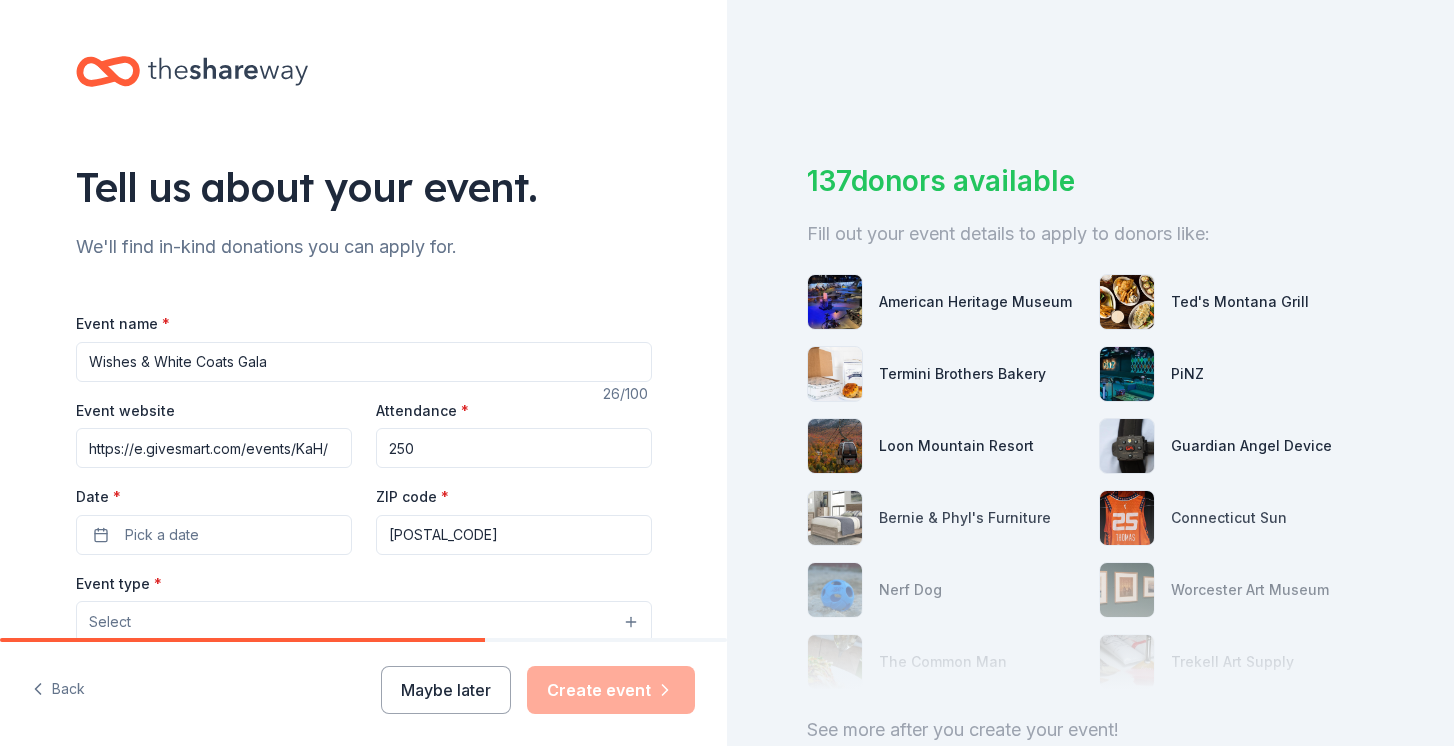 type on "250" 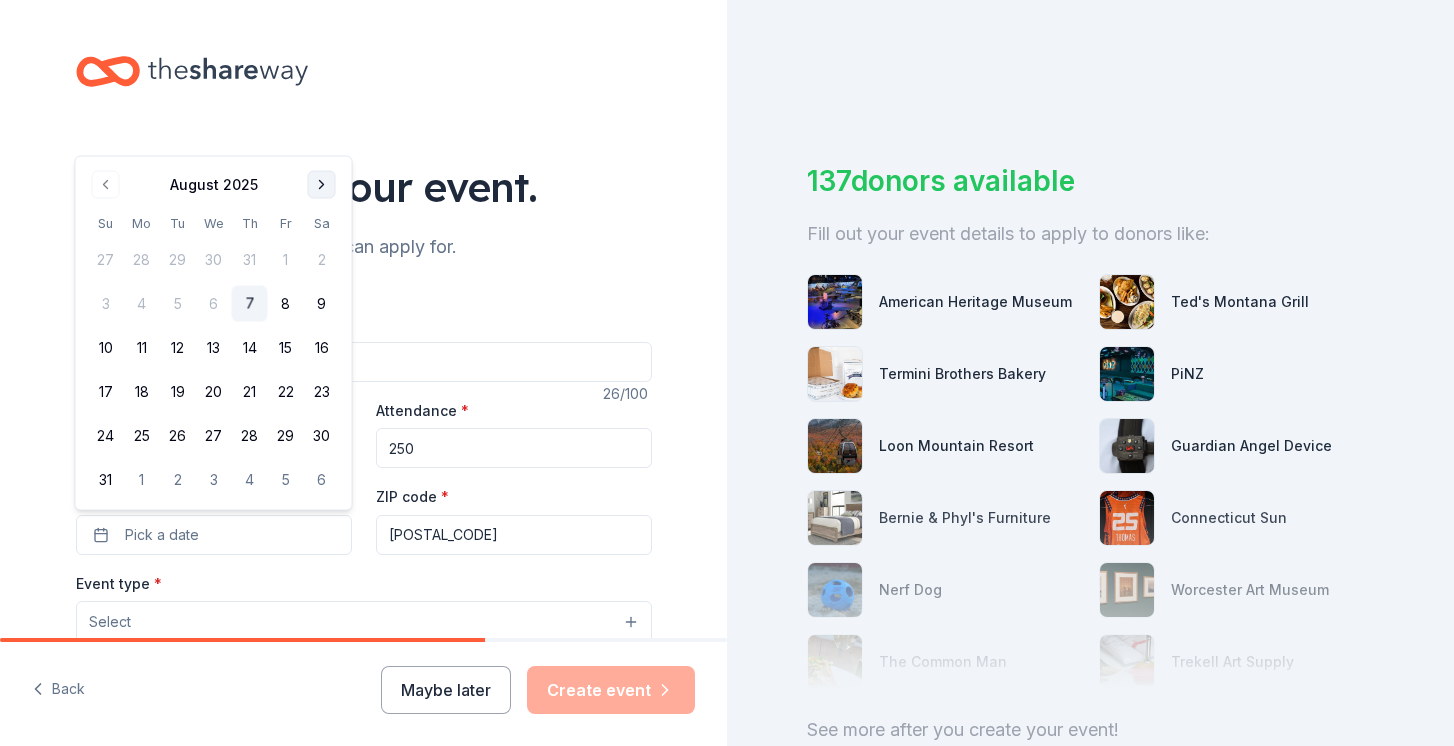 click at bounding box center [322, 185] 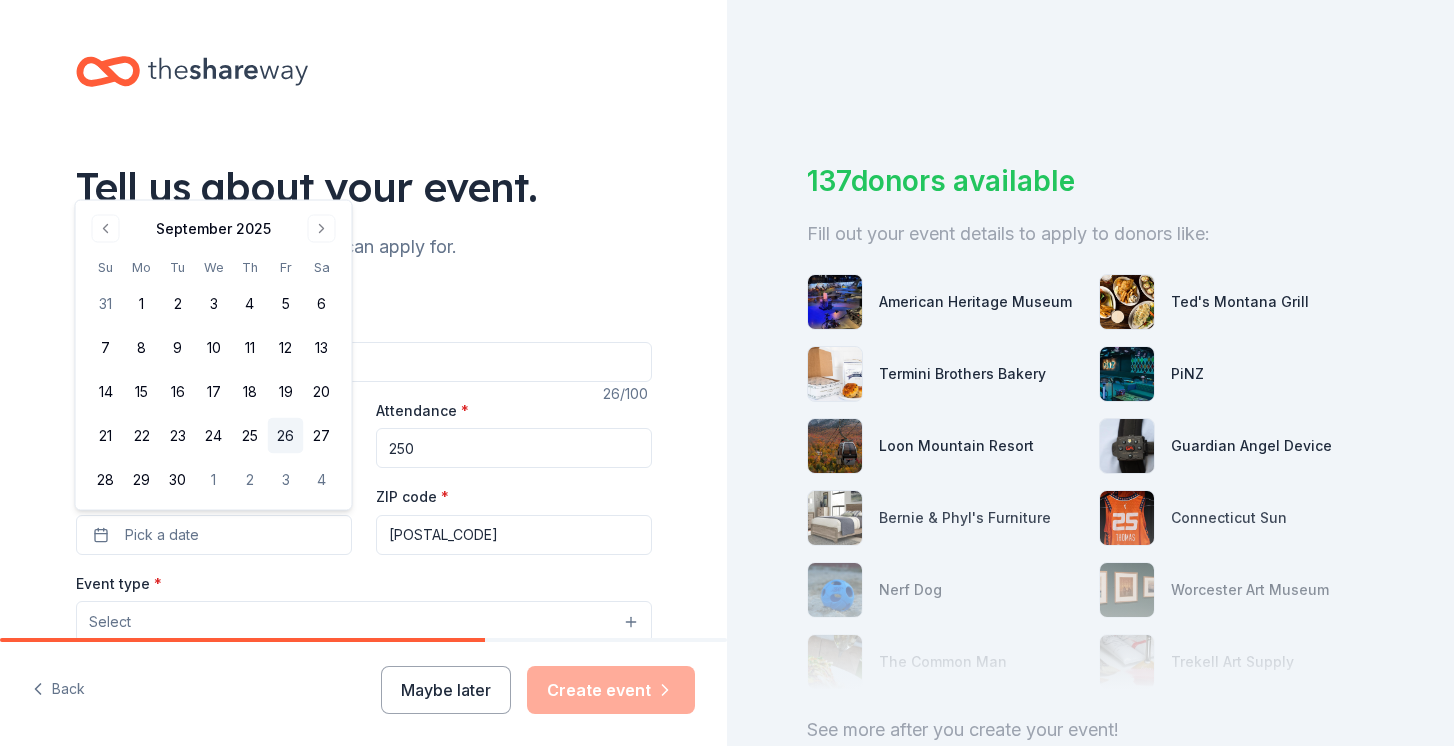 click on "26" at bounding box center [286, 436] 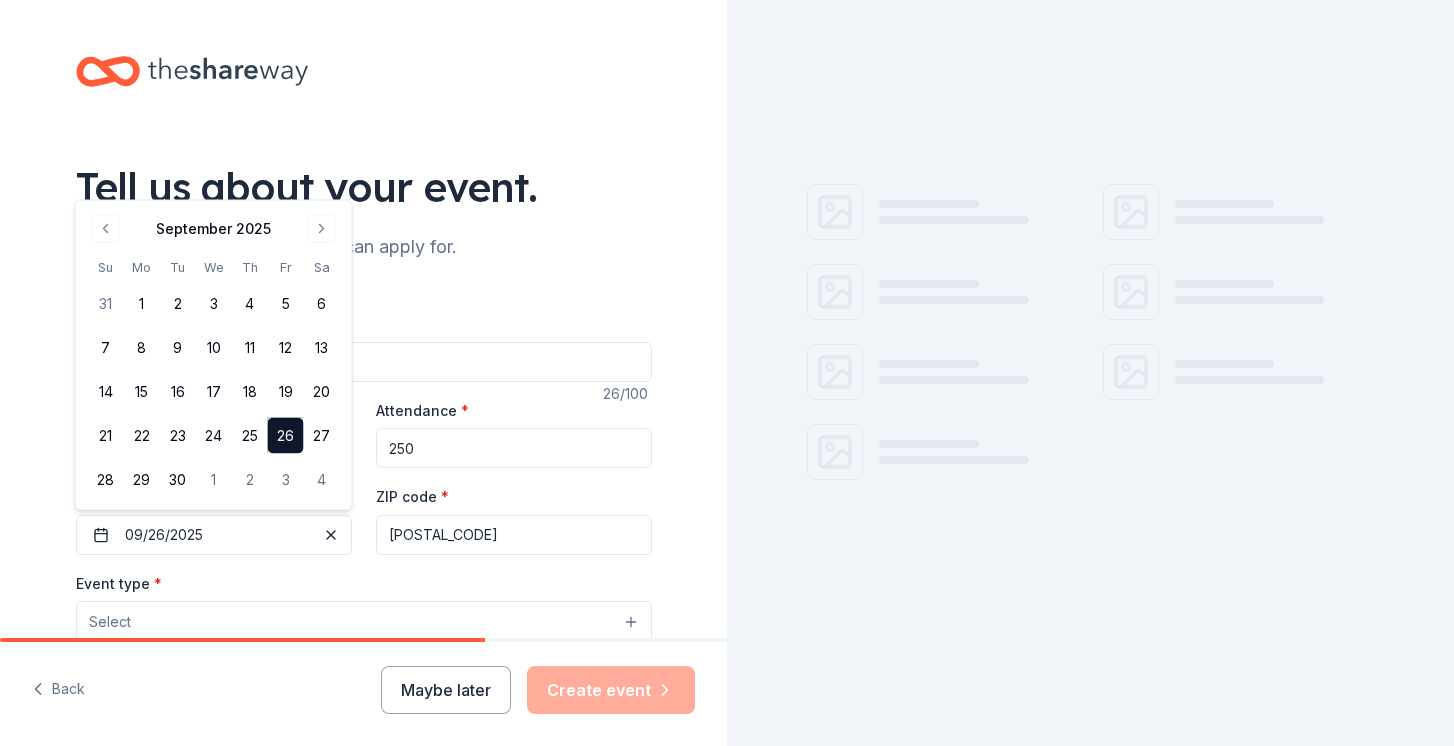click on "01609" at bounding box center (514, 535) 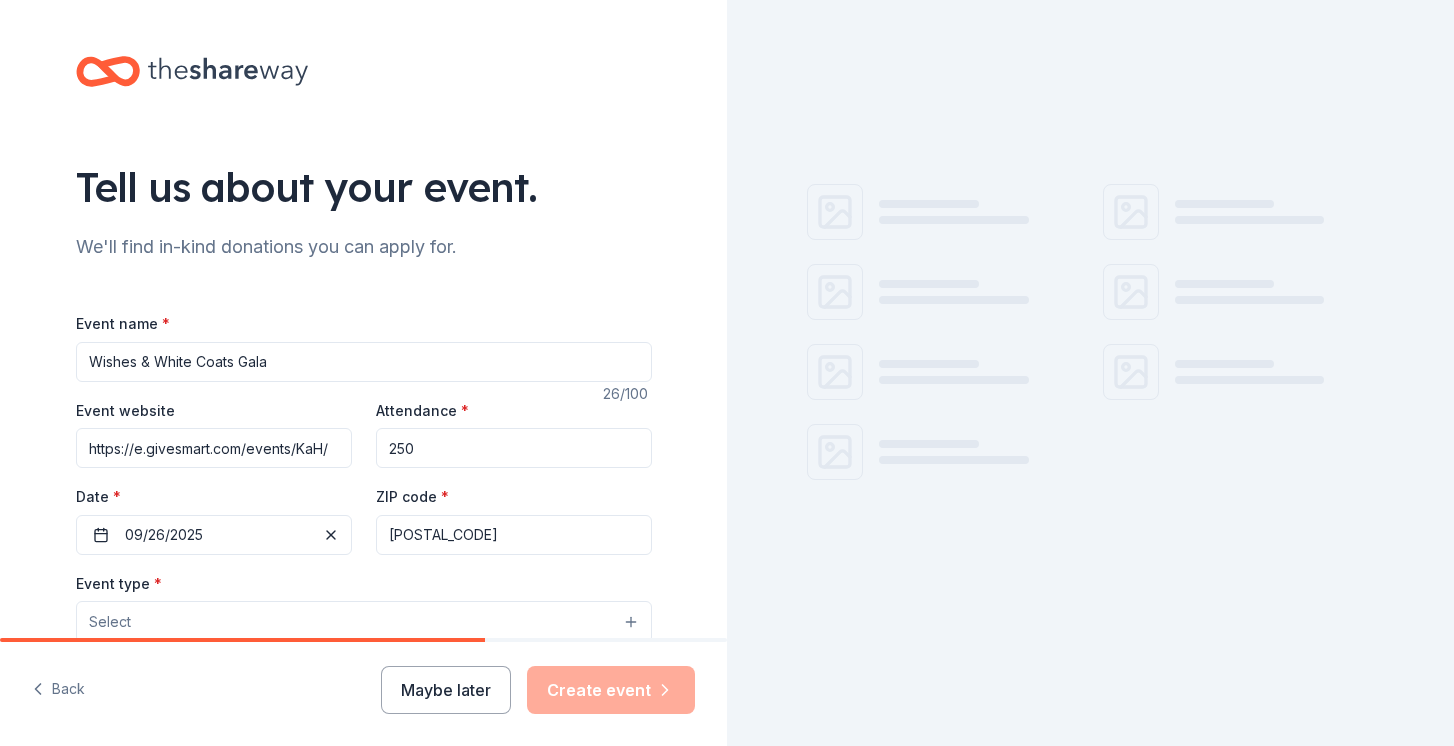 scroll, scrollTop: 234, scrollLeft: 0, axis: vertical 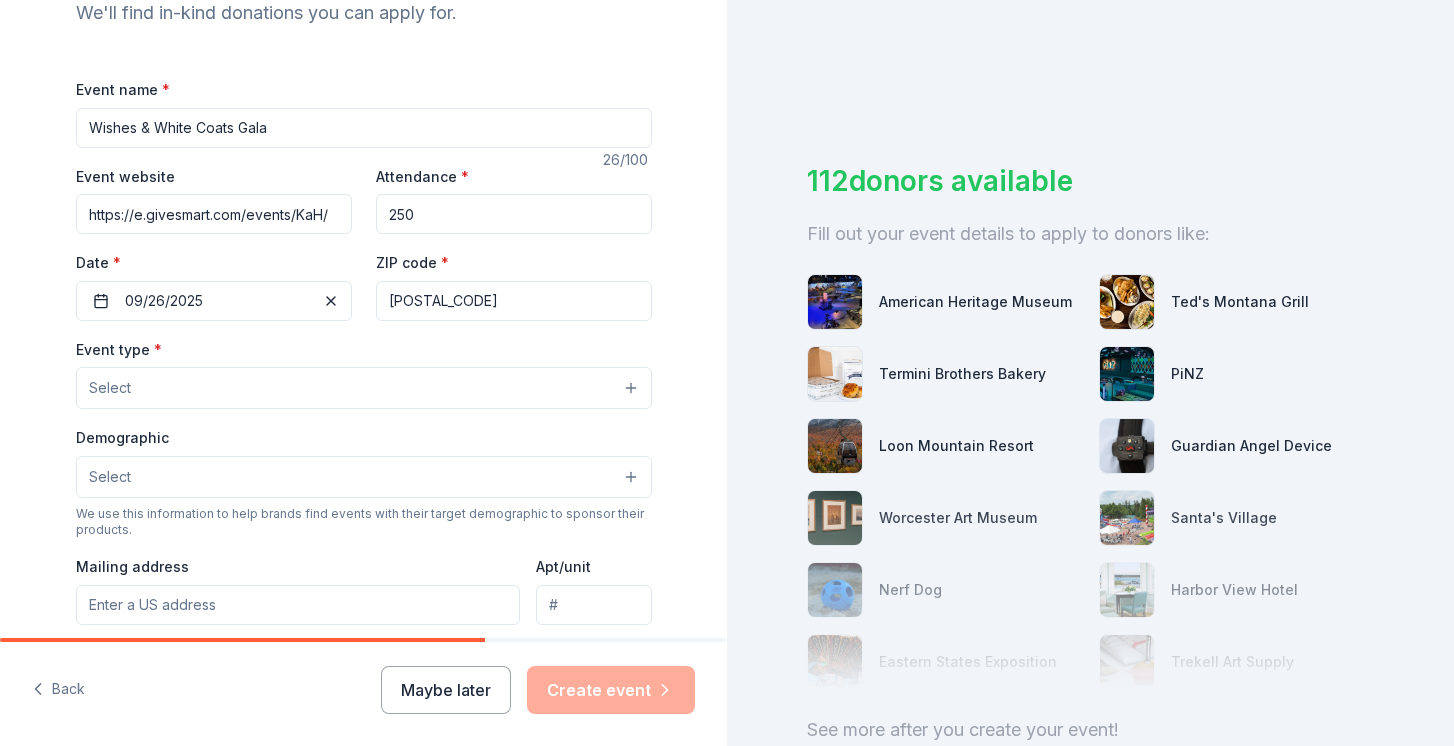 click on "Select" at bounding box center (364, 388) 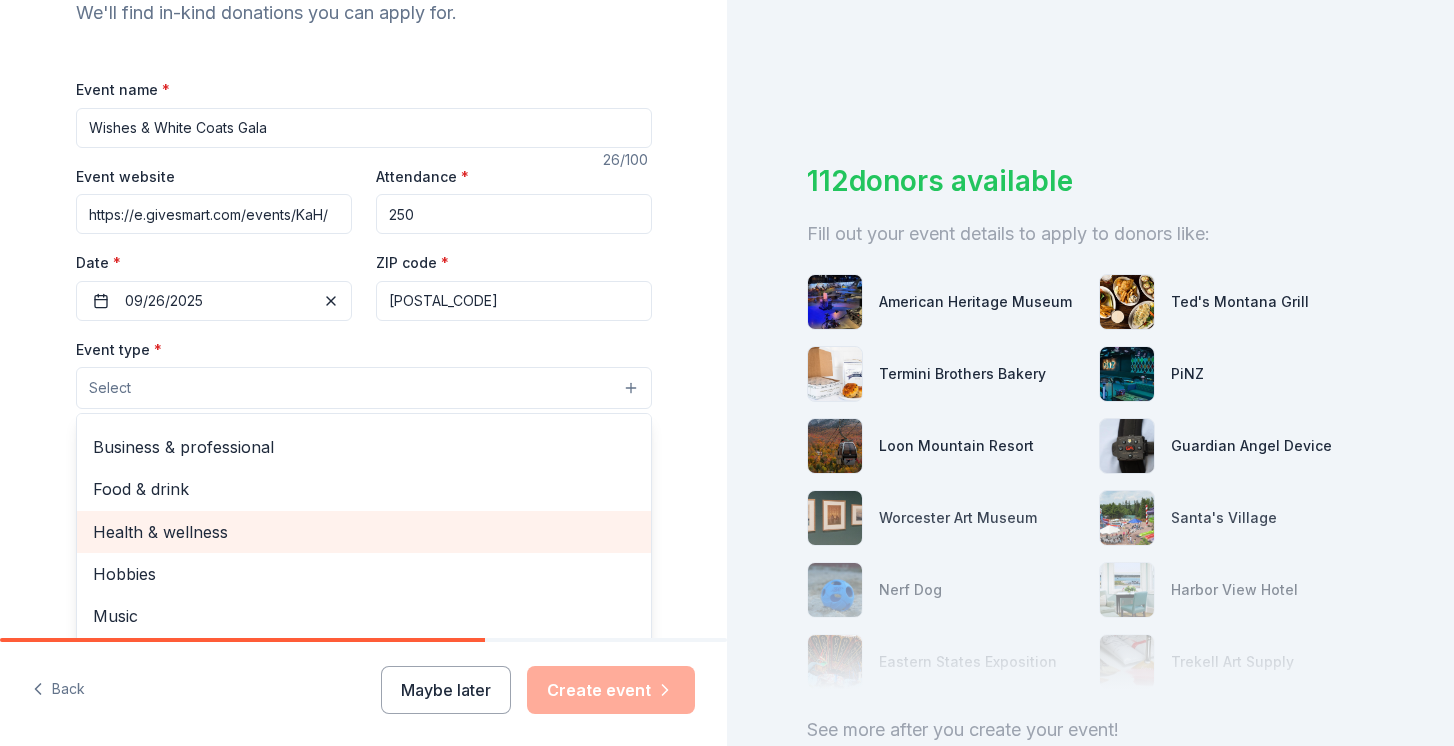 scroll, scrollTop: 0, scrollLeft: 0, axis: both 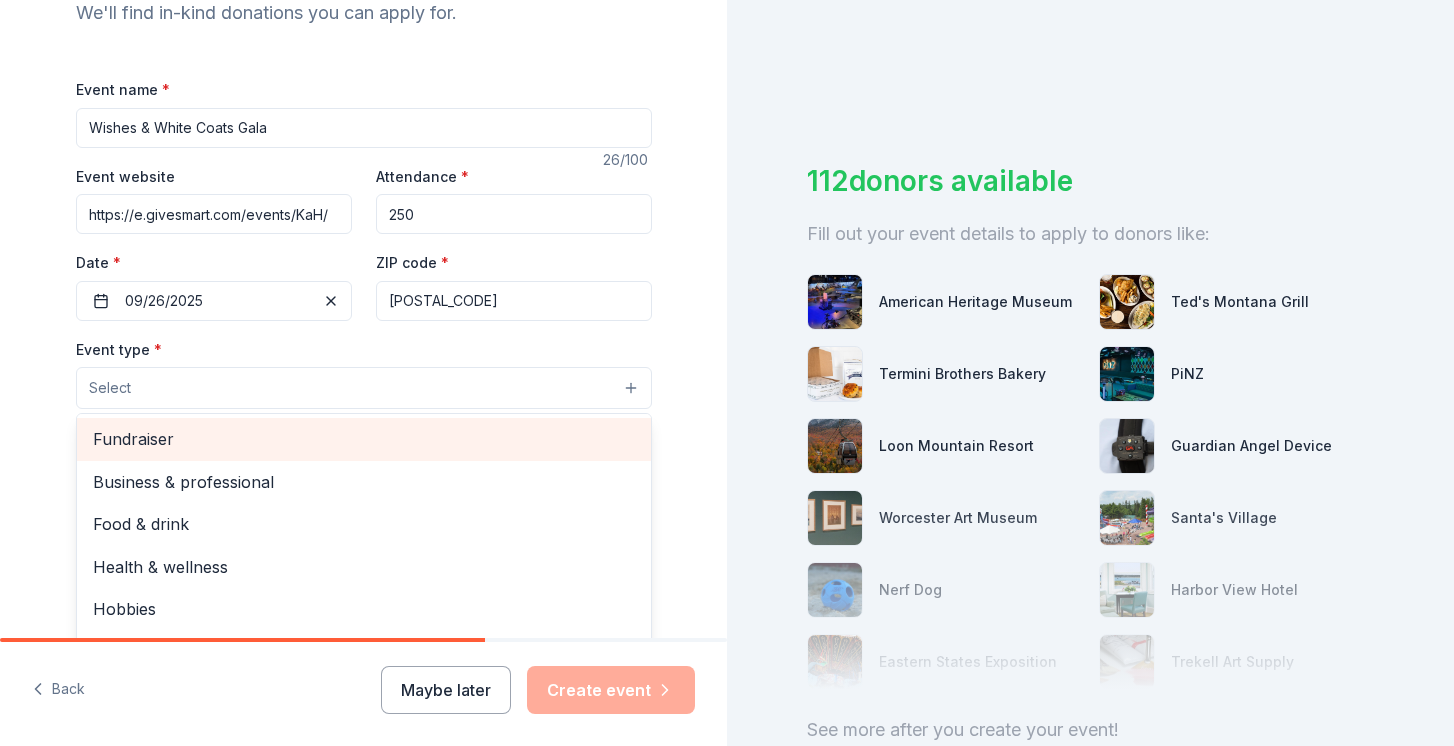 click on "Fundraiser" at bounding box center [364, 439] 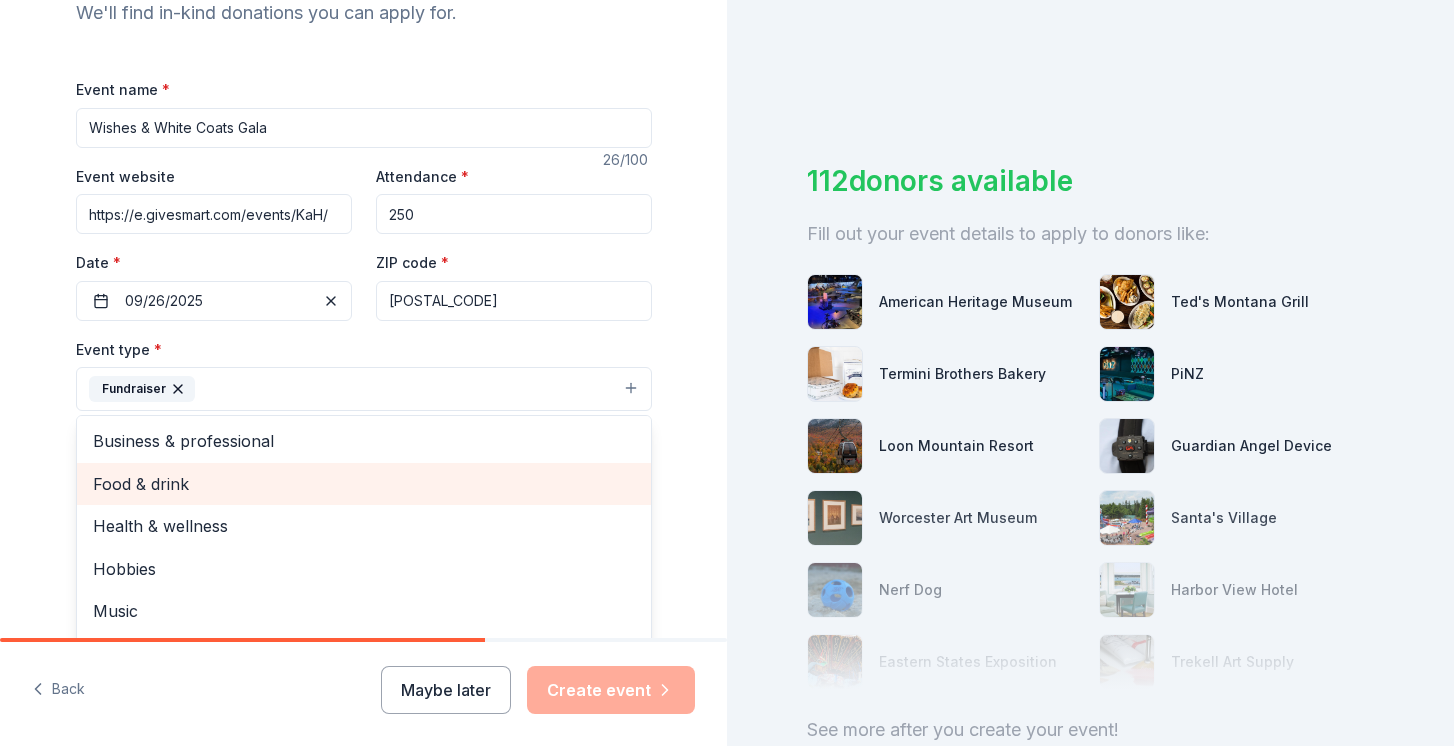 scroll, scrollTop: 24, scrollLeft: 0, axis: vertical 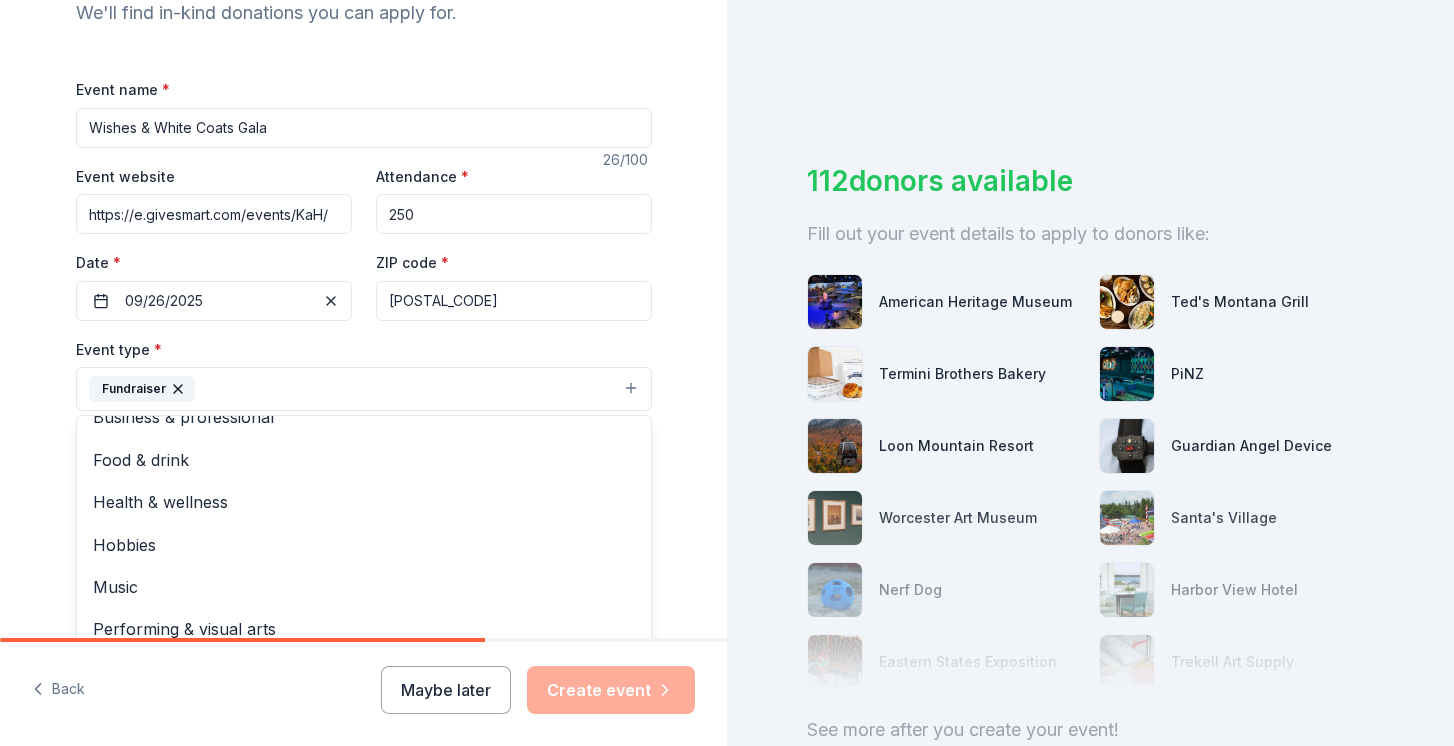 click on "Tell us about your event. We'll find in-kind donations you can apply for. Event name * Wishes & White Coats Gala 26 /100 Event website https://e.givesmart.com/events/KaH/ Attendance * 250 Date * 09/26/2025 ZIP code * 01609 Event type * Fundraiser Business & professional Food & drink Health & wellness Hobbies Music Performing & visual arts Demographic Select We use this information to help brands find events with their target demographic to sponsor their products. Mailing address Apt/unit Description What are you looking for? * Auction & raffle Meals Snacks Desserts Alcohol Beverages Send me reminders Email me reminders of donor application deadlines Recurring event" at bounding box center [363, 432] 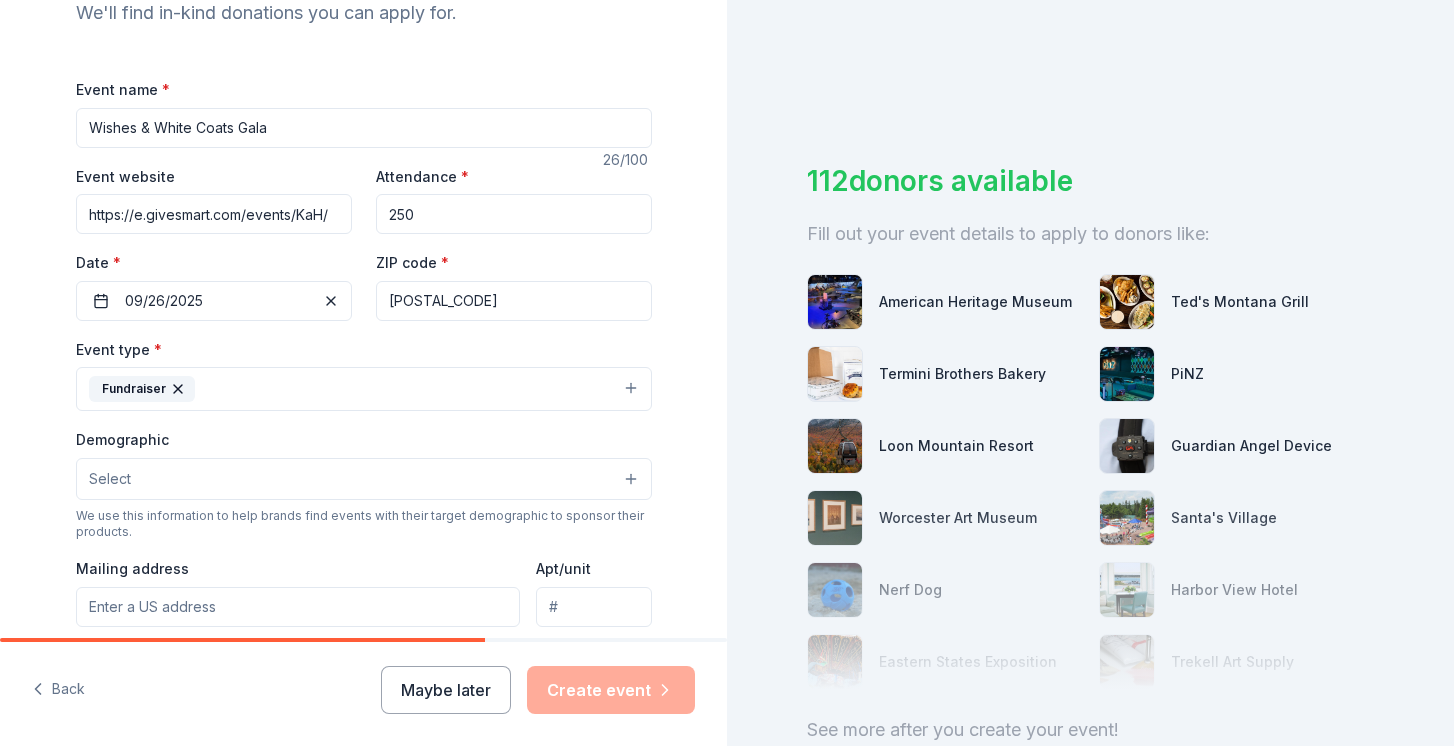 click on "Select" at bounding box center [364, 479] 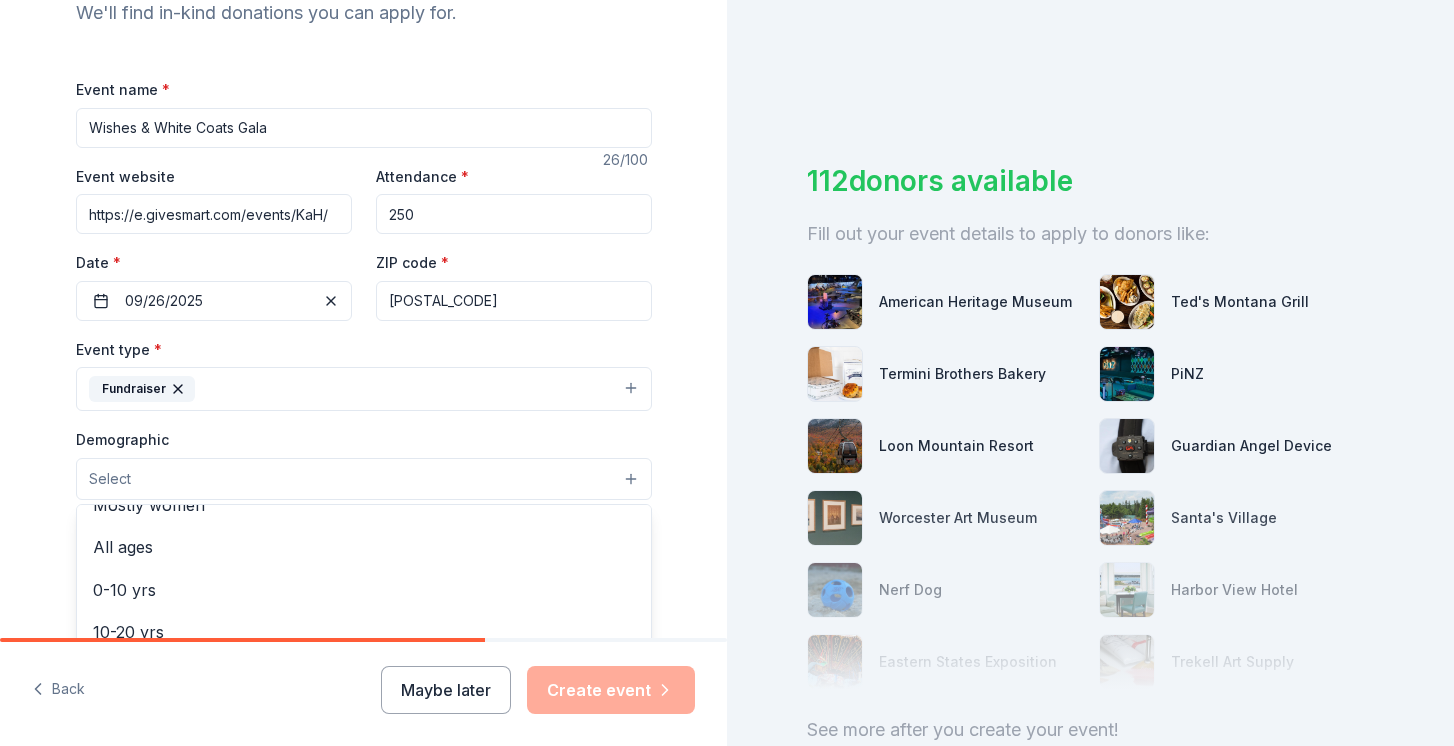 scroll, scrollTop: 0, scrollLeft: 0, axis: both 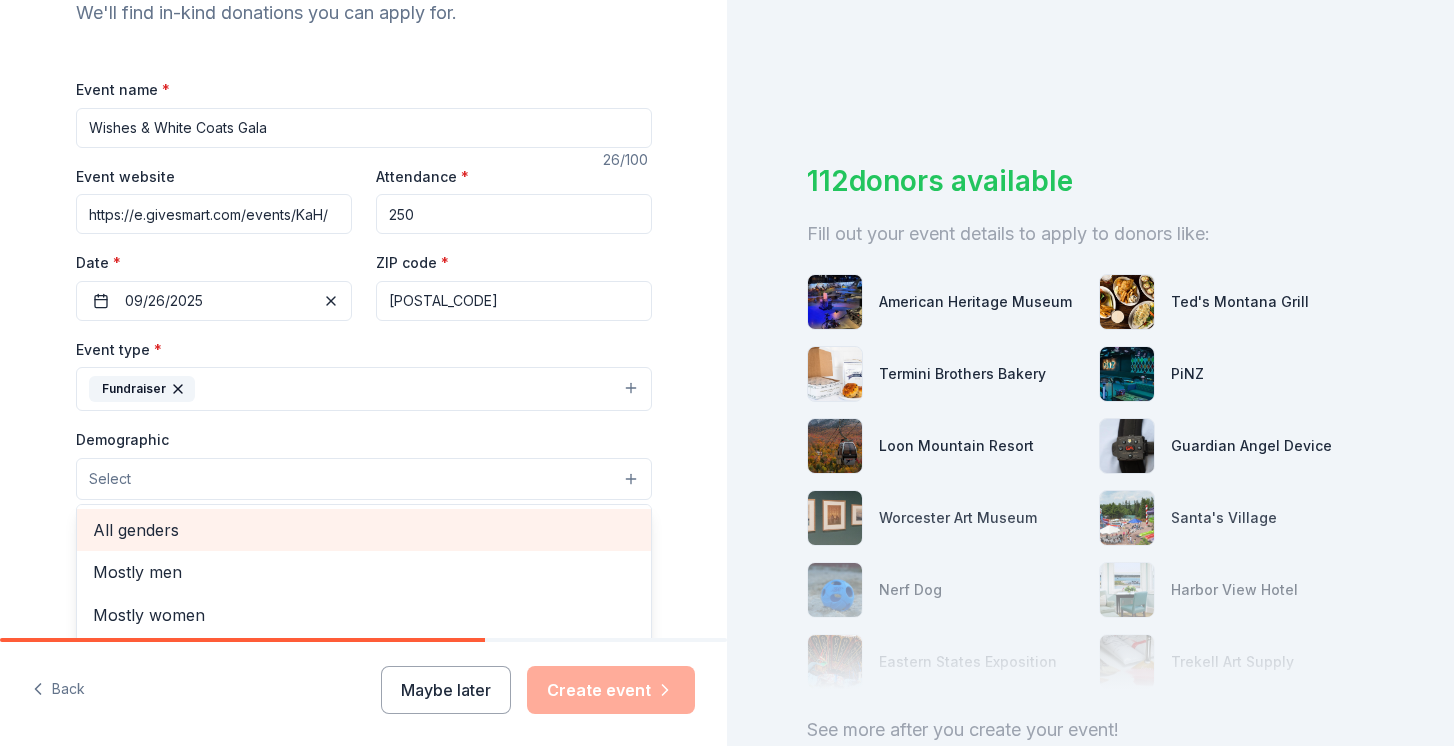 click on "All genders" at bounding box center [364, 530] 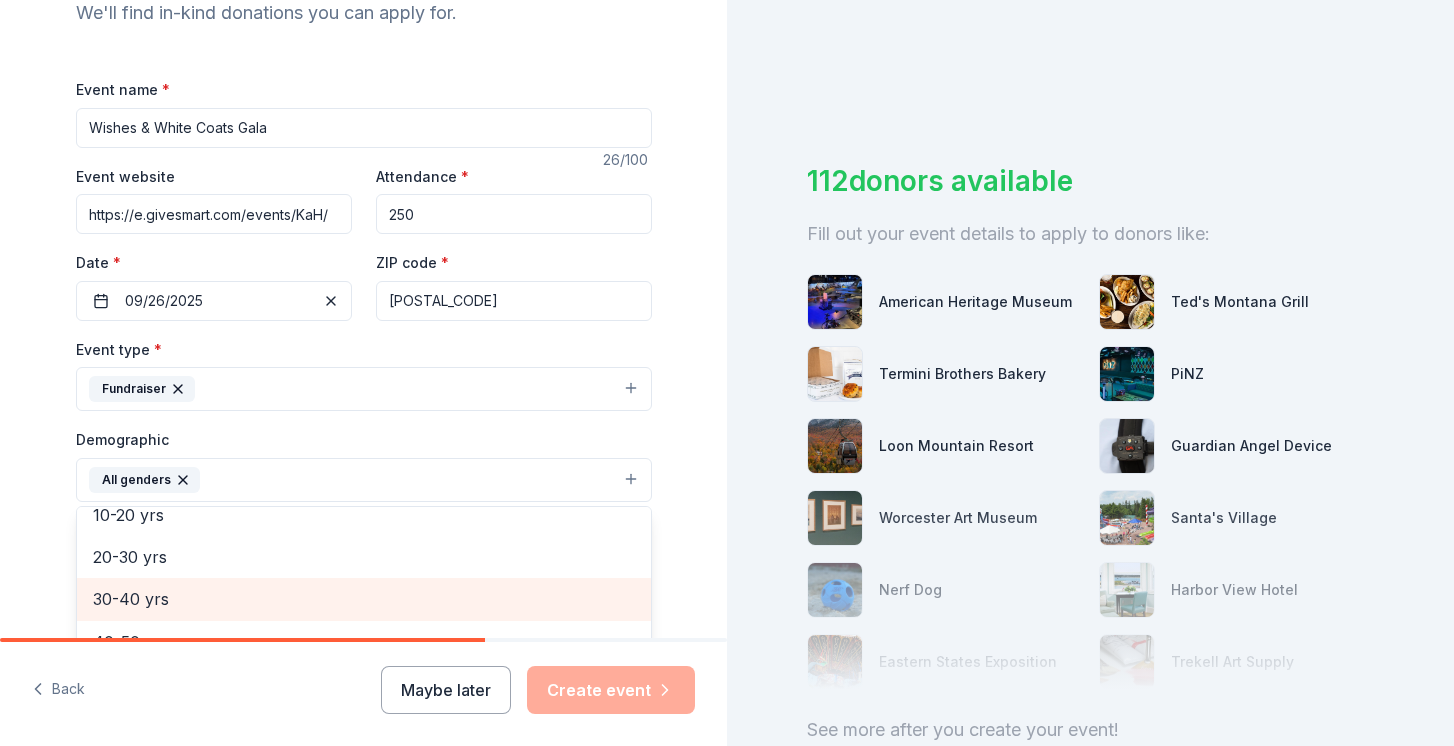 scroll, scrollTop: 279, scrollLeft: 0, axis: vertical 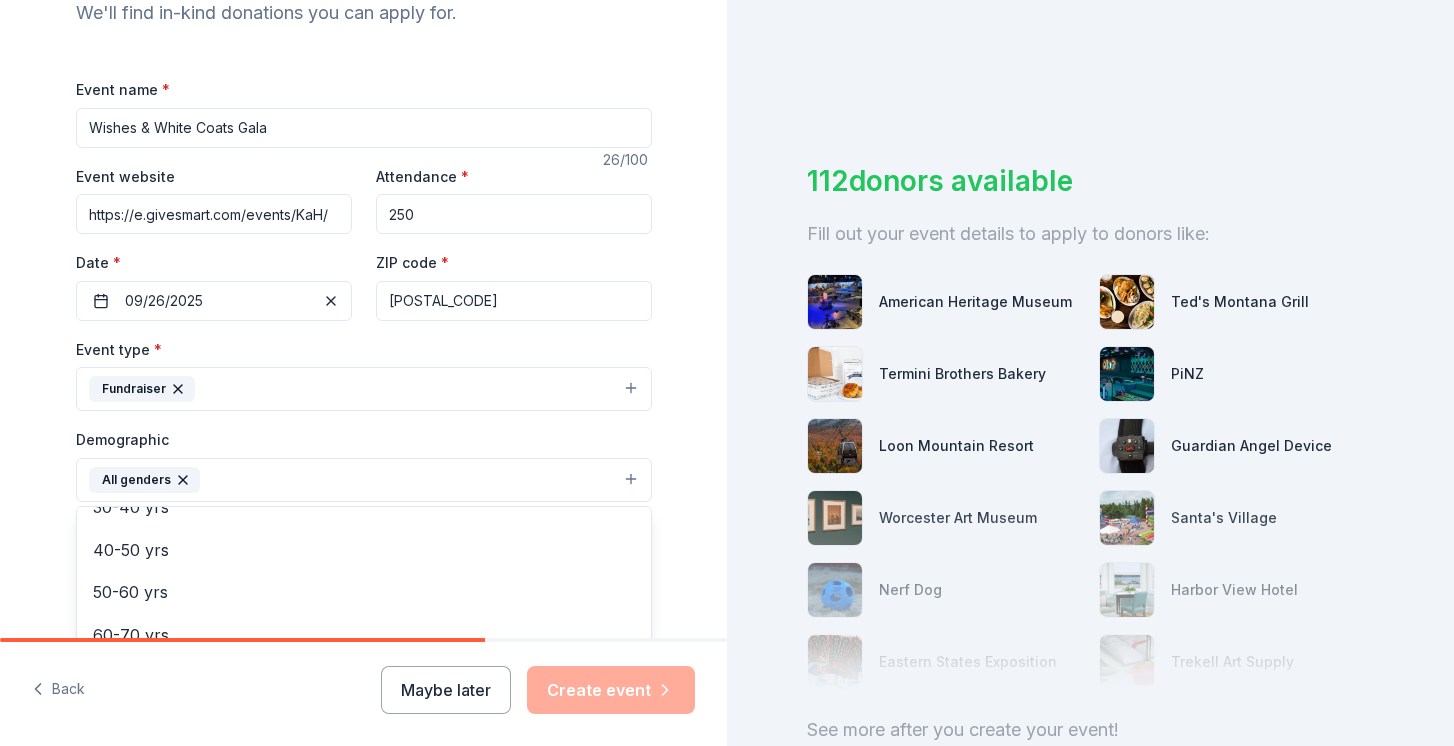 click on "Tell us about your event. We'll find in-kind donations you can apply for. Event name * Wishes & White Coats Gala 26 /100 Event website https://e.givesmart.com/events/KaH/ Attendance * 250 Date * 09/26/2025 ZIP code * 01609 Event type * Fundraiser Demographic All genders Mostly men Mostly women All ages 0-10 yrs 10-20 yrs 20-30 yrs 30-40 yrs 40-50 yrs 50-60 yrs 60-70 yrs 70-80 yrs 80+ yrs We use this information to help brands find events with their target demographic to sponsor their products. Mailing address Apt/unit Description What are you looking for? * Auction & raffle Meals Snacks Desserts Alcohol Beverages Send me reminders Email me reminders of donor application deadlines Recurring event" at bounding box center (364, 433) 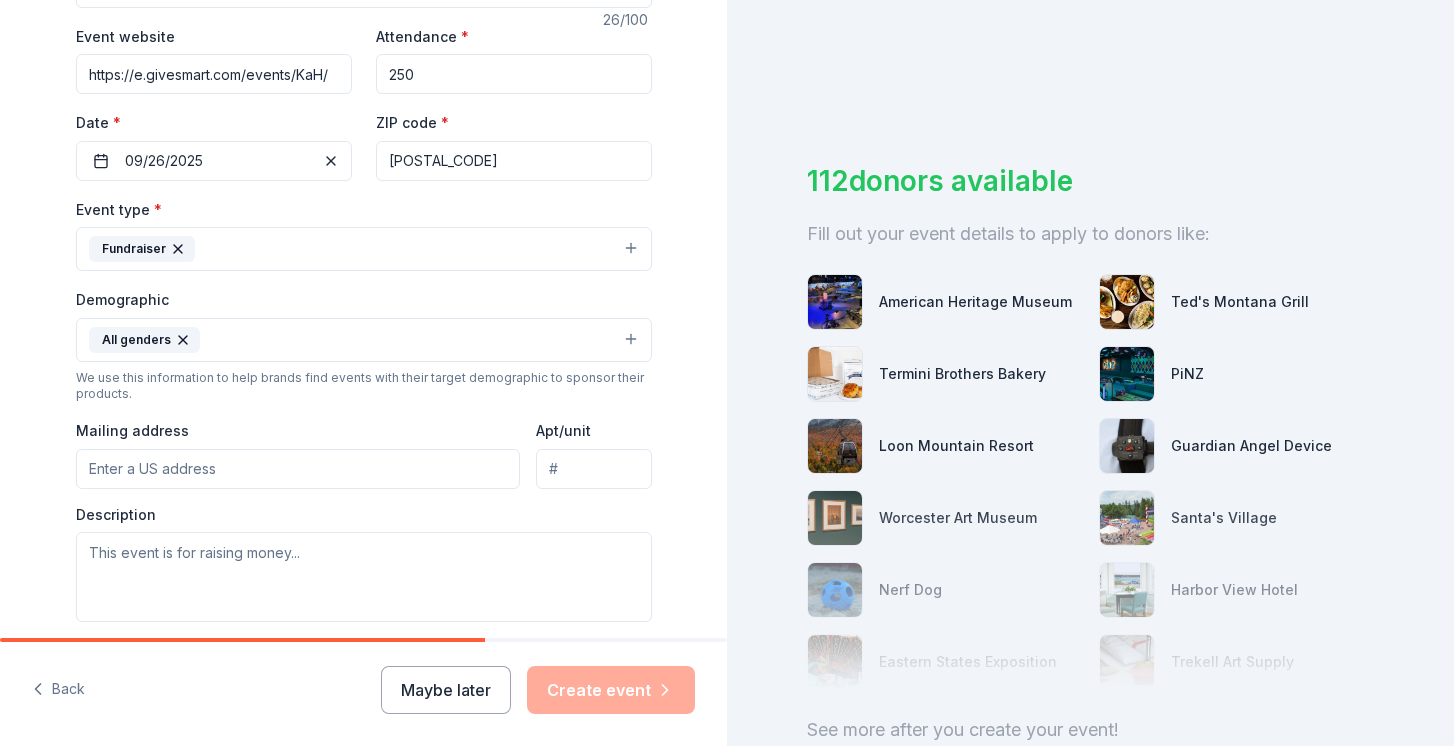 scroll, scrollTop: 444, scrollLeft: 0, axis: vertical 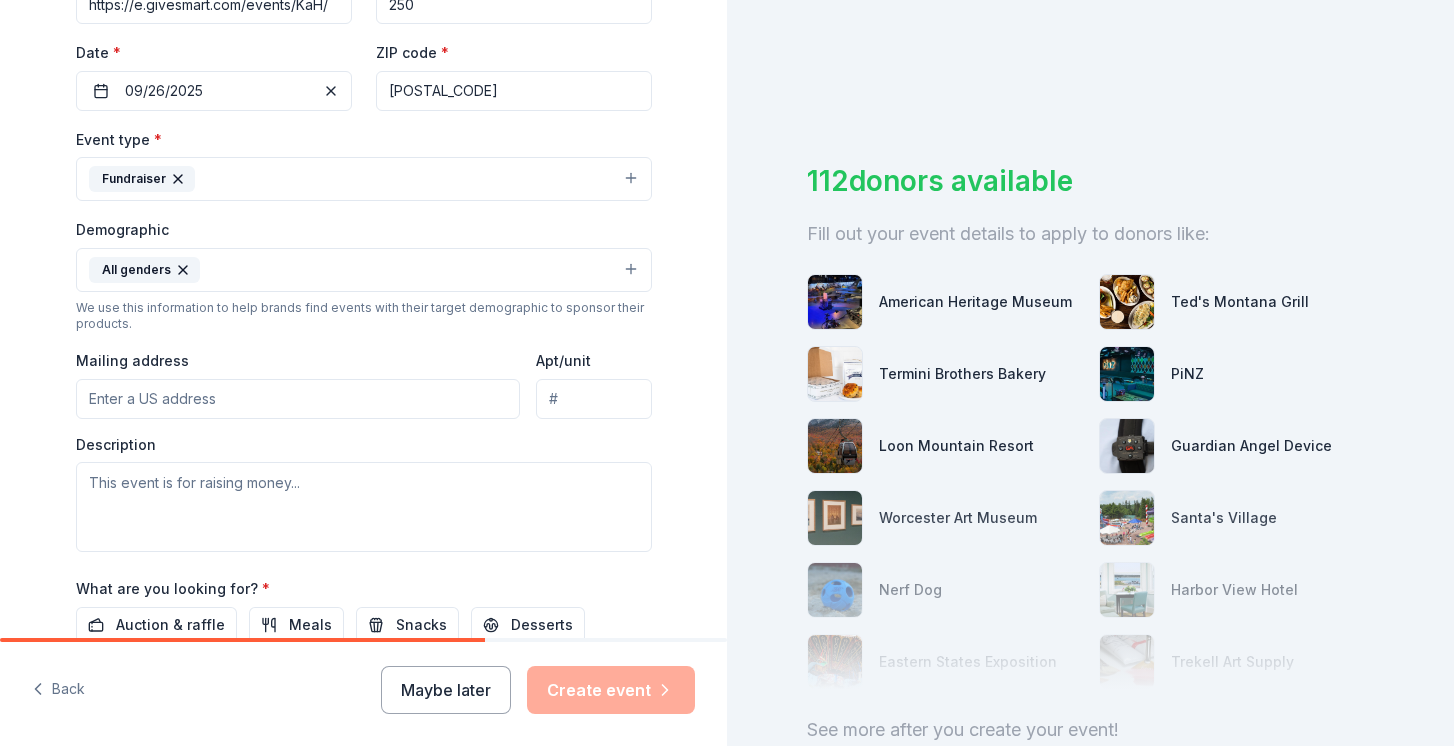 click on "Mailing address" at bounding box center [298, 399] 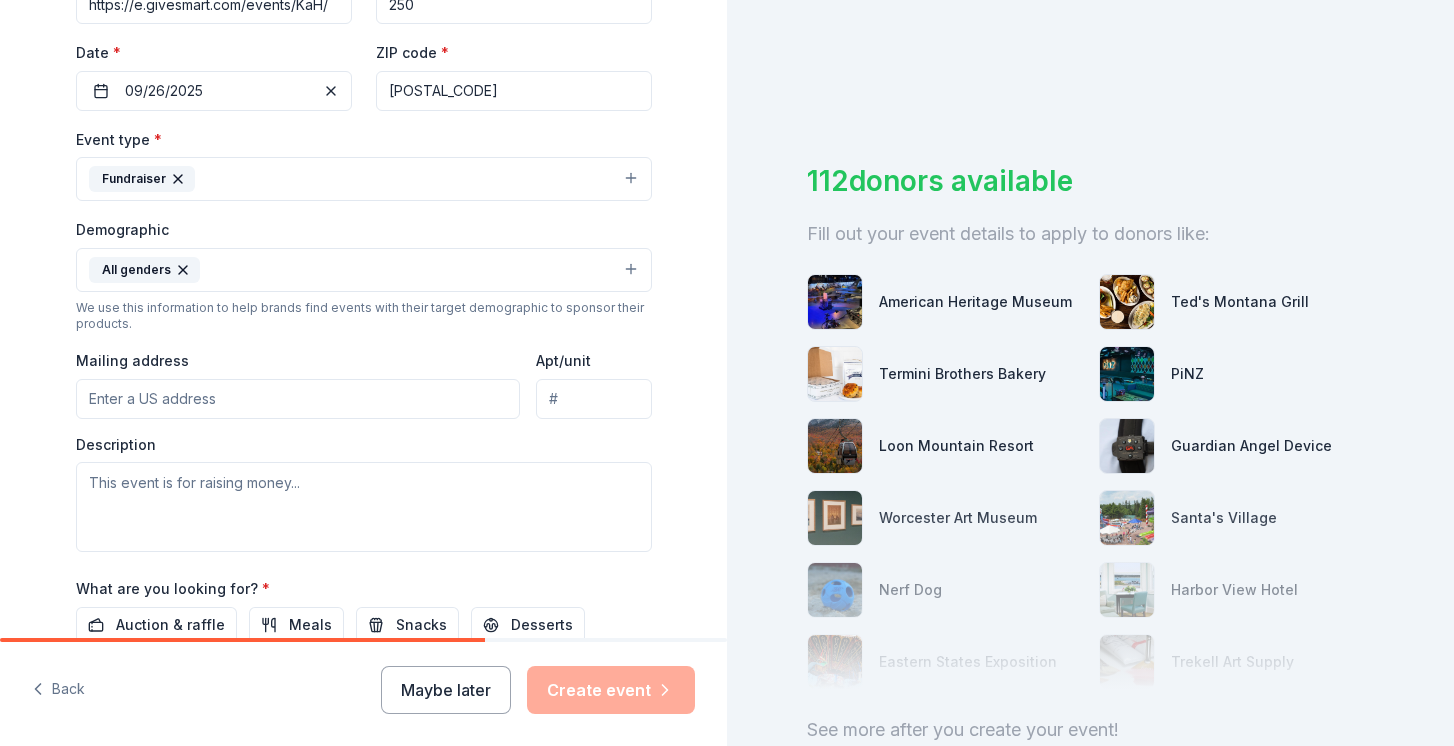 click on "Mailing address" at bounding box center (298, 383) 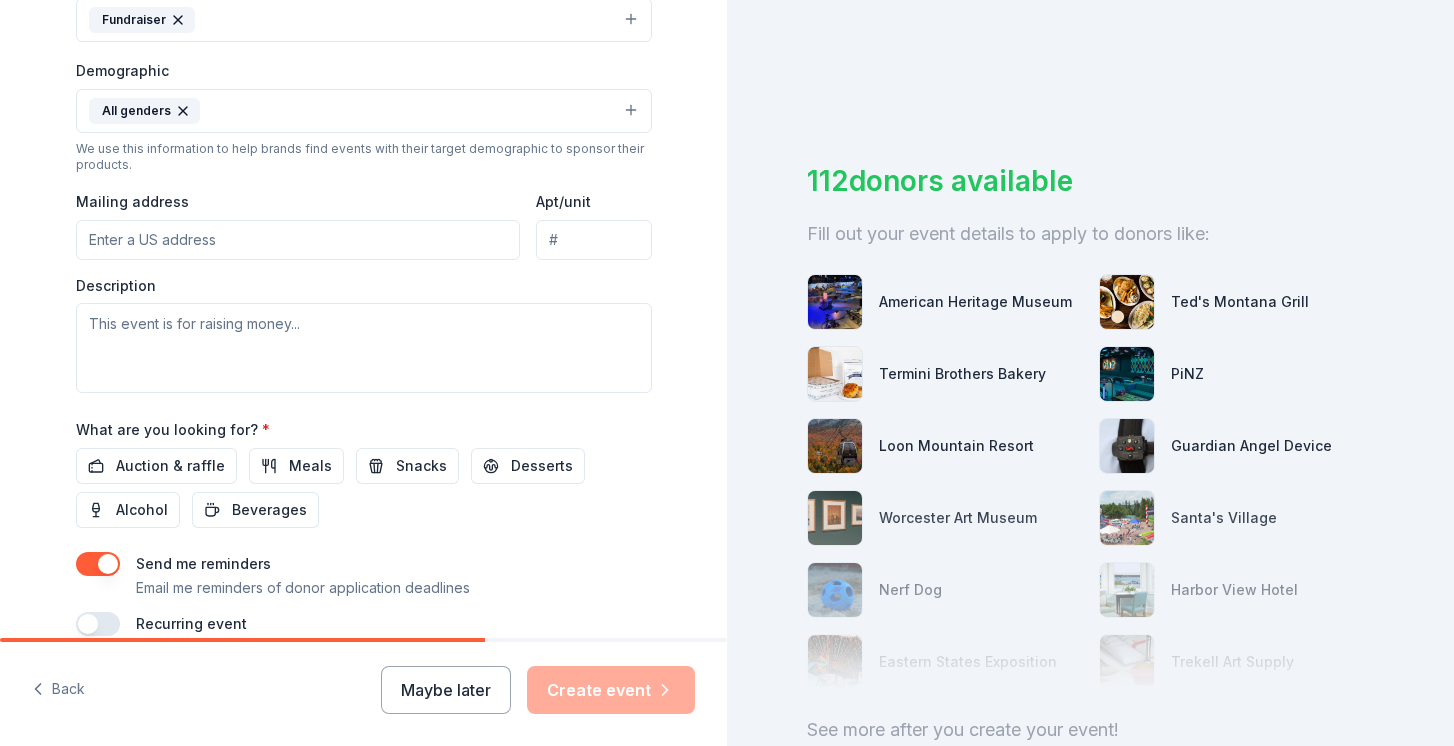 scroll, scrollTop: 616, scrollLeft: 0, axis: vertical 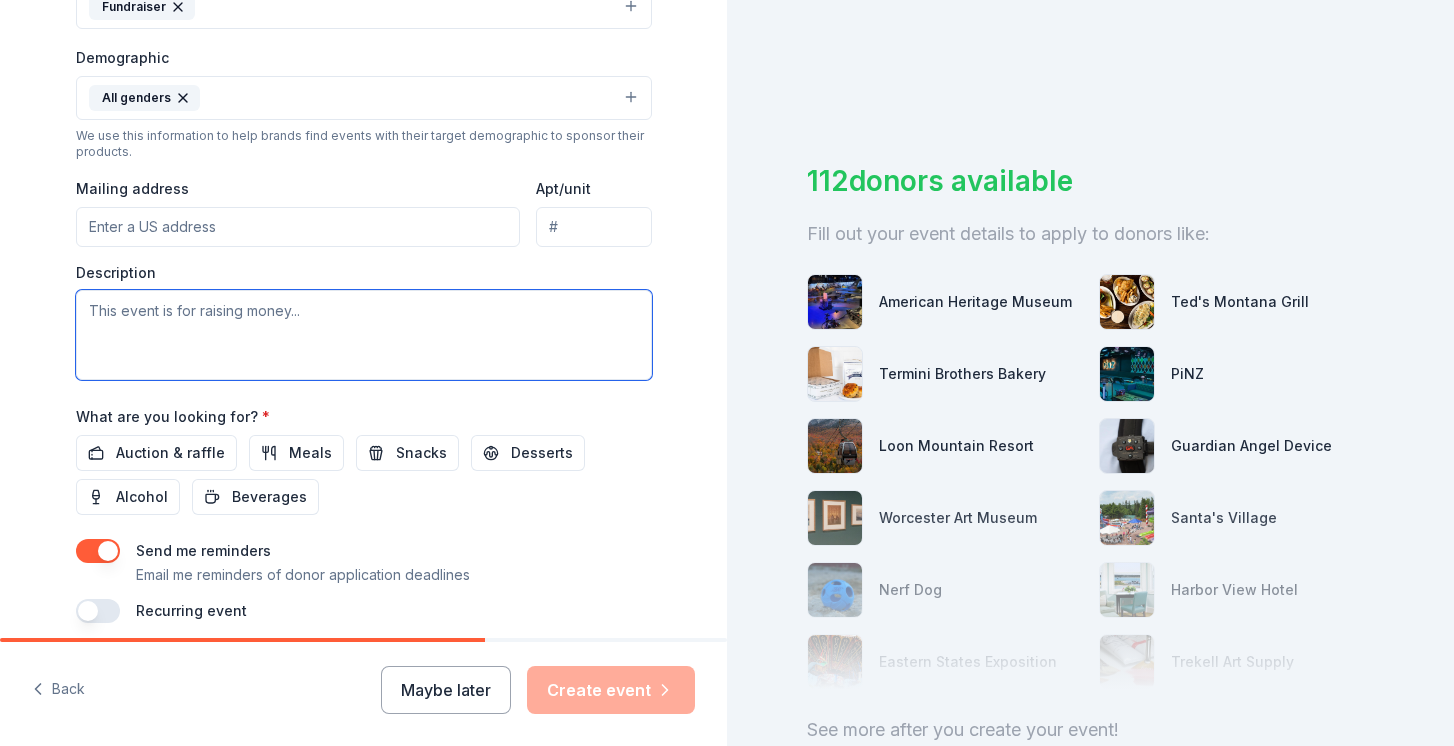 click at bounding box center [364, 335] 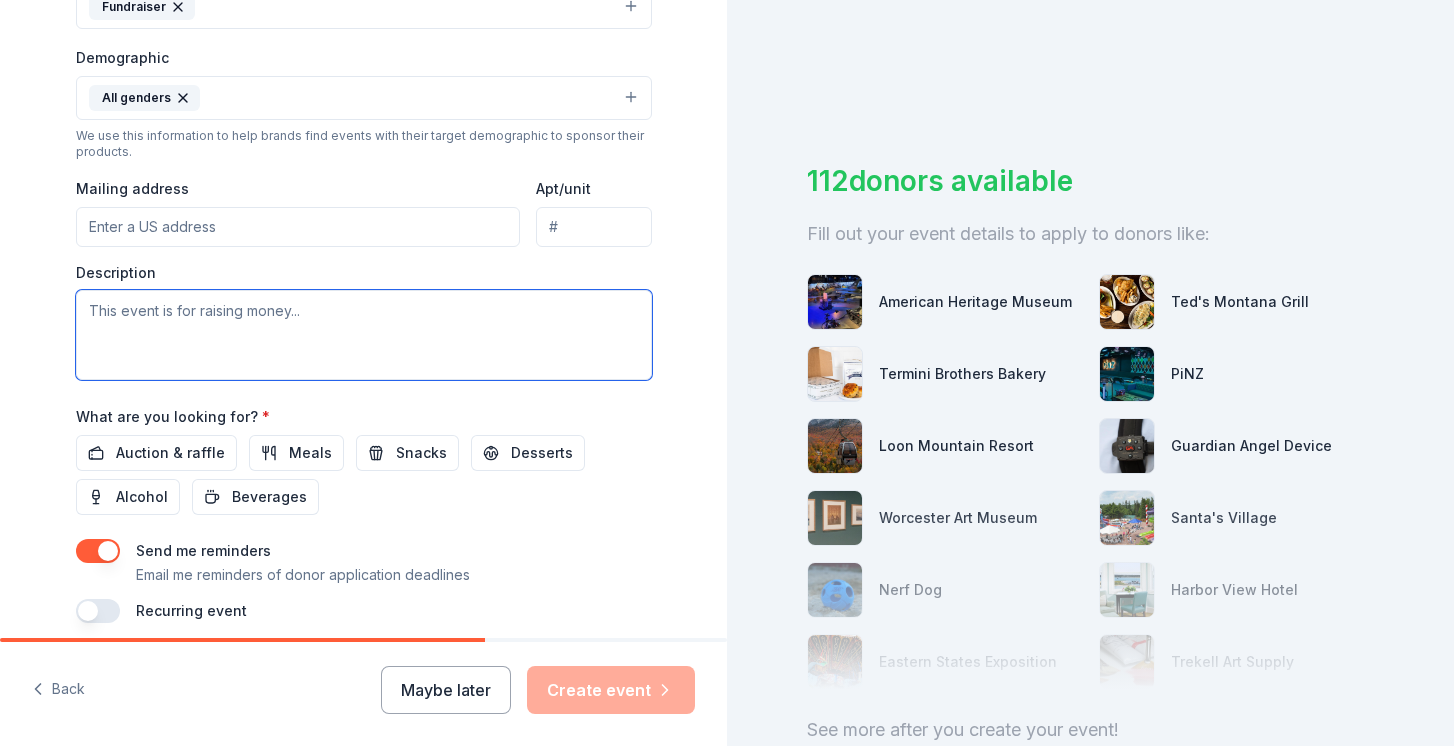 click at bounding box center [364, 335] 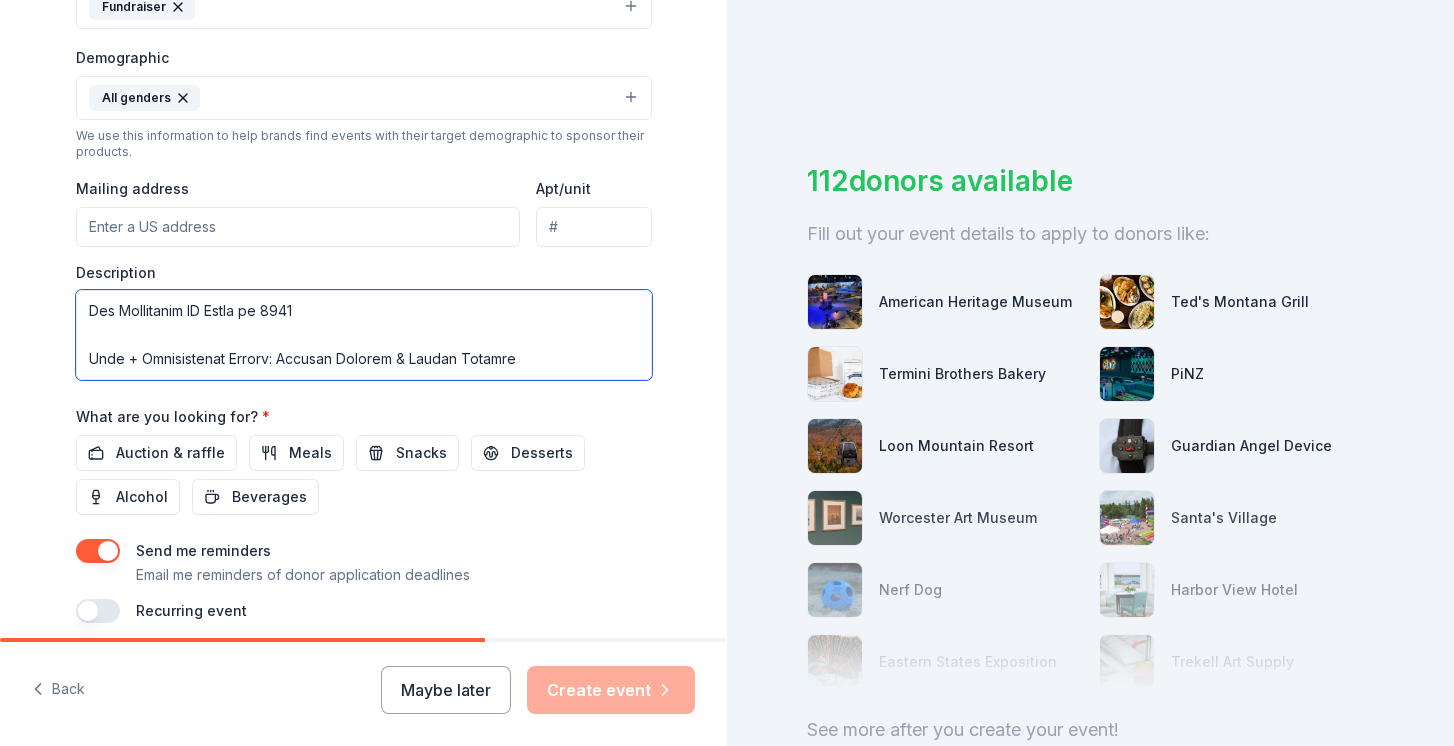 scroll, scrollTop: 0, scrollLeft: 0, axis: both 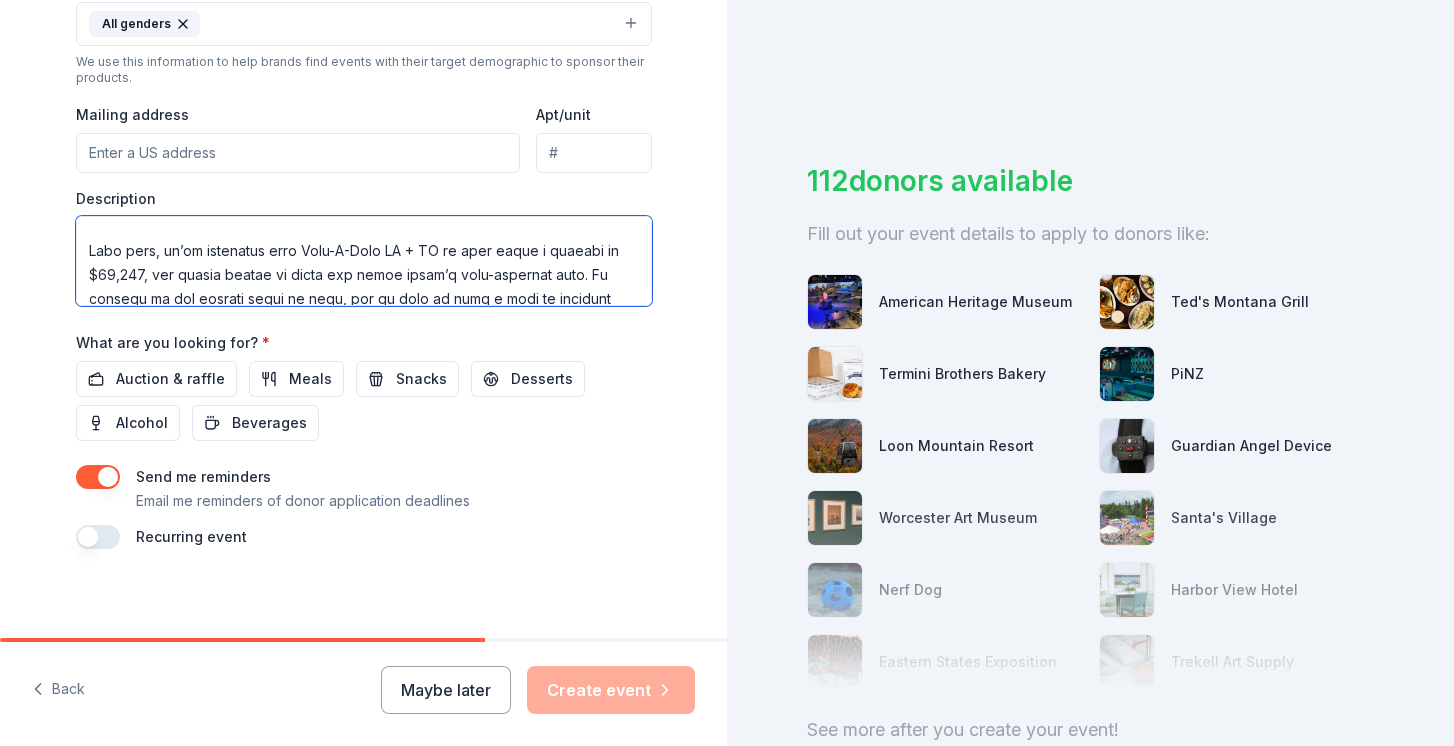 click at bounding box center [364, 261] 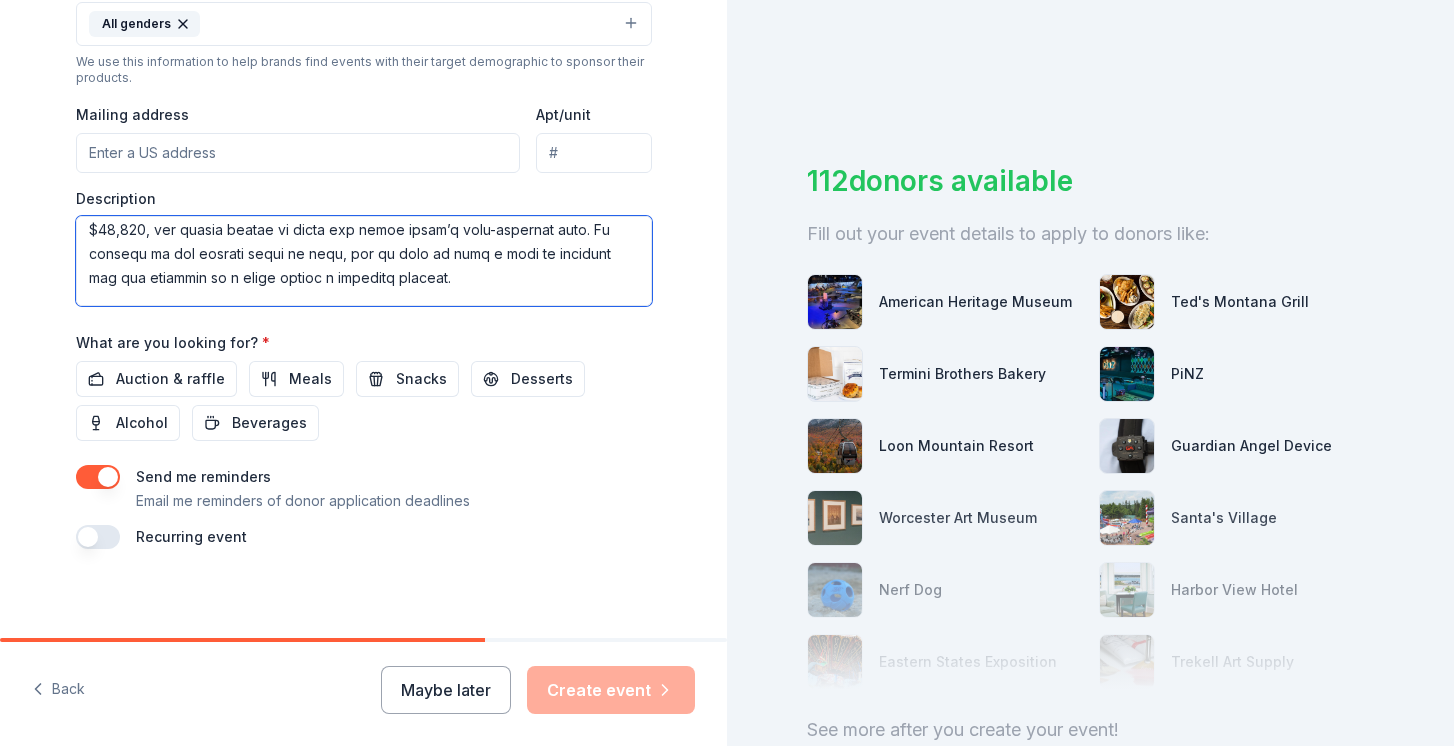 scroll, scrollTop: 105, scrollLeft: 0, axis: vertical 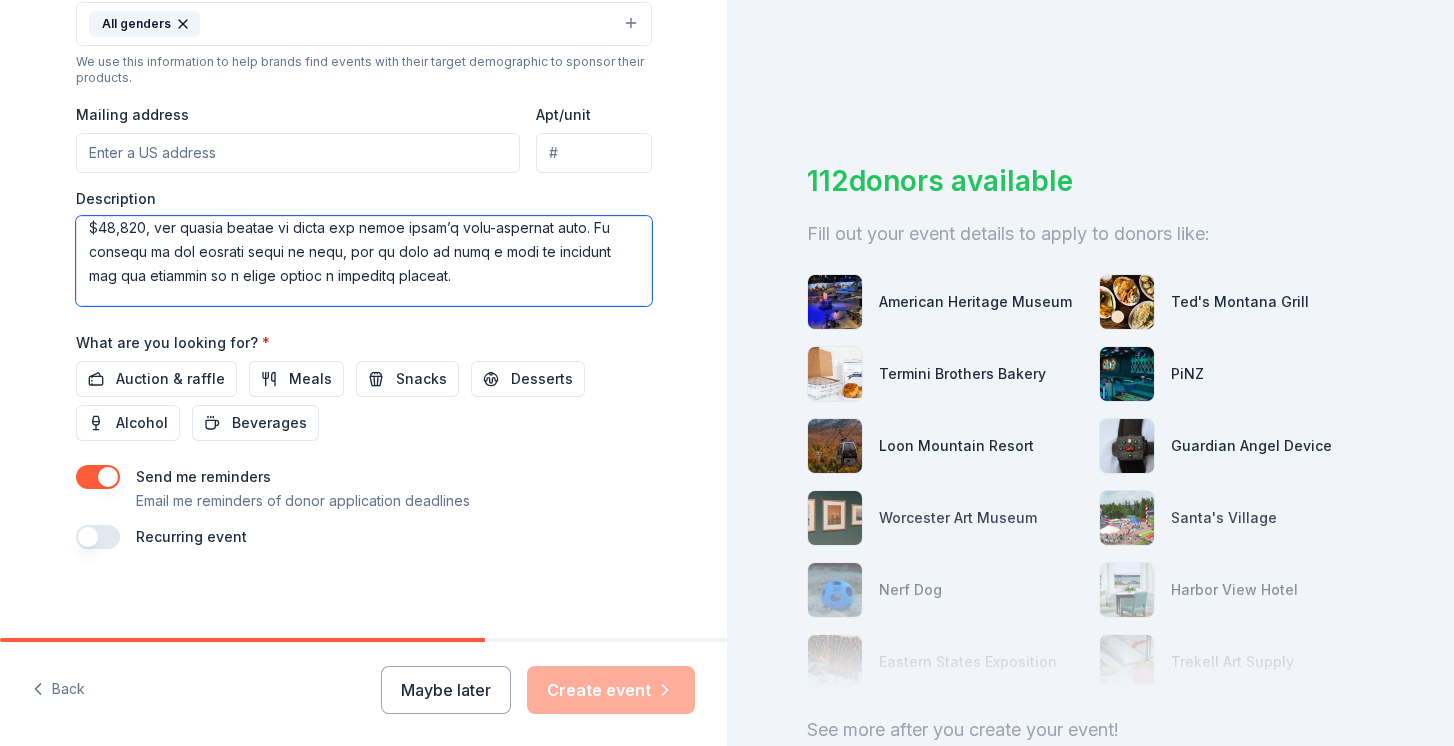 click at bounding box center (364, 261) 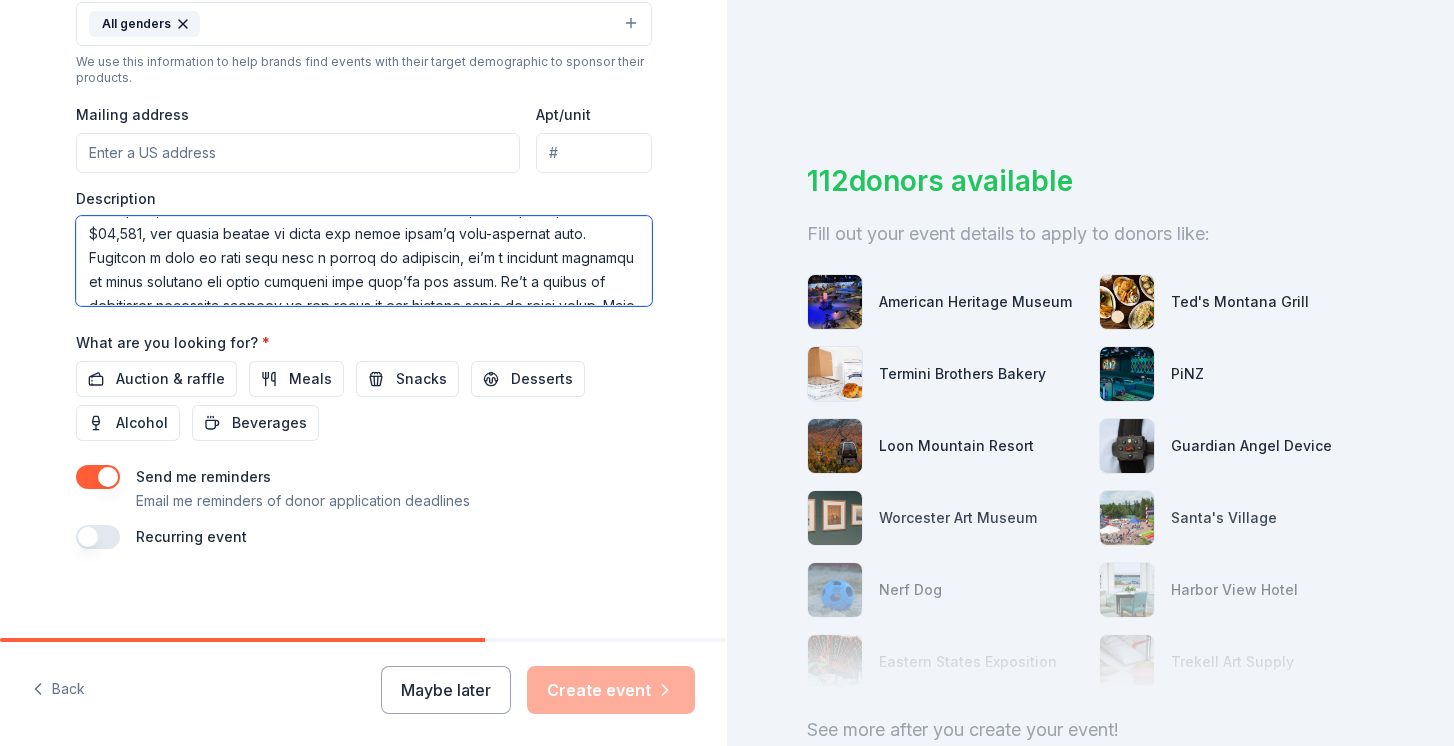 scroll, scrollTop: 101, scrollLeft: 0, axis: vertical 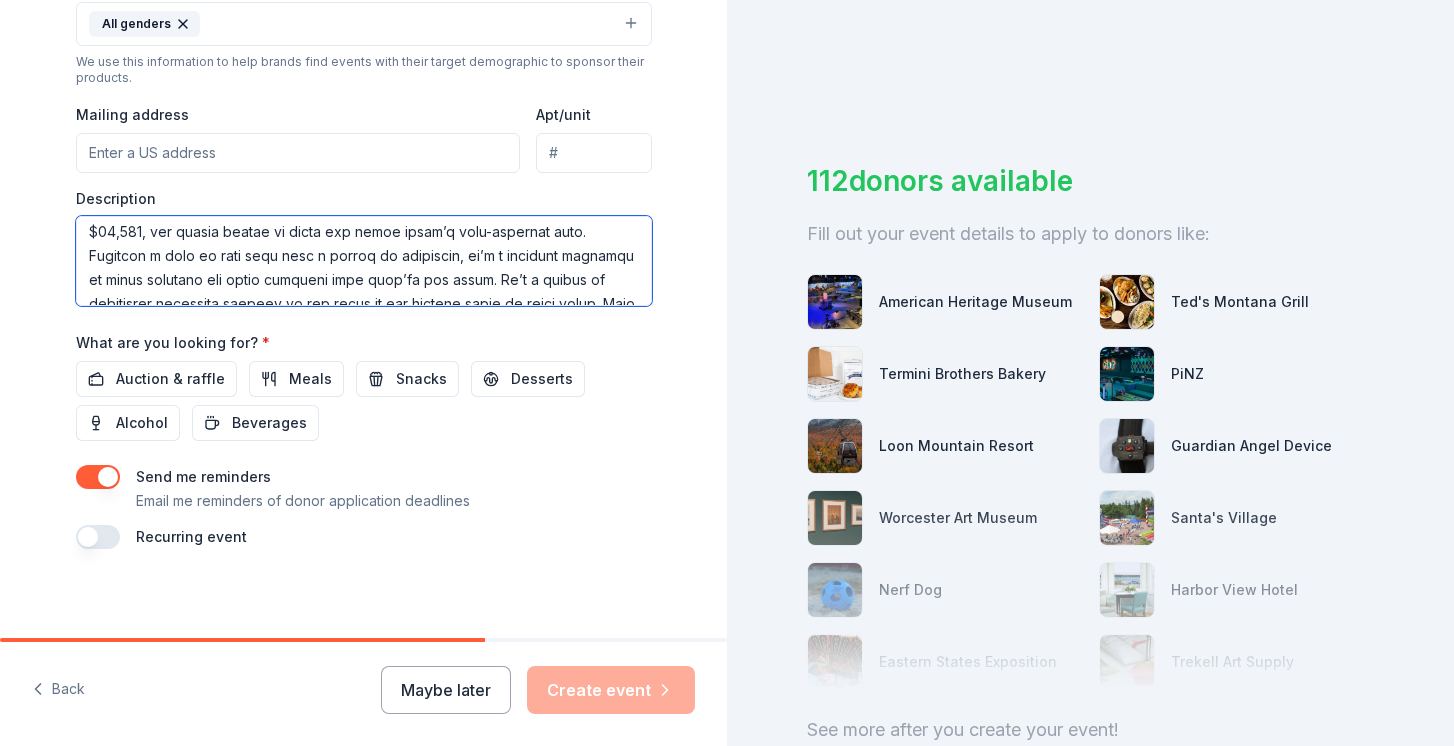 click at bounding box center (364, 261) 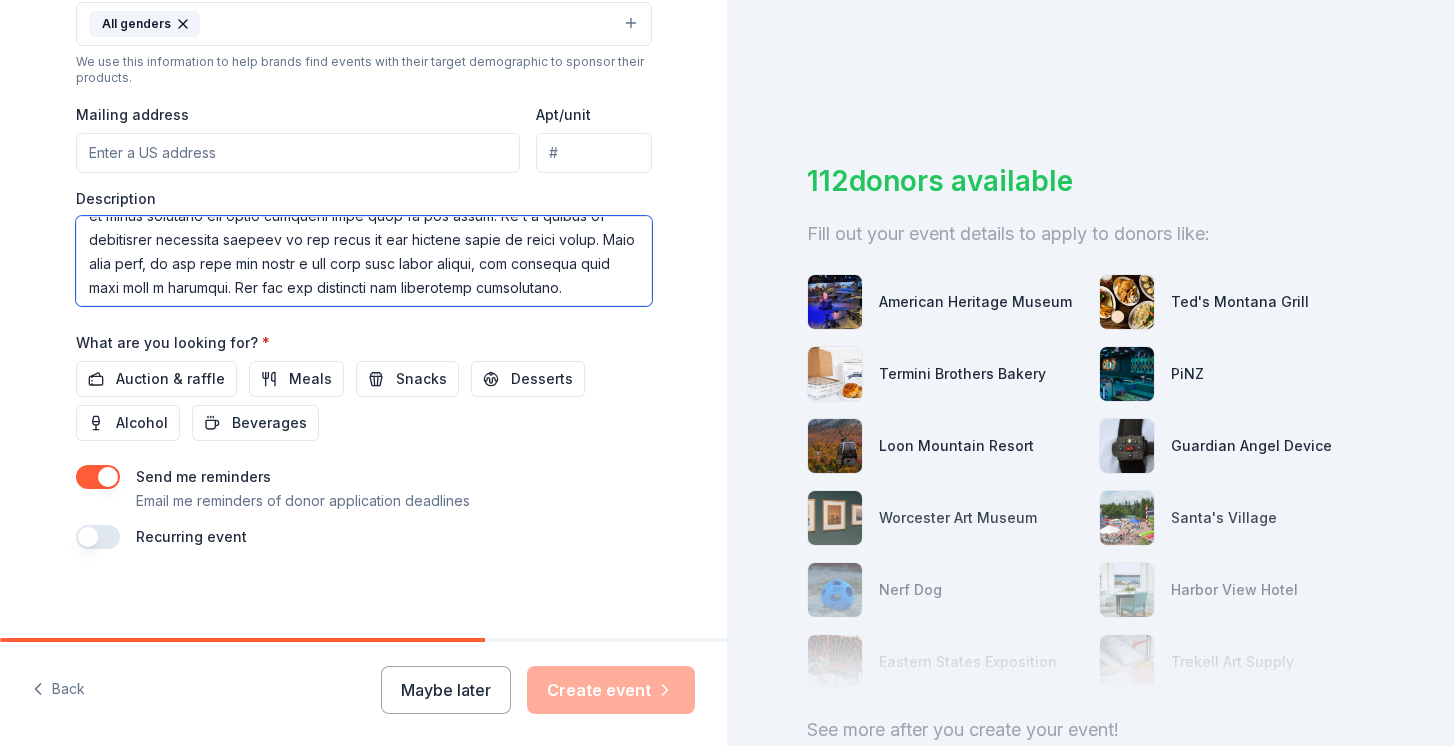 scroll, scrollTop: 432, scrollLeft: 0, axis: vertical 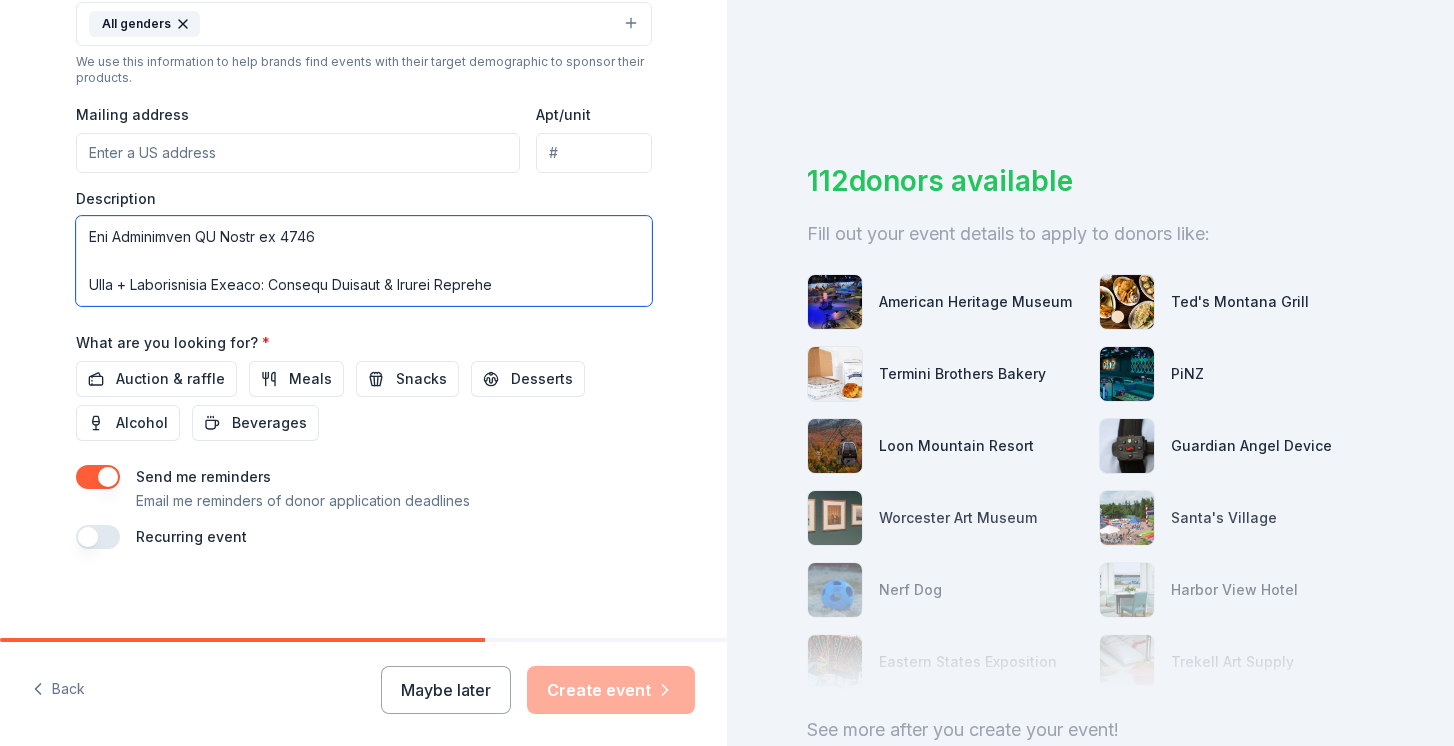 drag, startPoint x: 86, startPoint y: 273, endPoint x: 510, endPoint y: 226, distance: 426.597 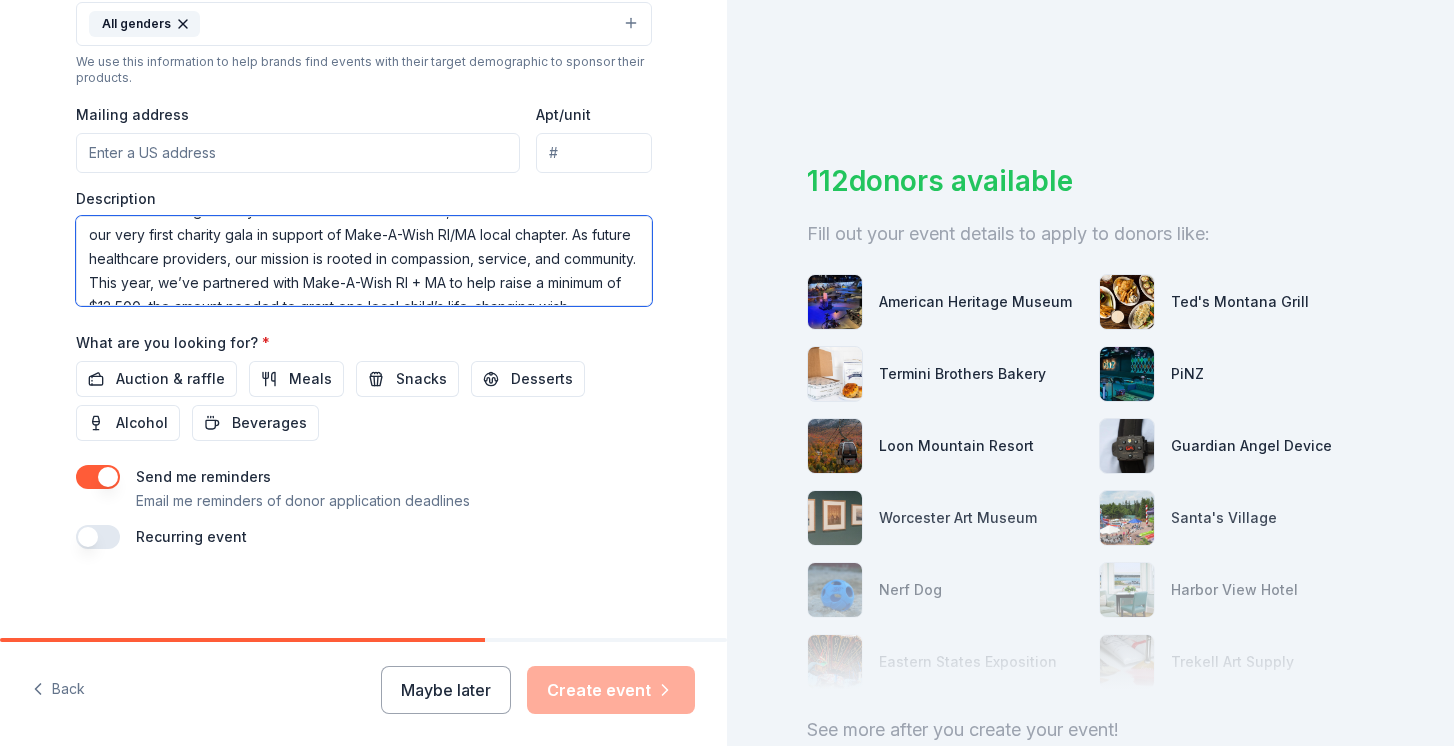 scroll, scrollTop: 62, scrollLeft: 0, axis: vertical 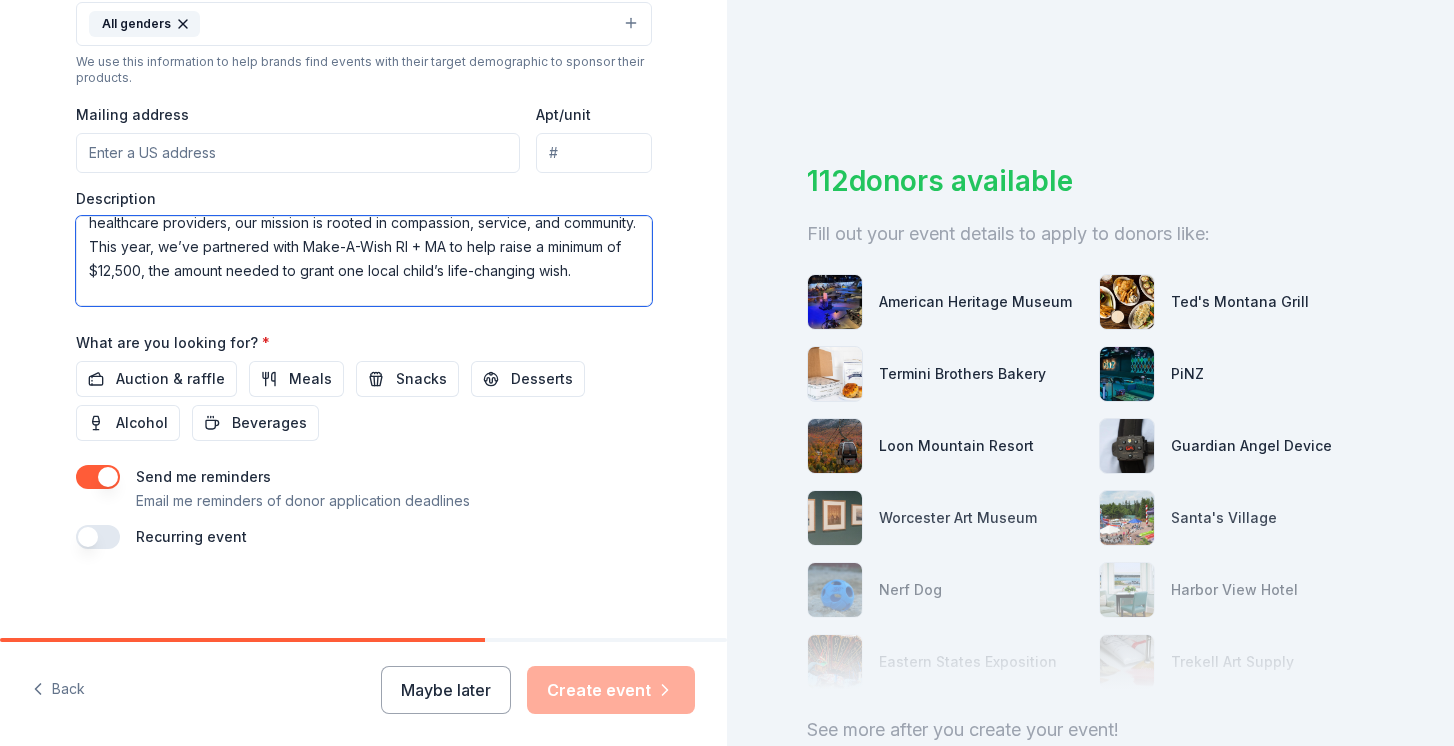 click on "We are the inaugural Physician Assistant Class of 2027, and we’re honored to host our very first charity gala in support of Make-A-Wish RI/MA local chapter. As future healthcare providers, our mission is rooted in compassion, service, and community.  This year, we’ve partnered with Make-A-Wish RI + MA to help raise a minimum of $12,500, the amount needed to grant one local child’s life-changing wish.
Gala + Philanthropy Chairs: Kristen Martone & Sidney Parsons" at bounding box center (364, 261) 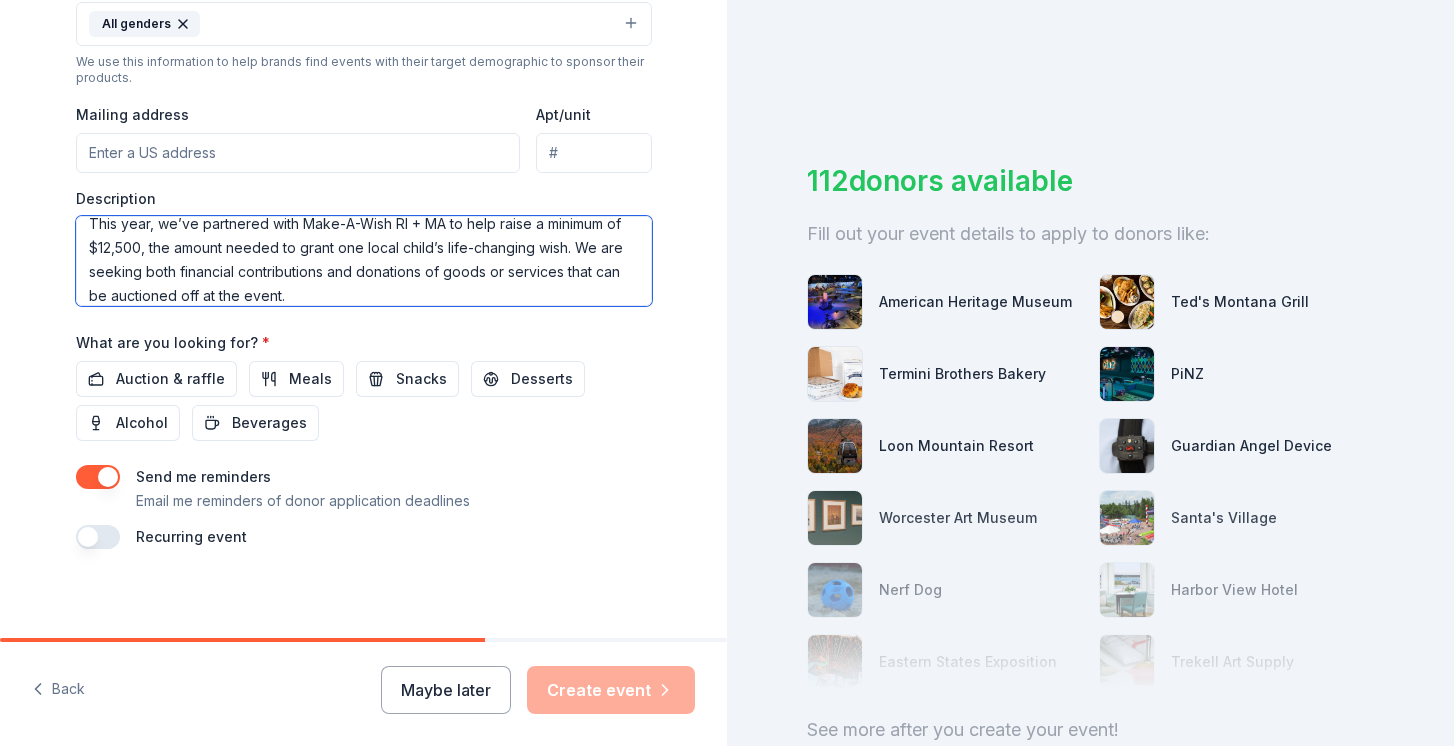 scroll, scrollTop: 94, scrollLeft: 0, axis: vertical 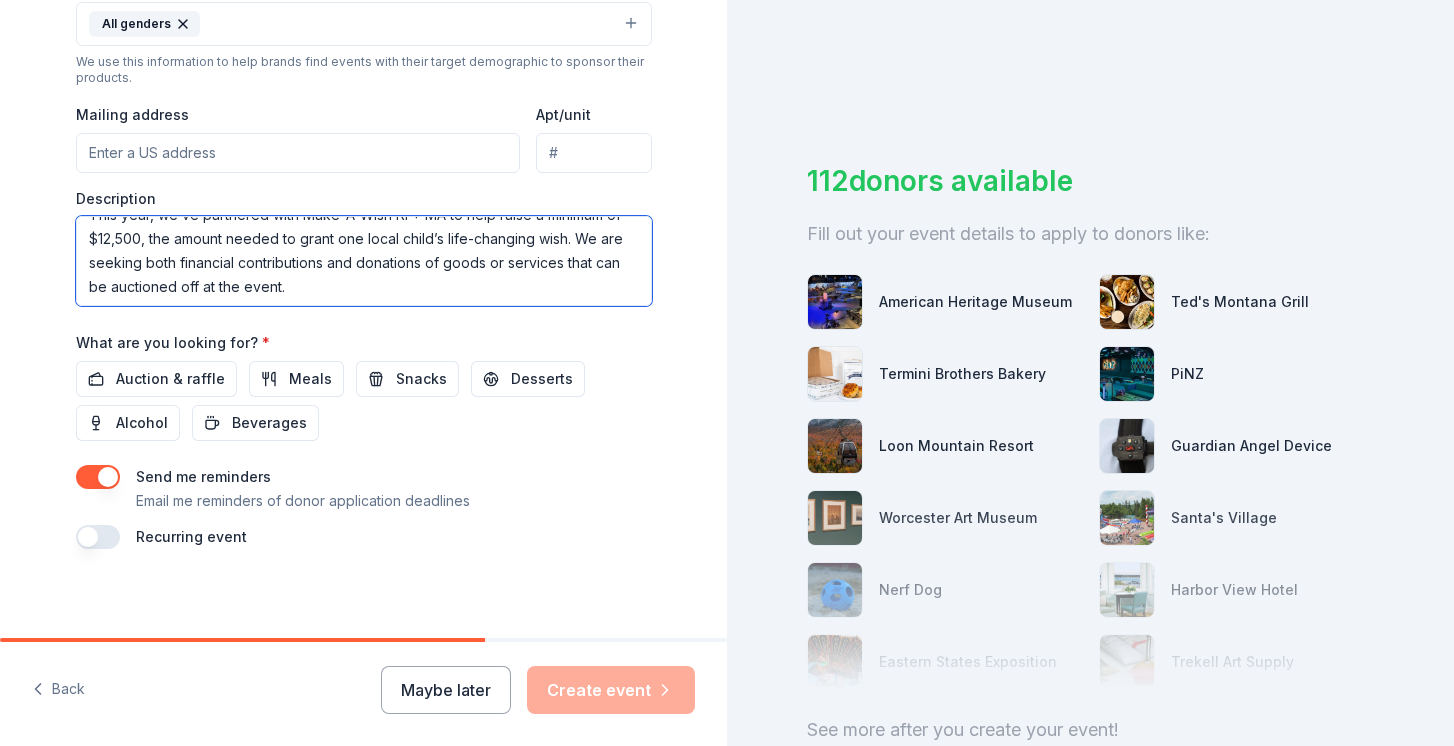 paste on "We would be incredibly grateful for any donation you or your business could offer to support this meaningful cause. If you're interested in participating, I would be happy to discuss how you can get involved and ensure your contribution is recognized at the event." 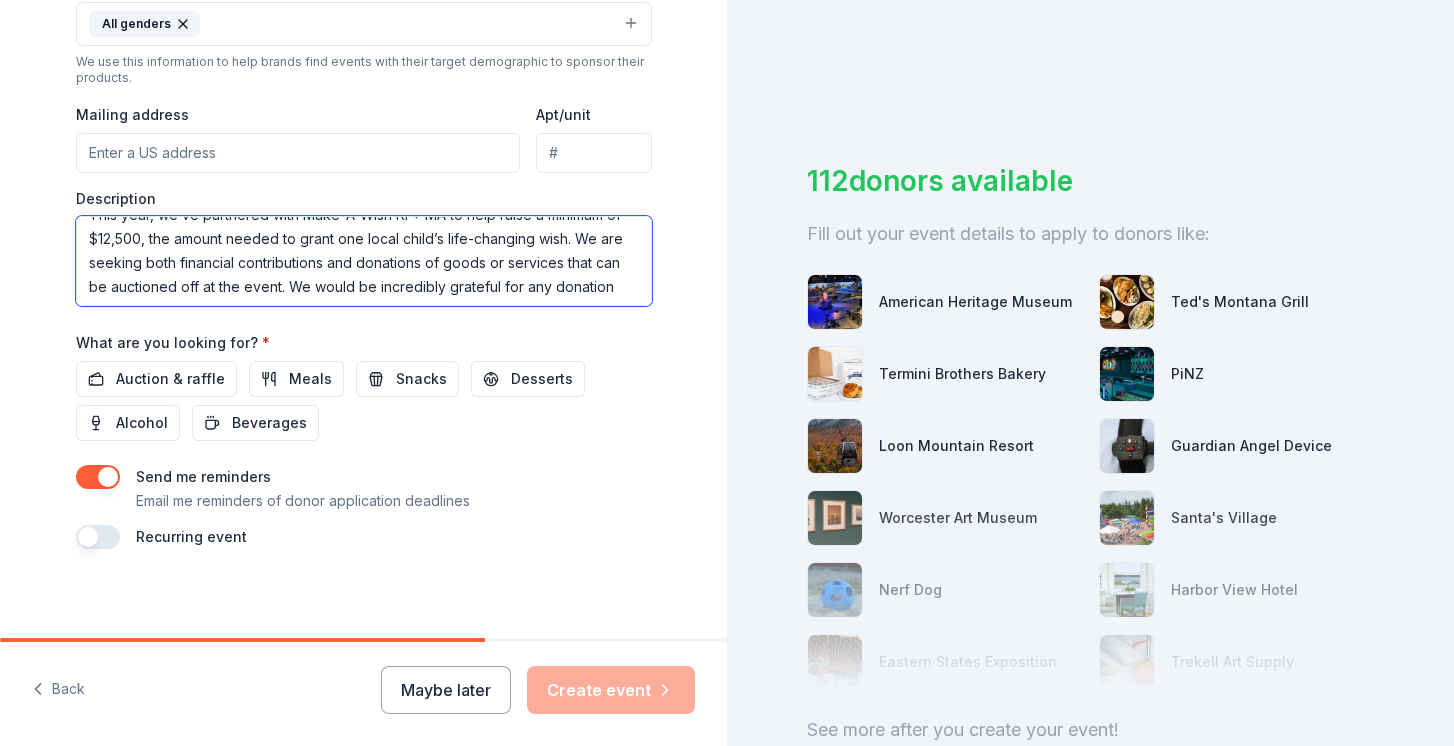 scroll, scrollTop: 181, scrollLeft: 0, axis: vertical 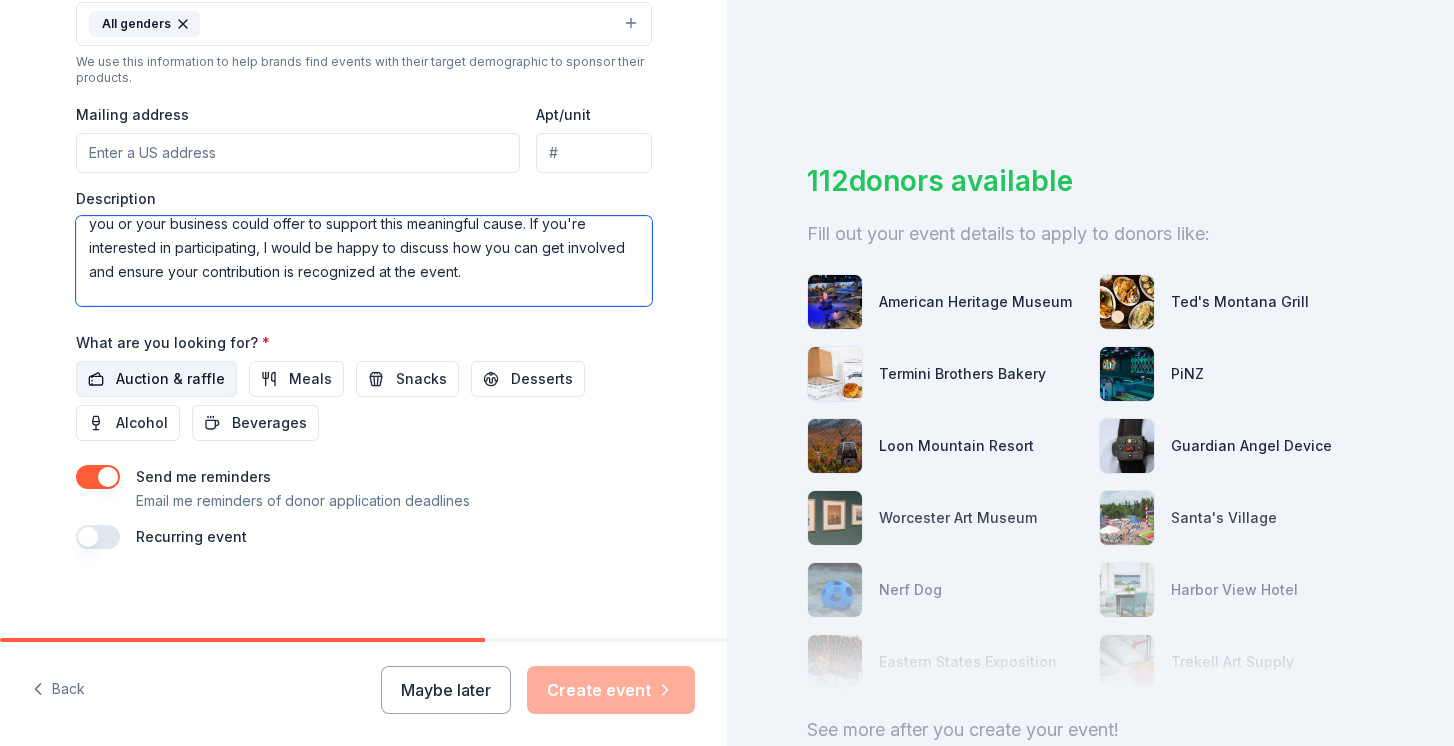 type on "We are the inaugural Physician Assistant Class of 2027, and we’re honored to host our very first charity gala in support of Make-A-Wish [STATE_CODE] + [STATE_CODE] to help raise a minimum of $12,500, the amount needed to grant one local child’s life-changing wish. We are seeking both financial contributions and donations of goods or services that can be auctioned off at the event. We would be incredibly grateful for any donation you or your business could offer to support this meaningful cause. If you're interested in participating, I would be happy to discuss how you can get involved and ensure your contribution is recognized at the event.
Gala + Philanthropy Chairs: [FIRST] [LAST] & [FIRST] [LAST]" 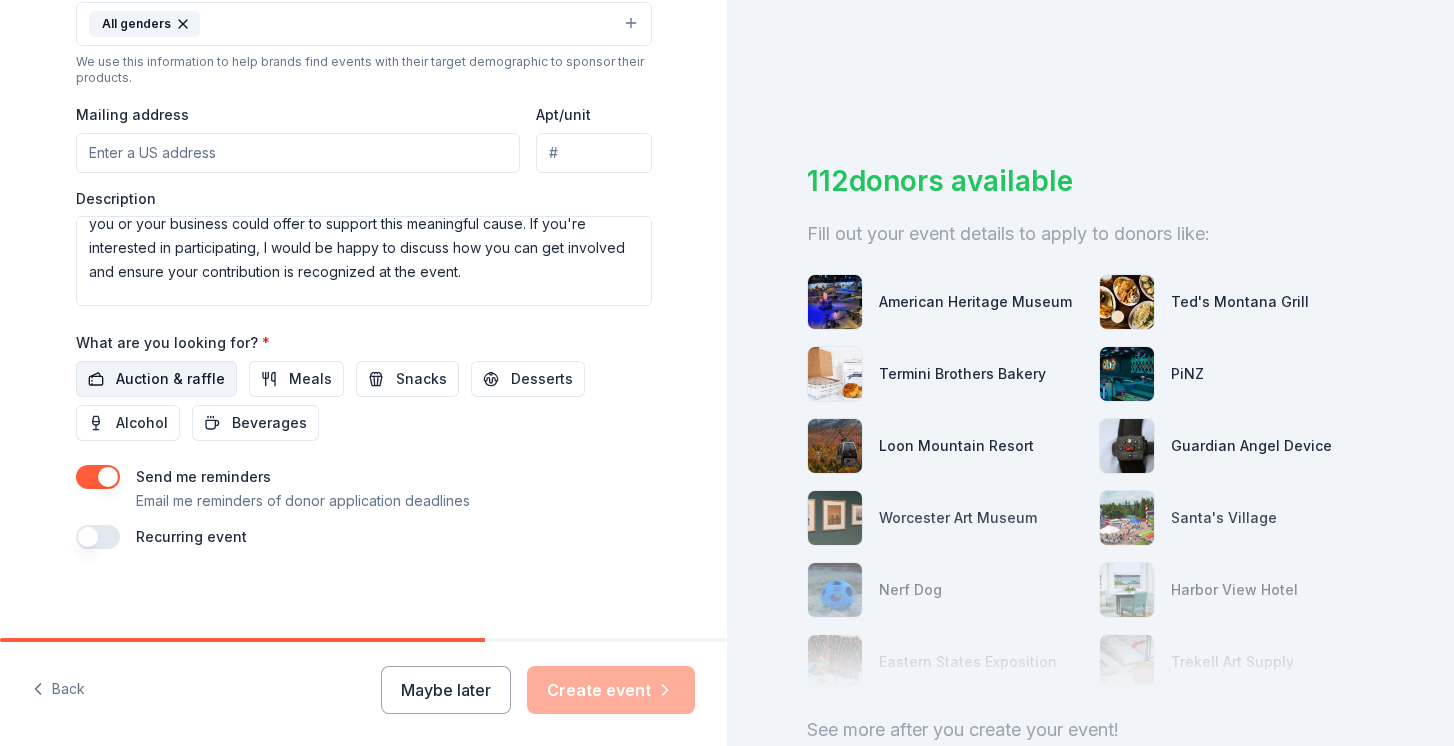 click on "Auction & raffle" at bounding box center (170, 379) 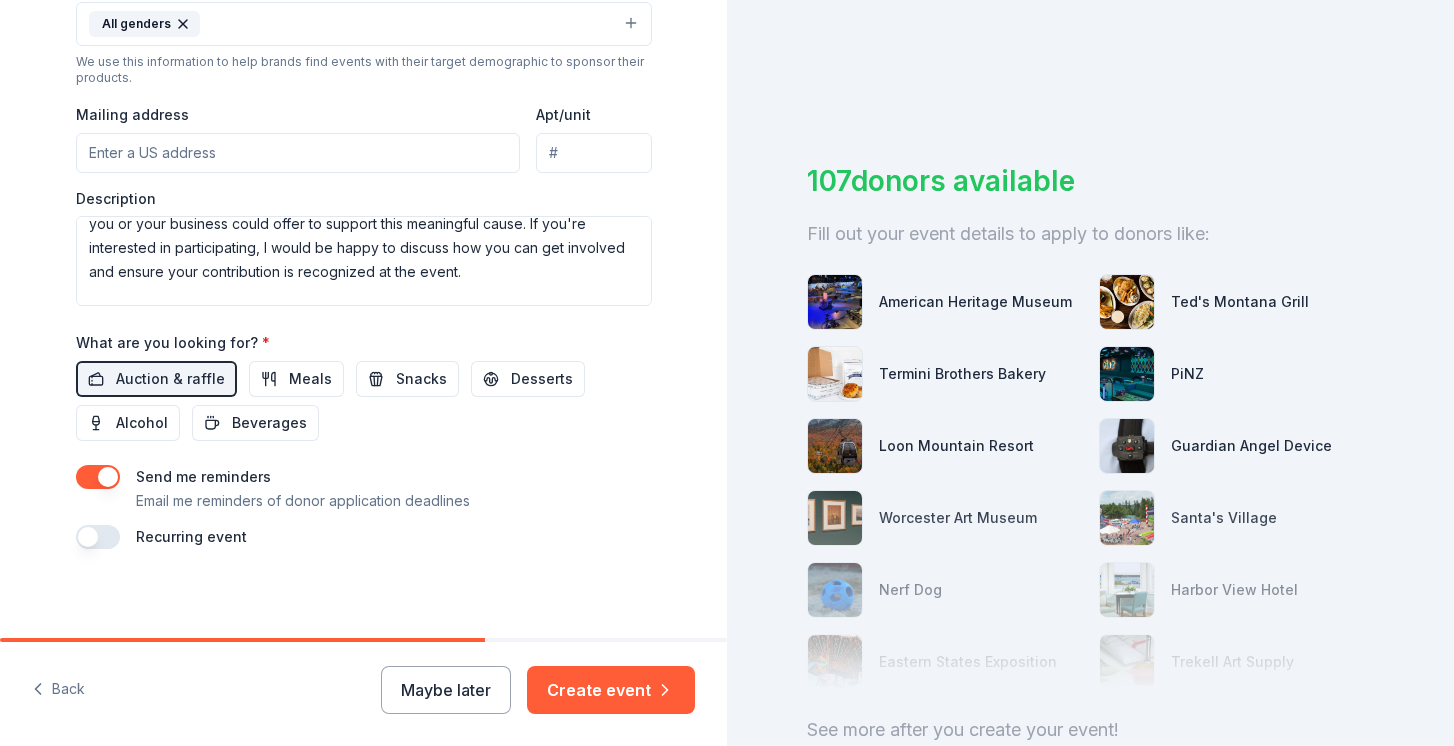 scroll, scrollTop: 697, scrollLeft: 0, axis: vertical 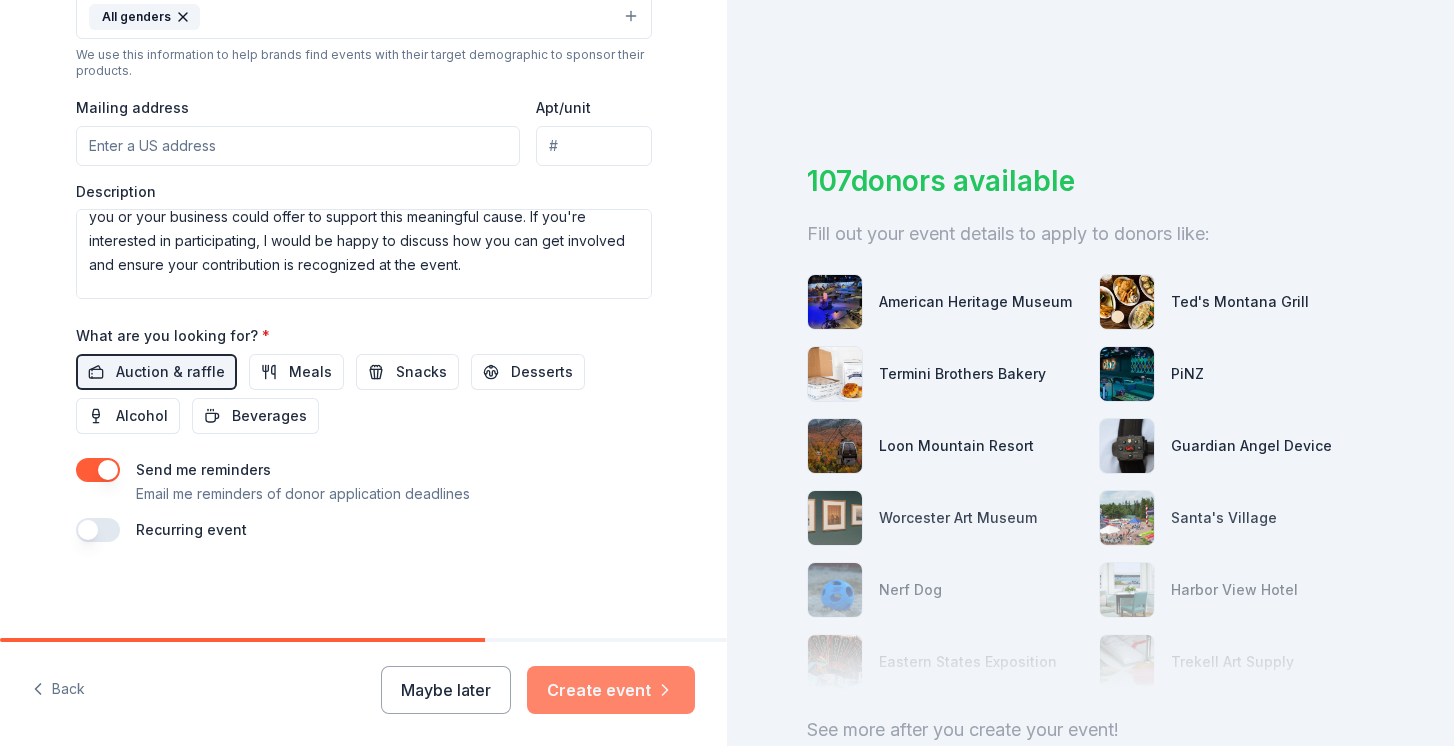 click on "Create event" at bounding box center (611, 690) 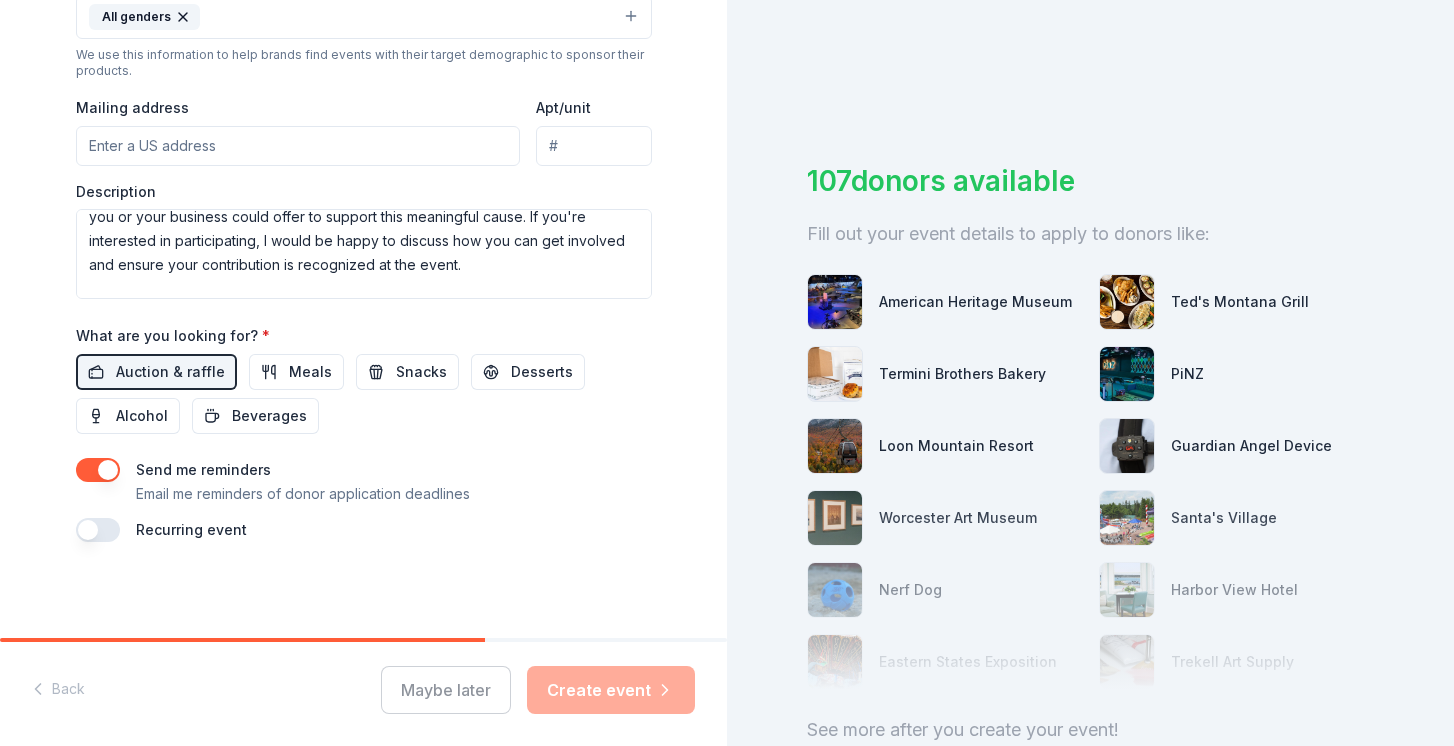 scroll, scrollTop: 646, scrollLeft: 0, axis: vertical 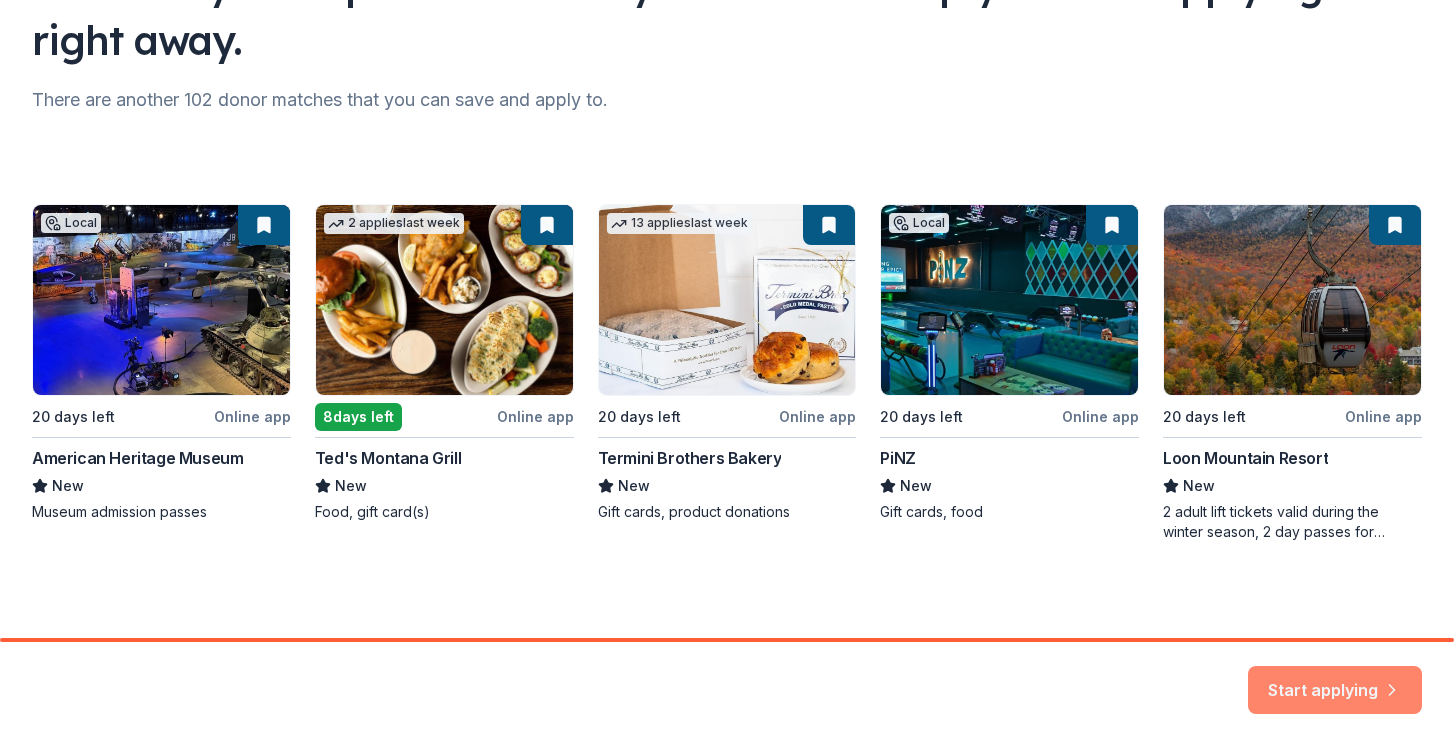 click on "Start applying" at bounding box center [1335, 678] 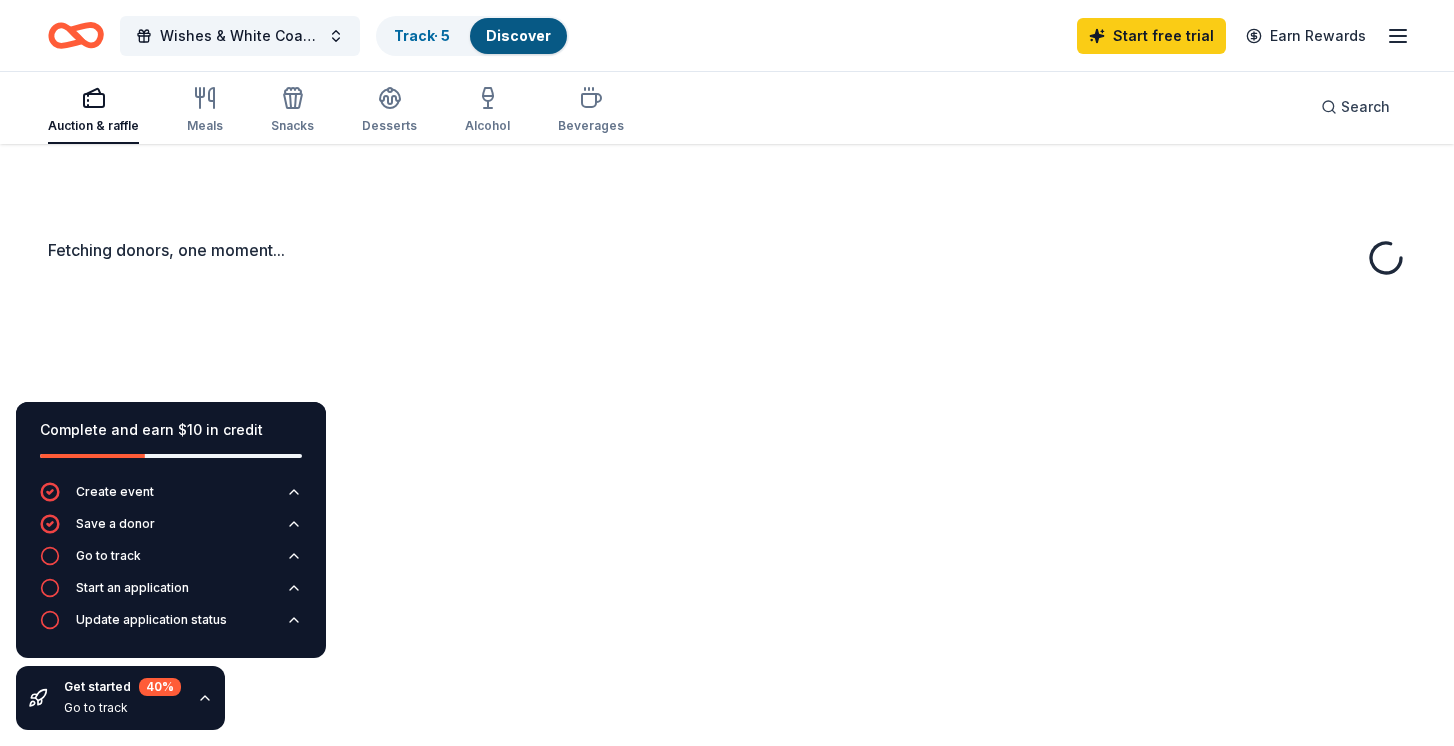 scroll, scrollTop: 0, scrollLeft: 0, axis: both 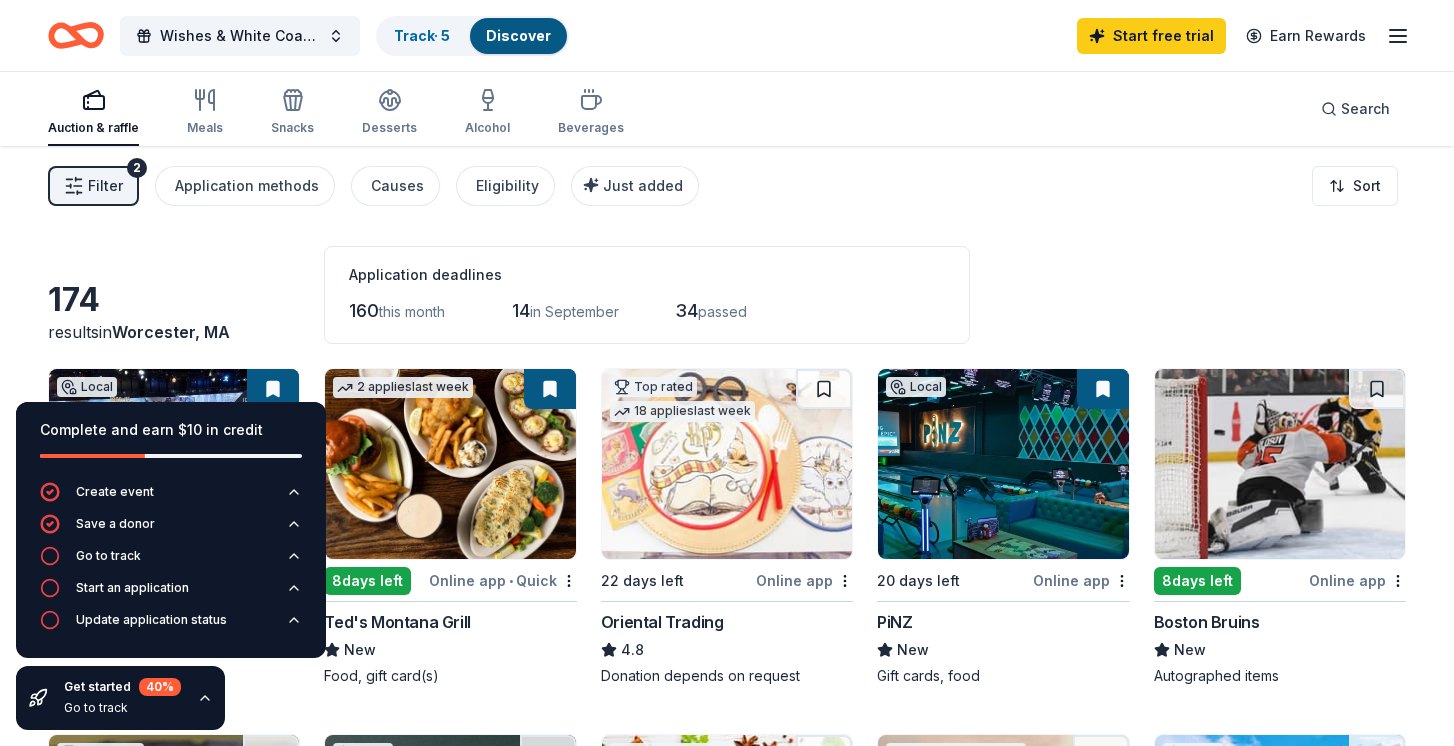 click on "174" at bounding box center [174, 300] 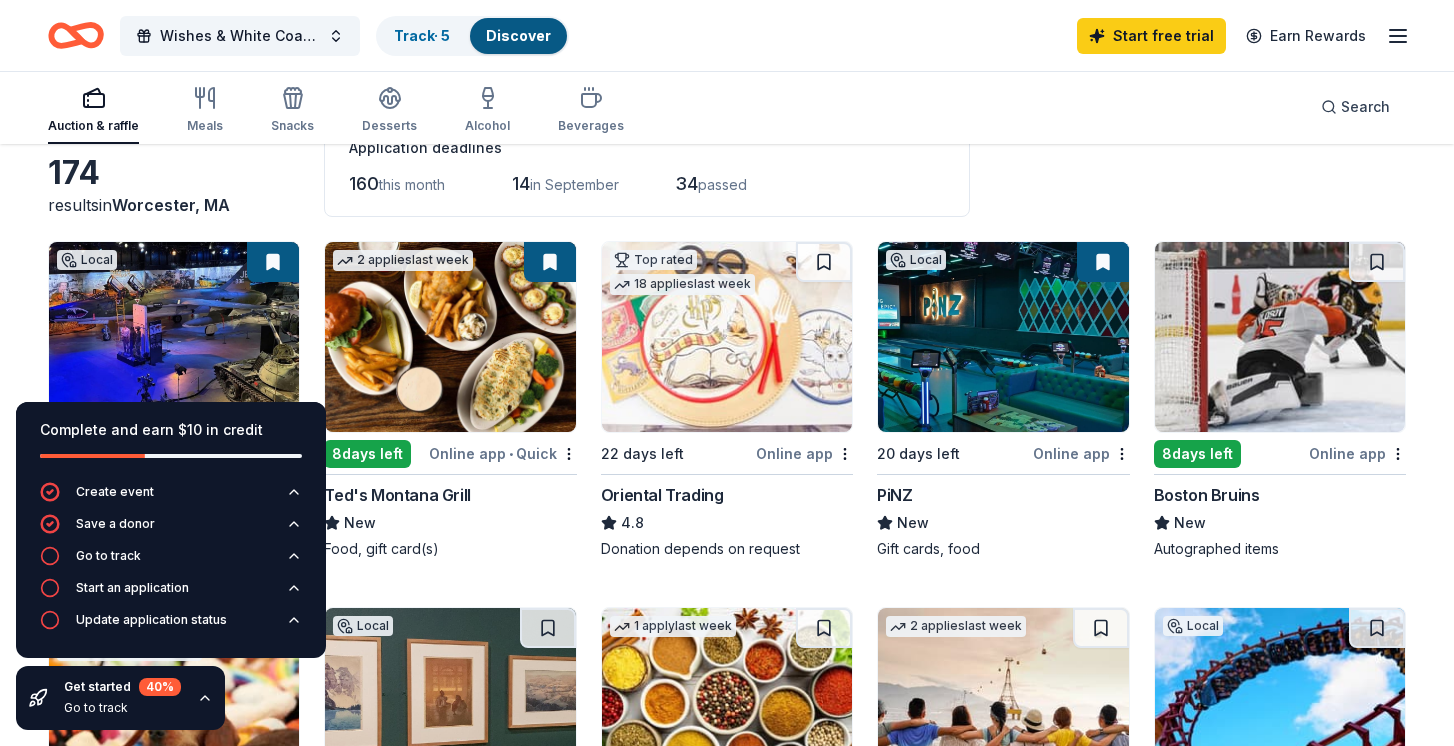 scroll, scrollTop: 177, scrollLeft: 0, axis: vertical 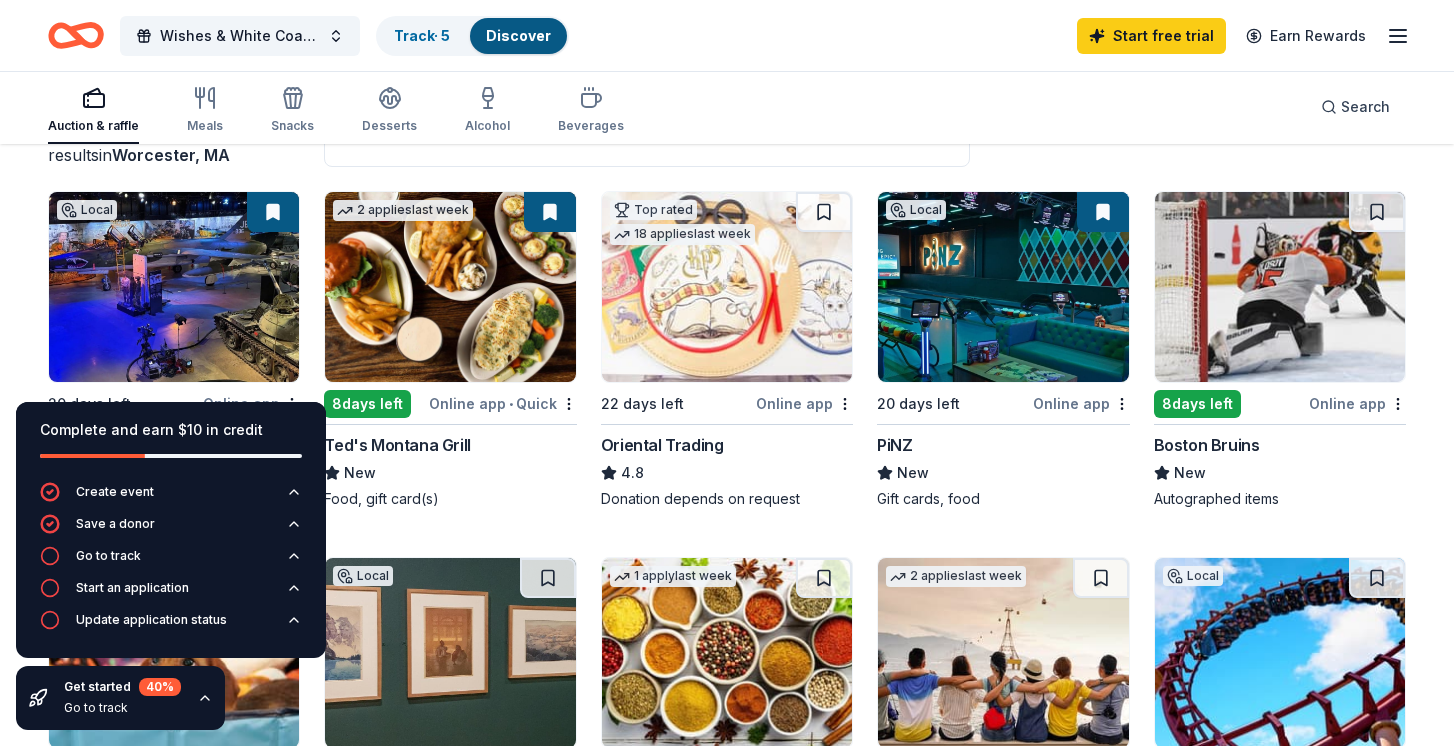 click at bounding box center (1280, 287) 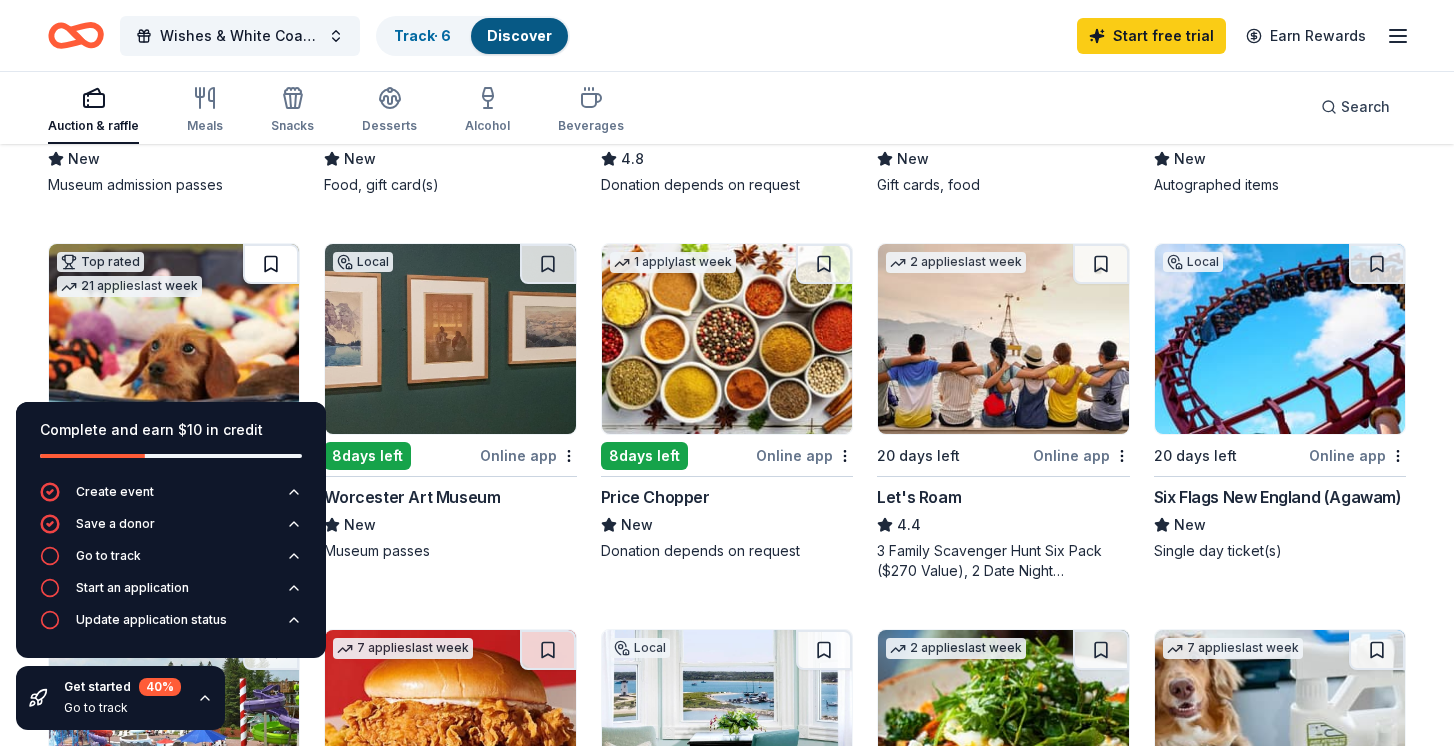 scroll, scrollTop: 482, scrollLeft: 0, axis: vertical 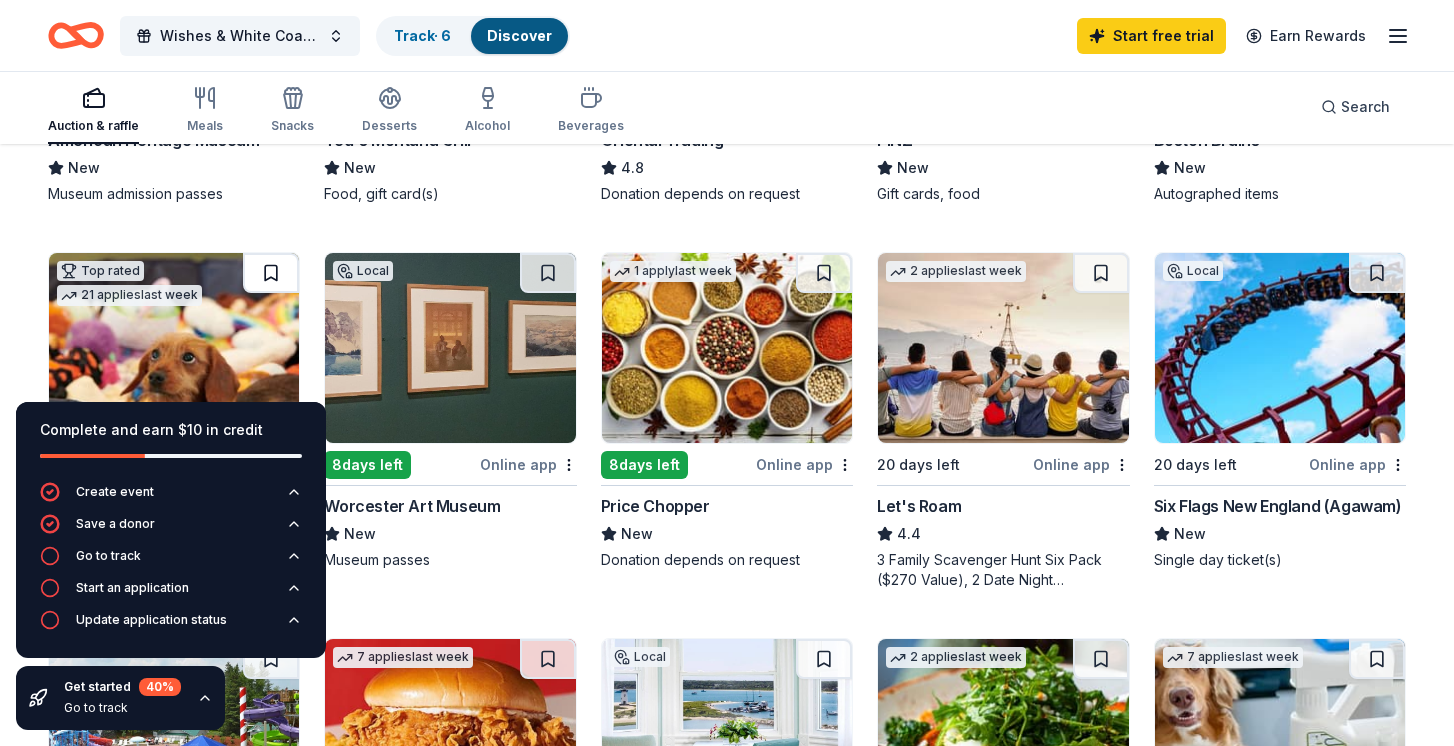 click at bounding box center [271, 273] 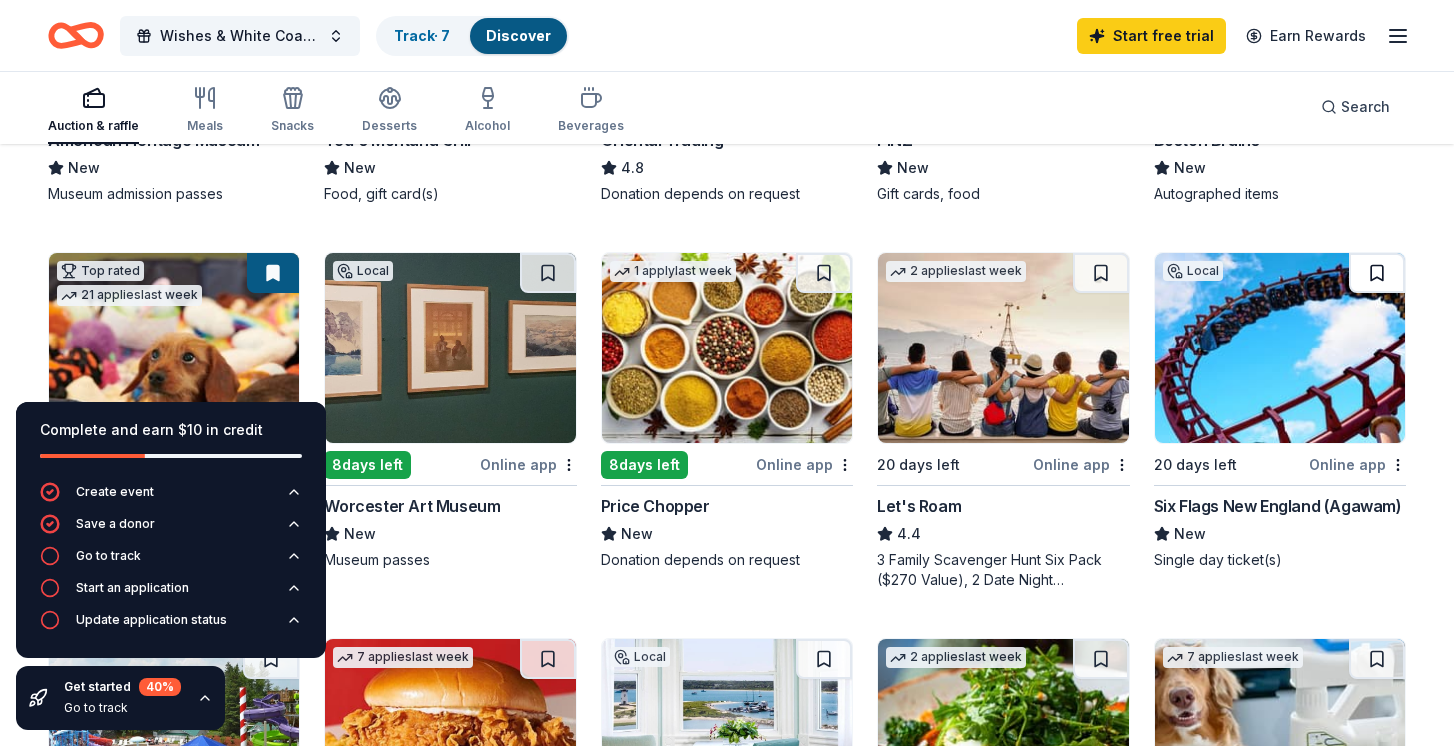 click at bounding box center [1377, 273] 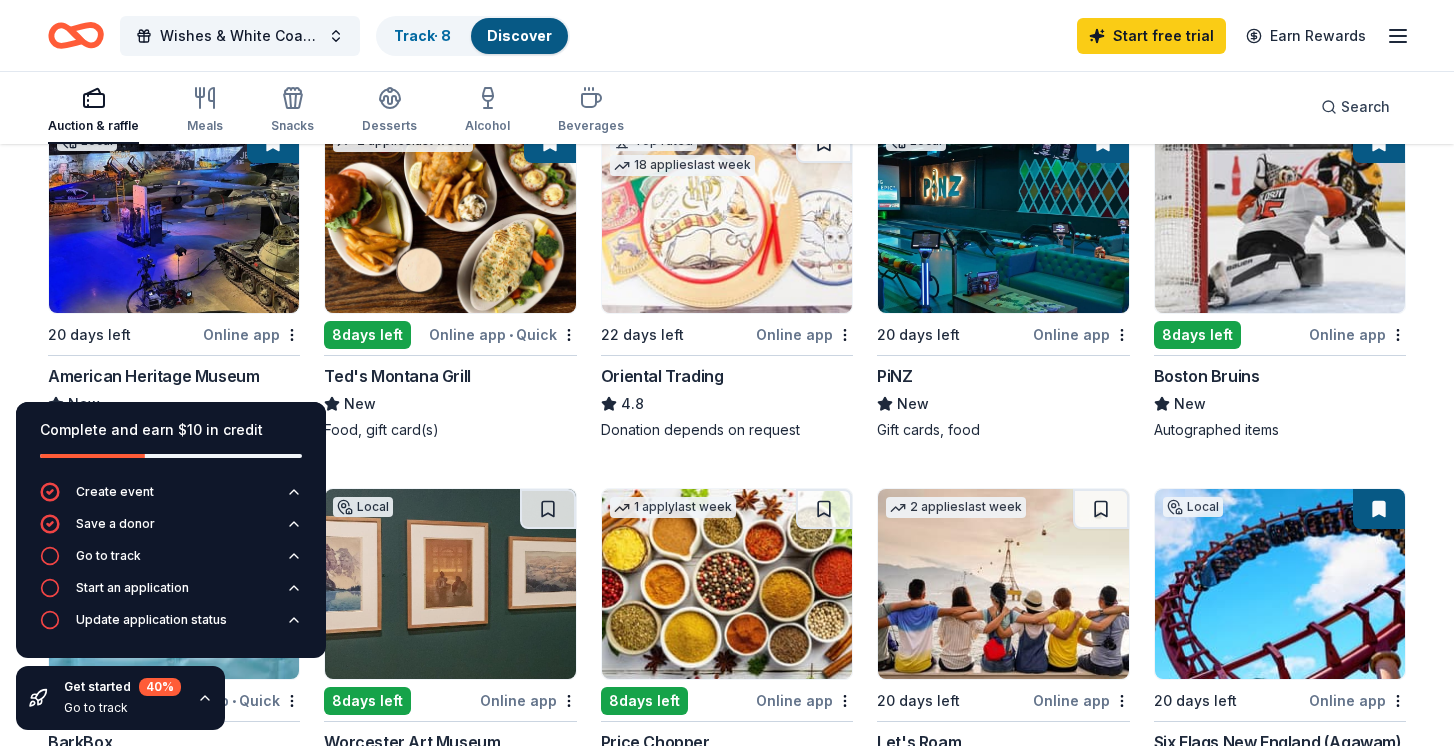 scroll, scrollTop: 245, scrollLeft: 0, axis: vertical 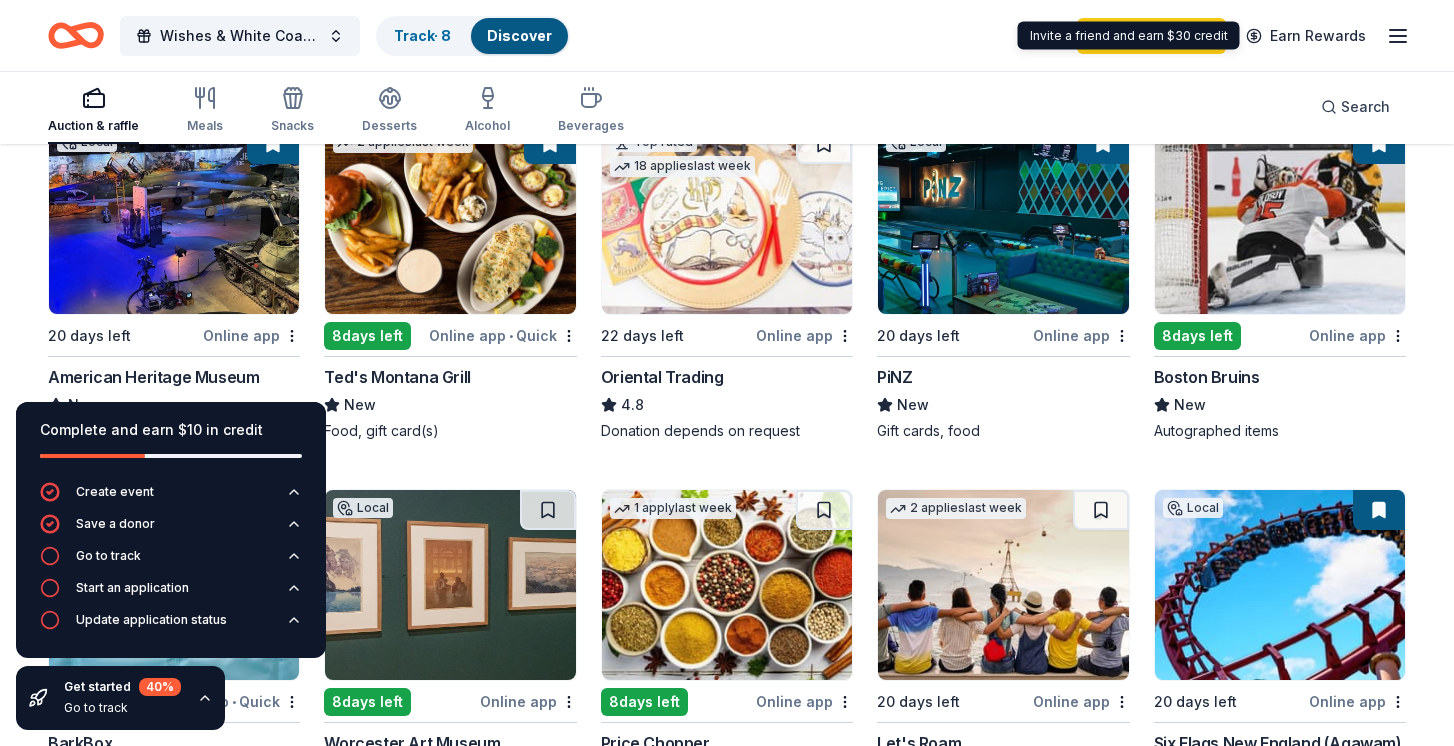 click on "Start free  trial Earn Rewards" at bounding box center (1243, 35) 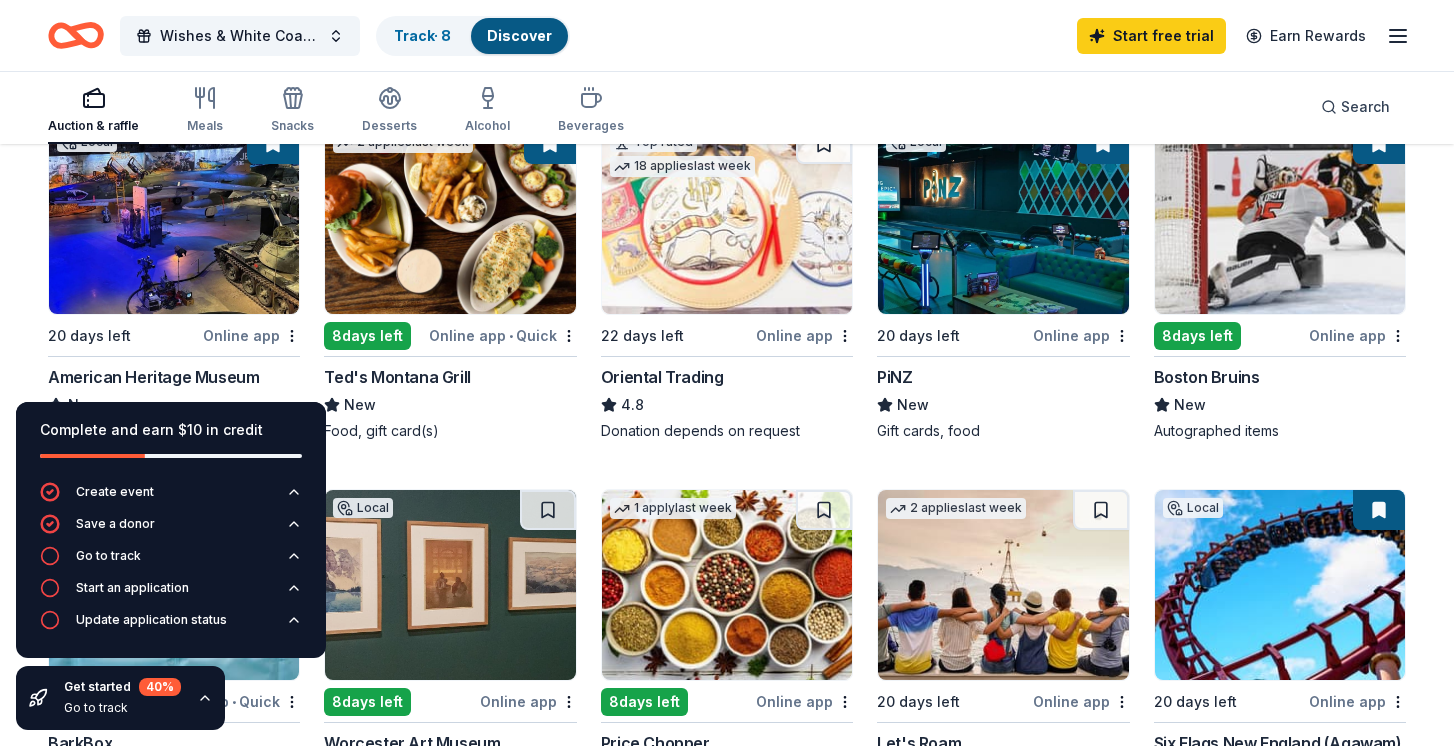 click 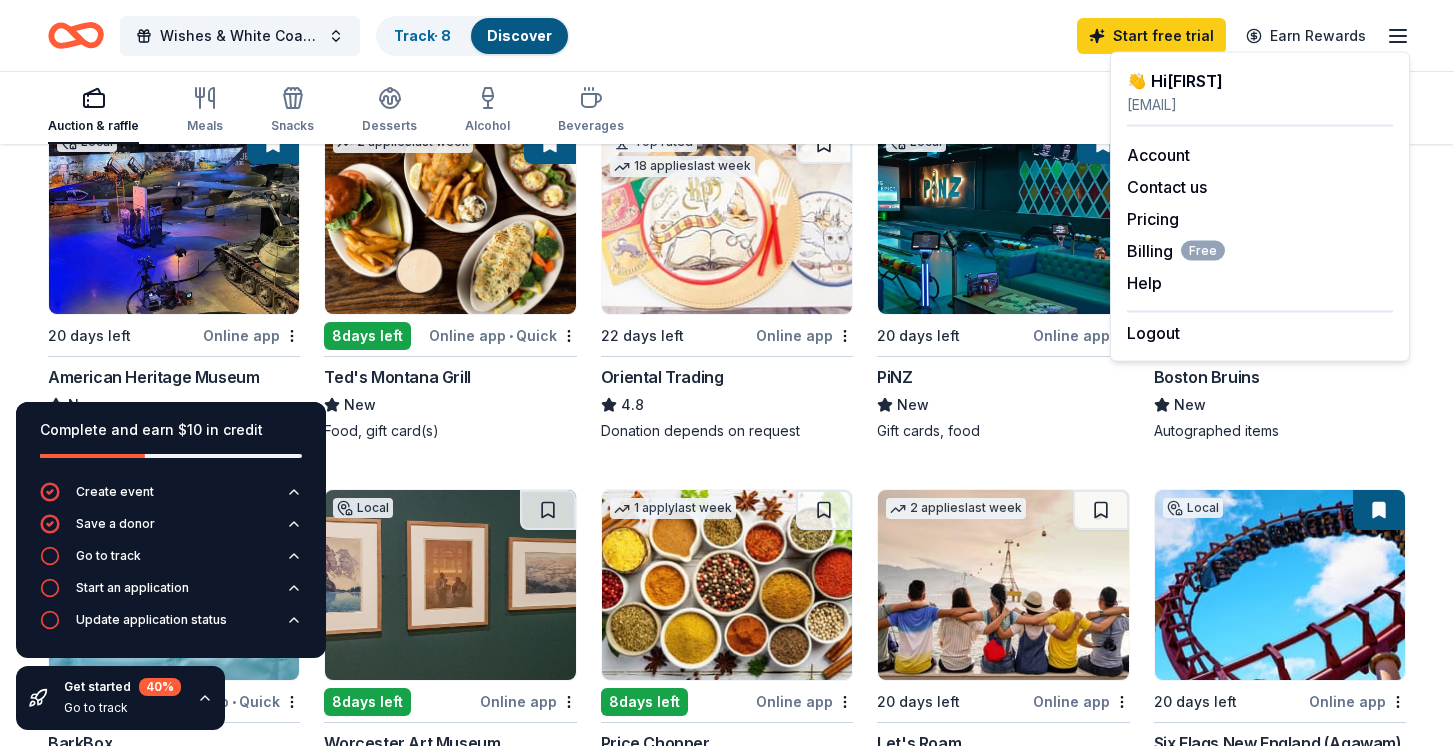 click on "Wishes & White Coats Gala  Track  · 8 Discover Start free  trial Earn Rewards" at bounding box center [727, 35] 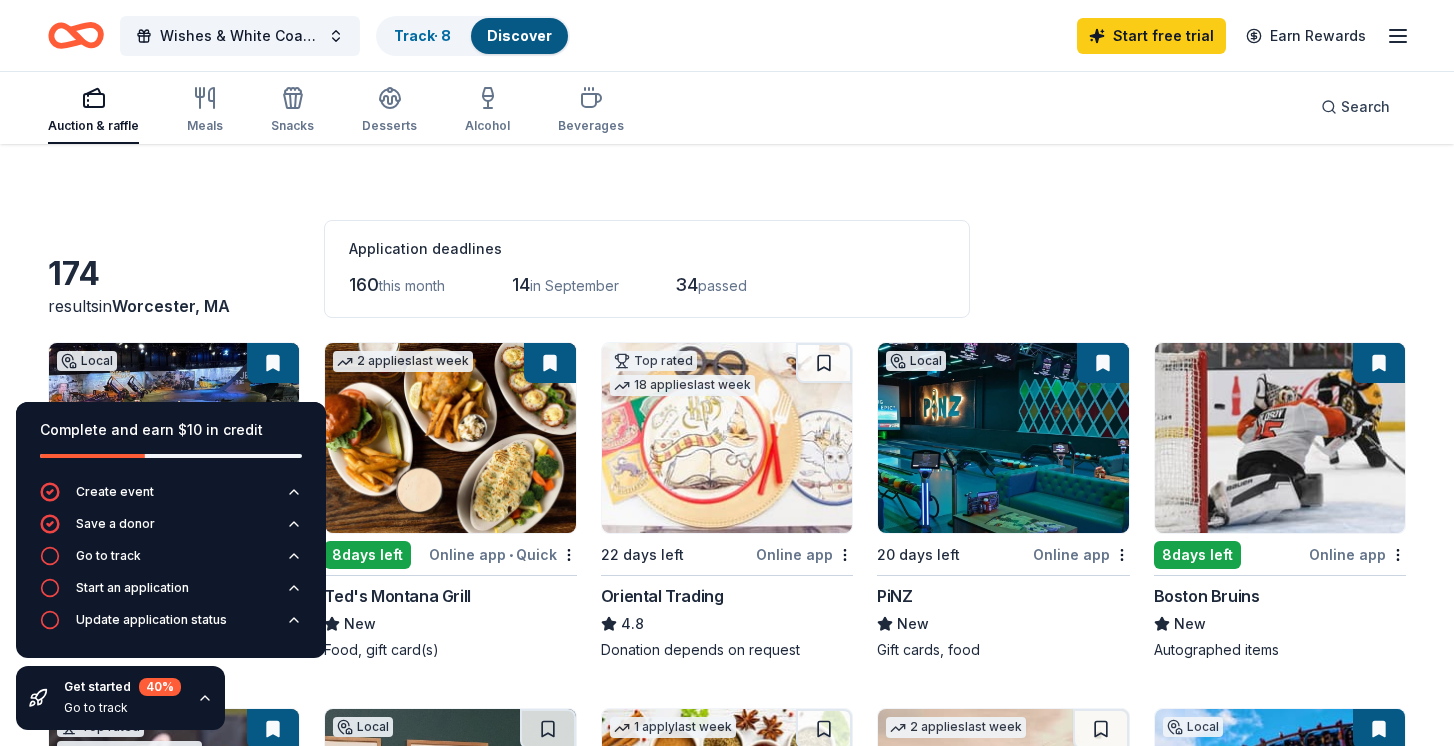 scroll, scrollTop: 0, scrollLeft: 0, axis: both 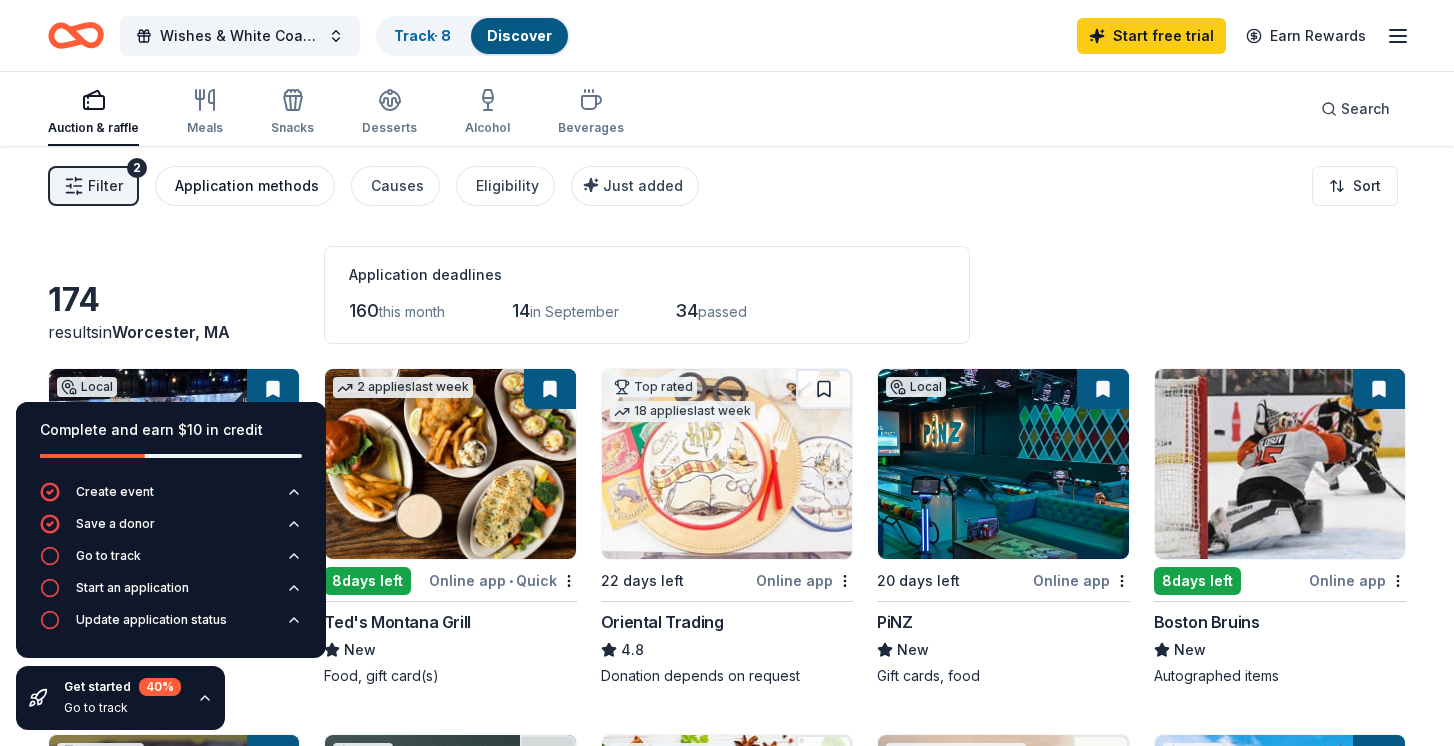 click on "Application methods" at bounding box center [247, 186] 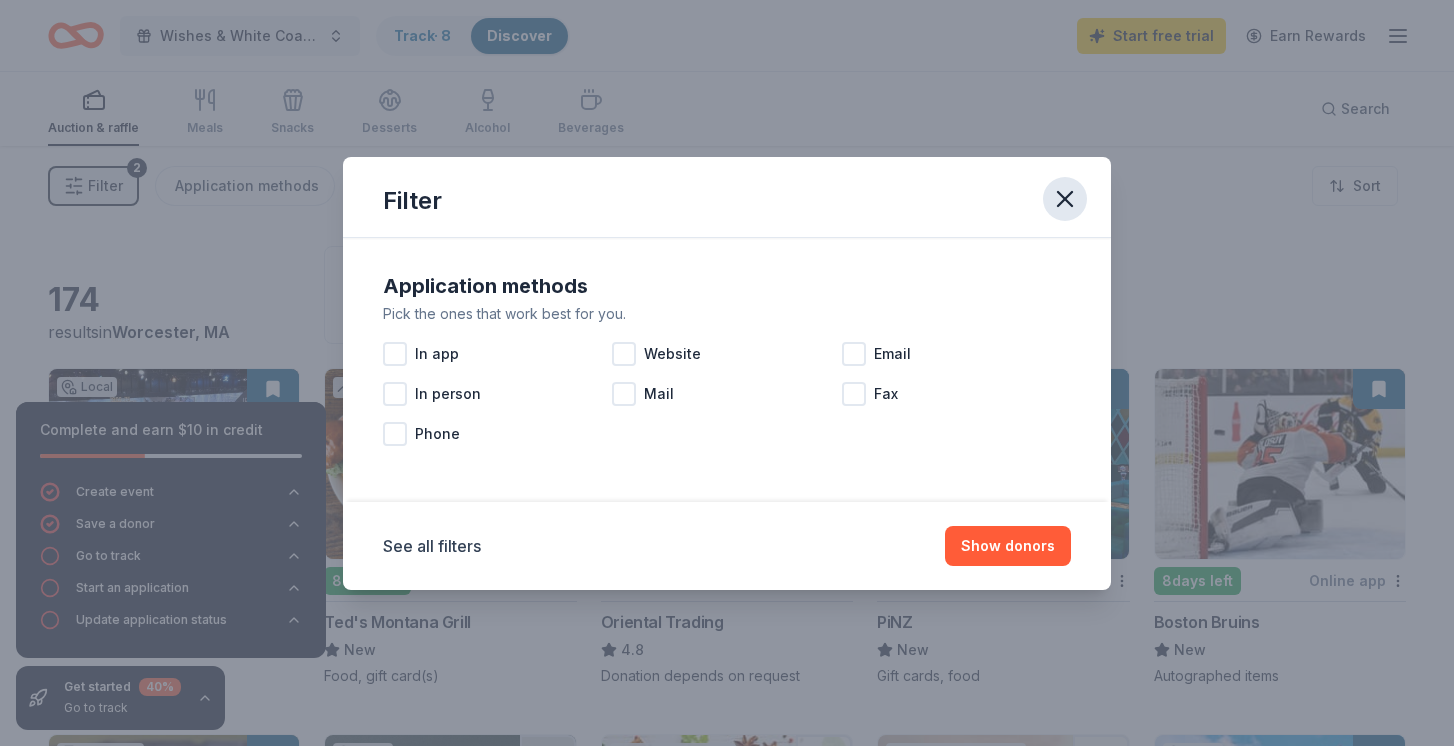 click 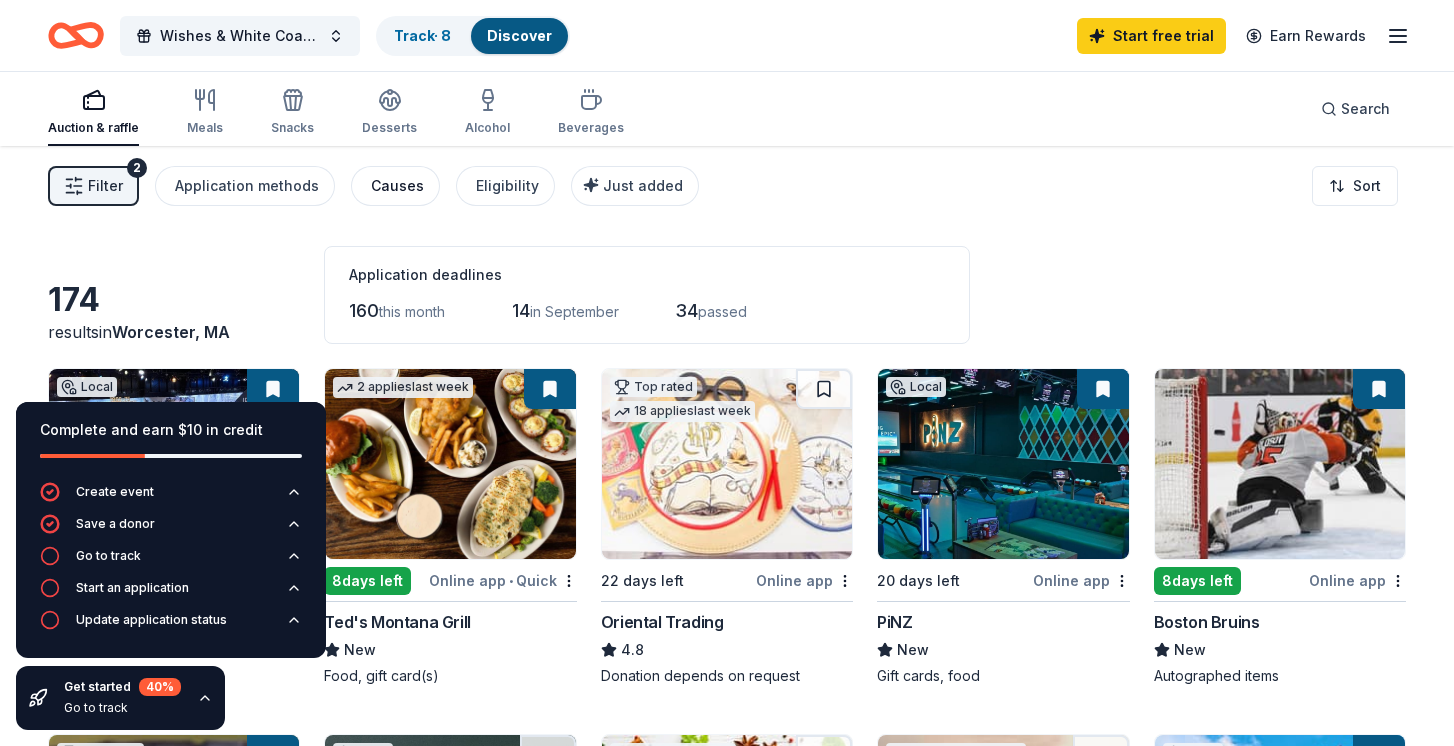 click on "Causes" at bounding box center (397, 186) 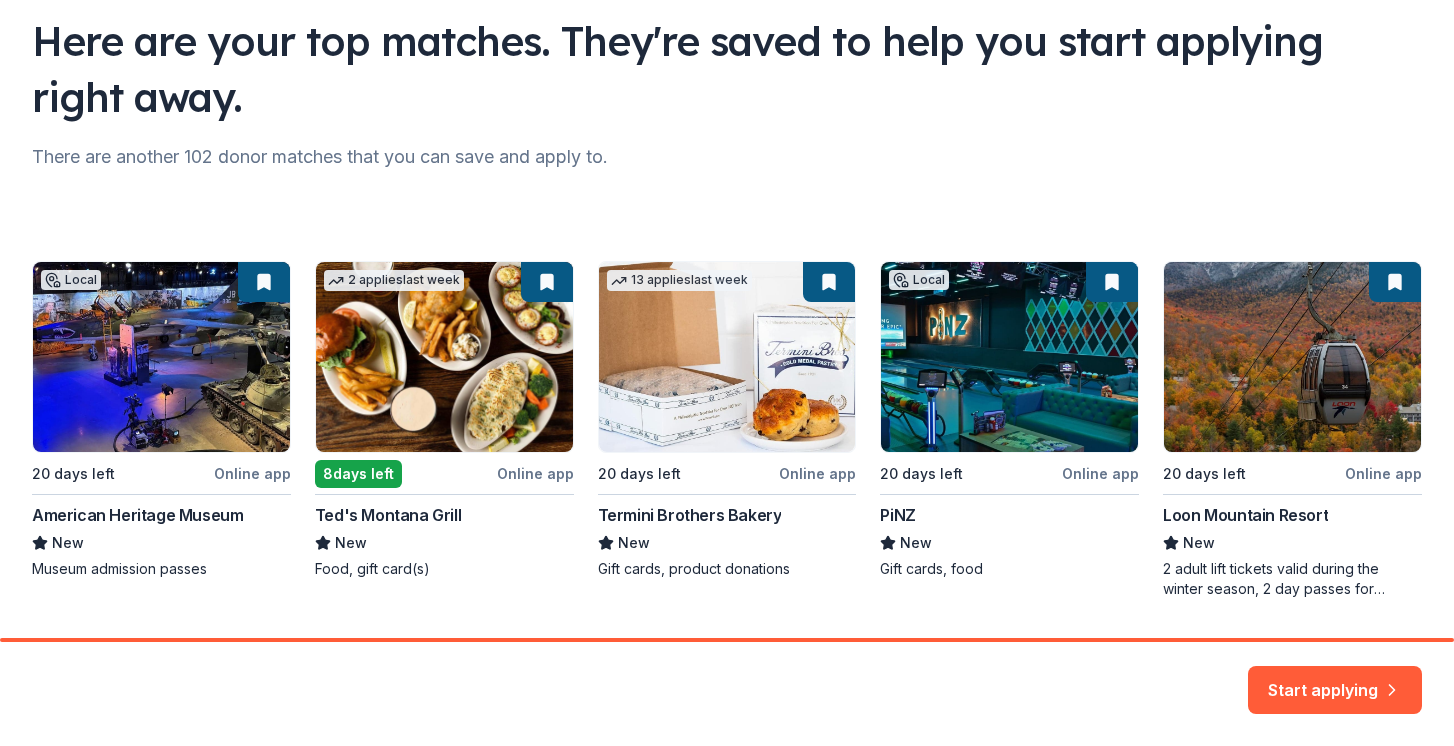 scroll, scrollTop: 203, scrollLeft: 0, axis: vertical 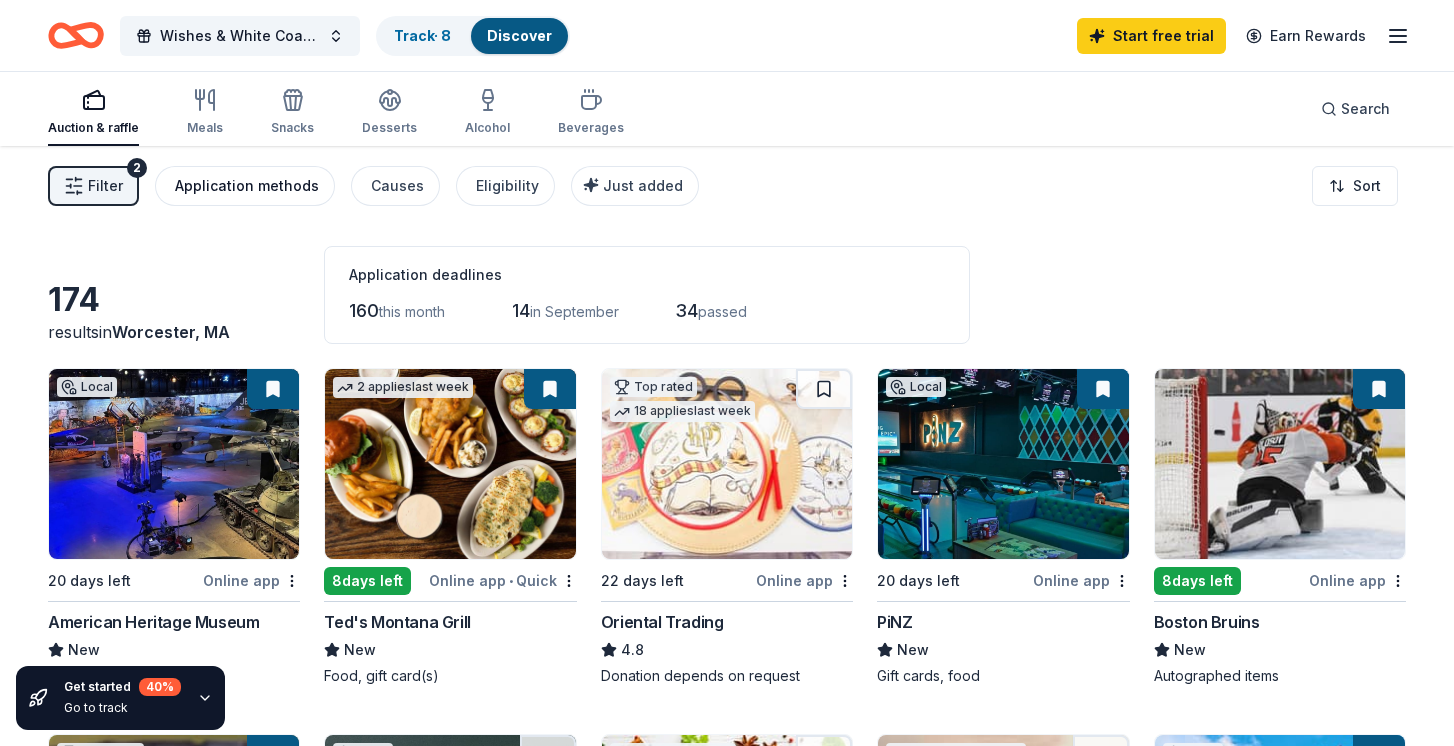 click on "Application methods" at bounding box center [247, 186] 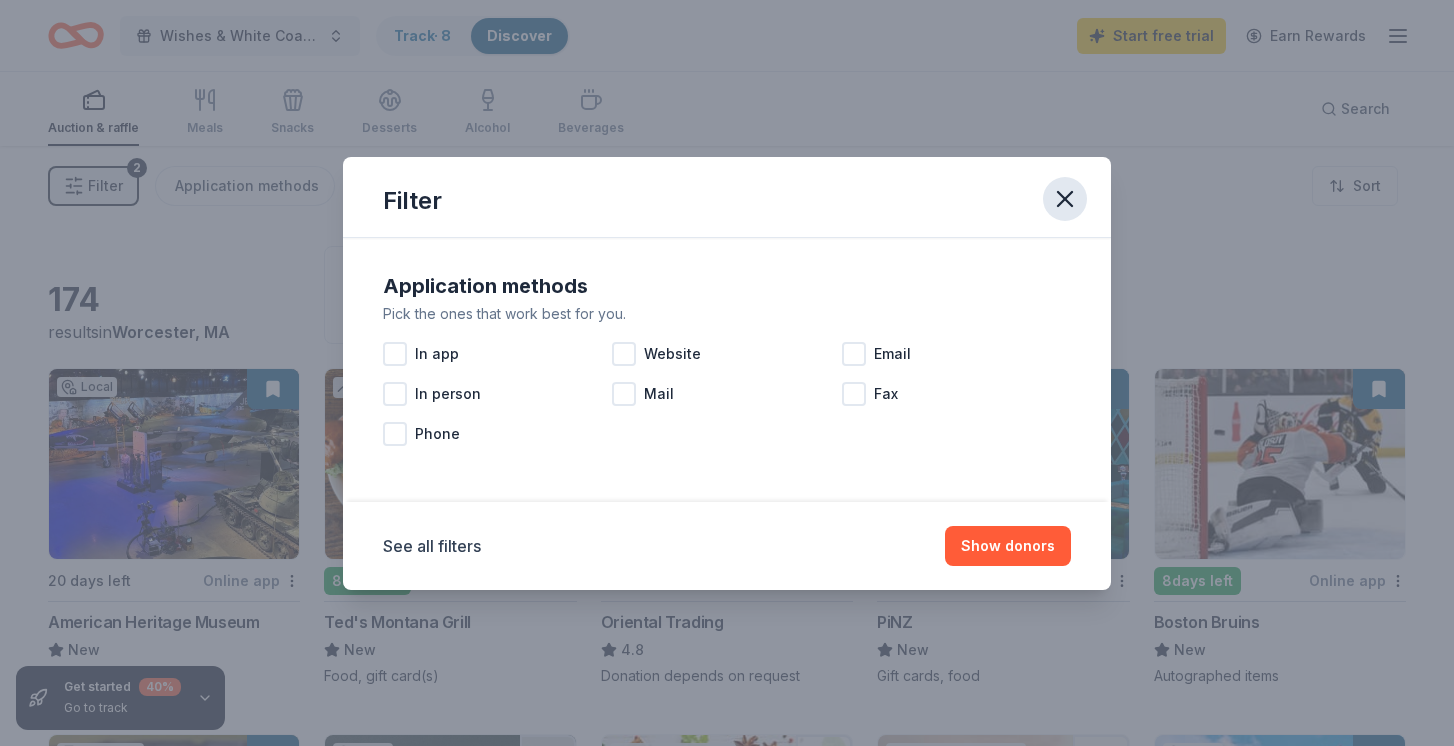 click 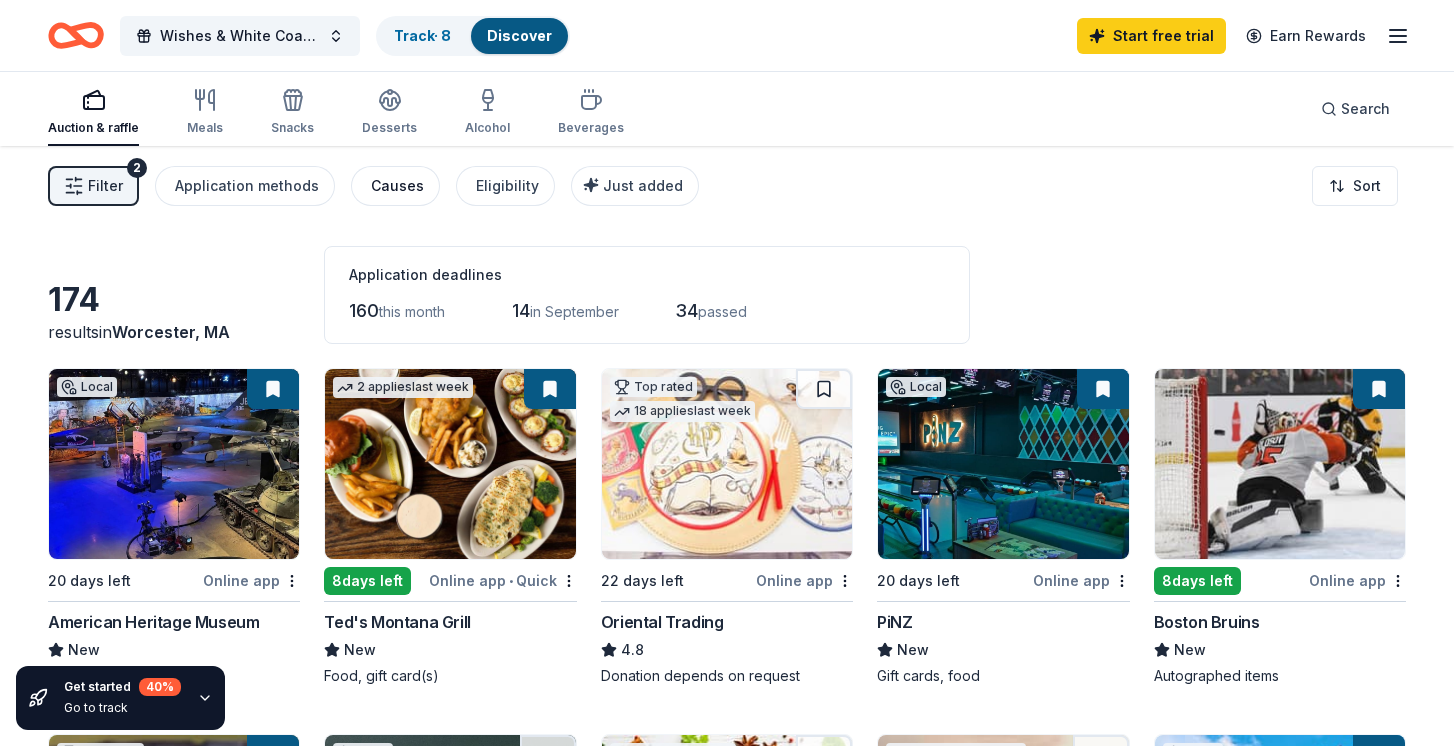 click on "Causes" at bounding box center (397, 186) 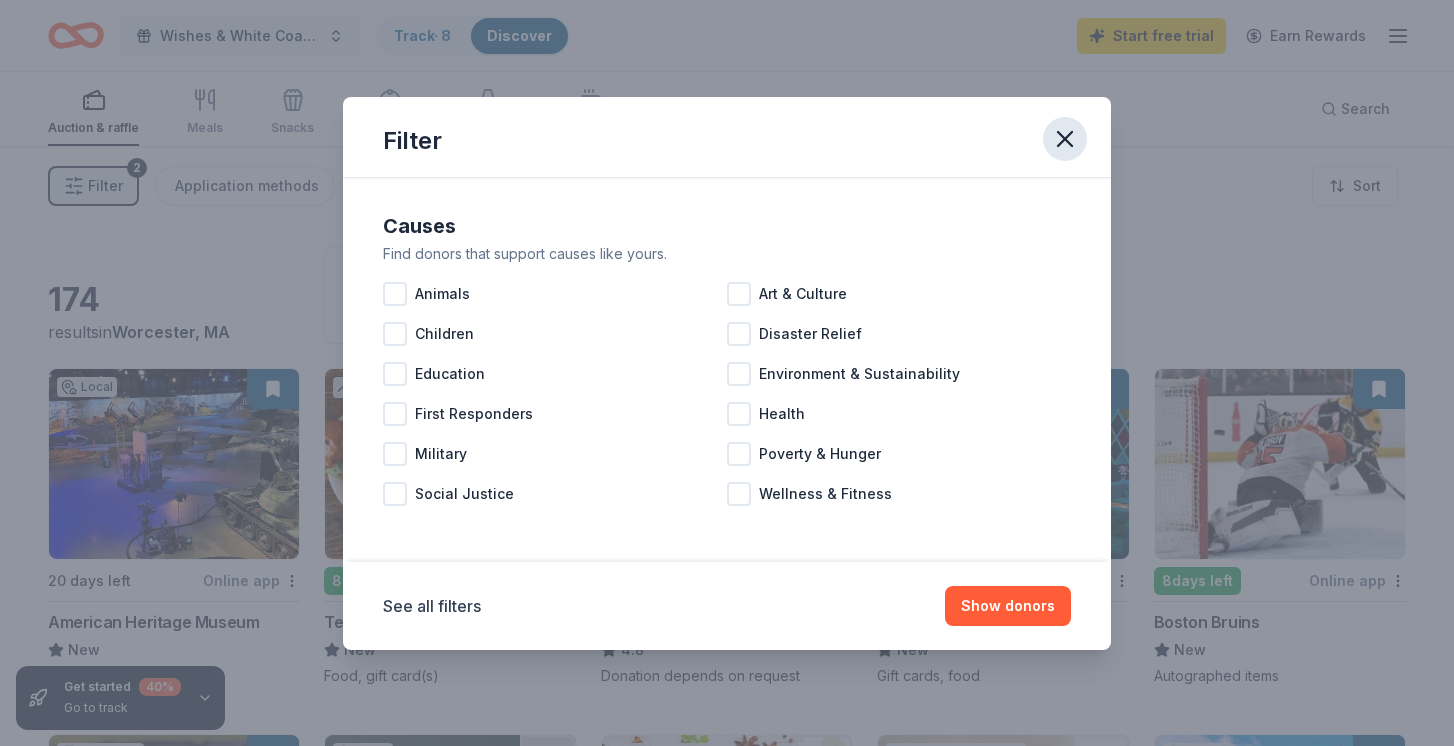click 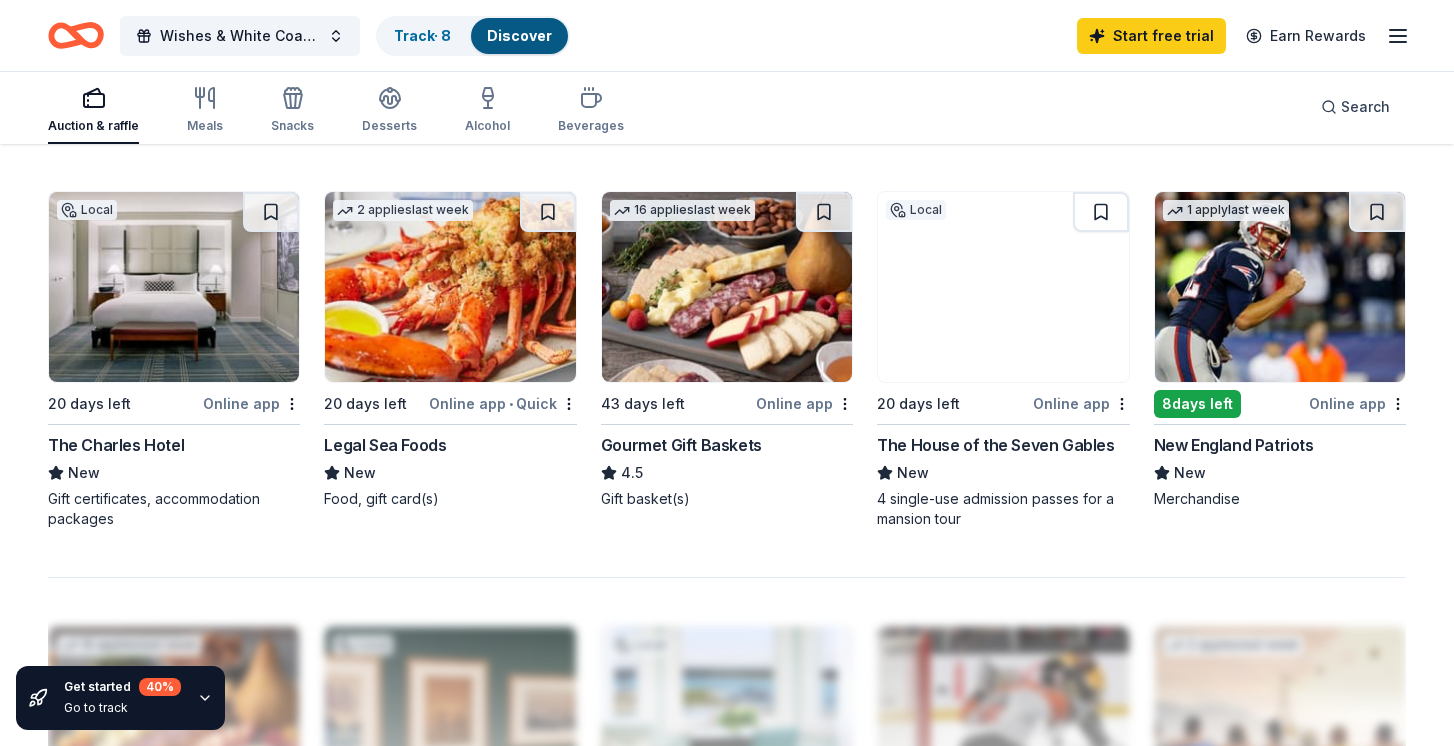 scroll, scrollTop: 1306, scrollLeft: 0, axis: vertical 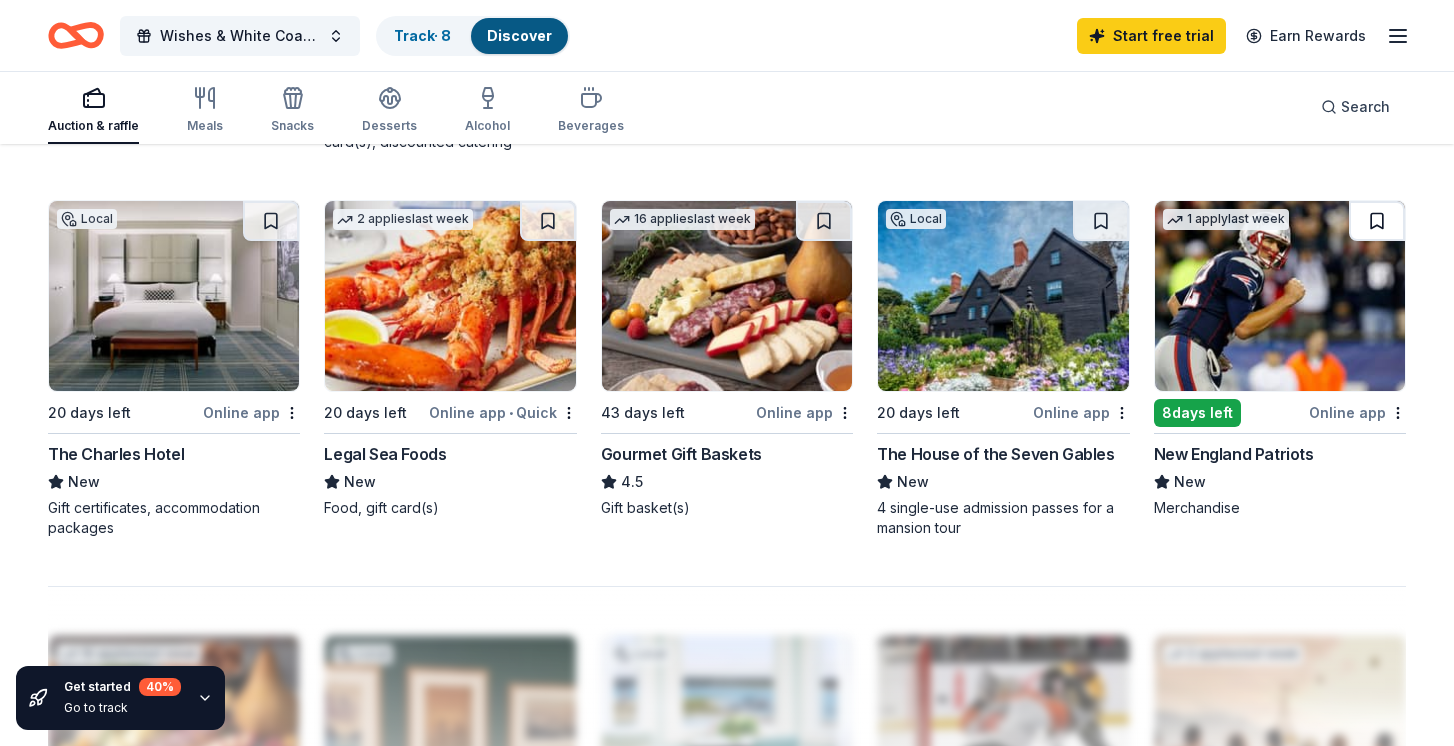 click at bounding box center (1377, 221) 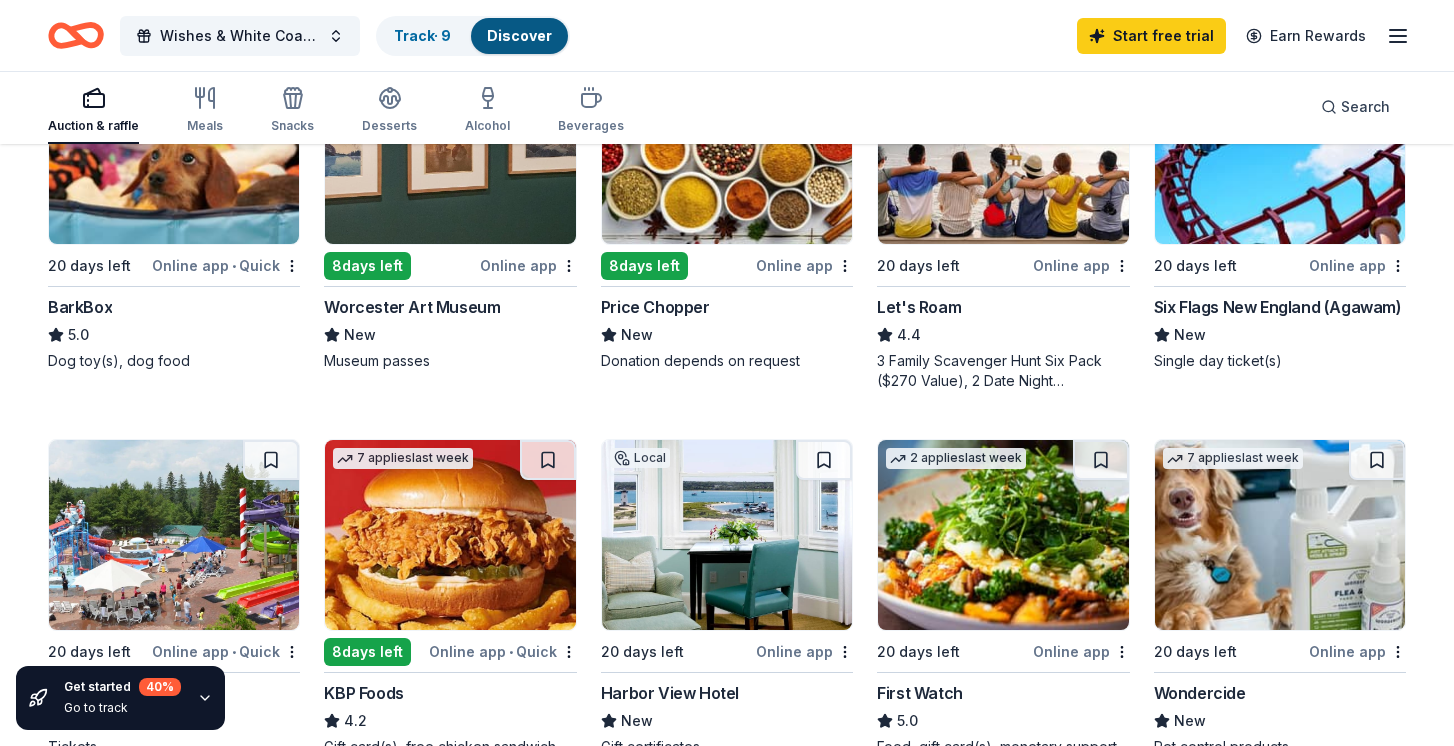scroll, scrollTop: 544, scrollLeft: 0, axis: vertical 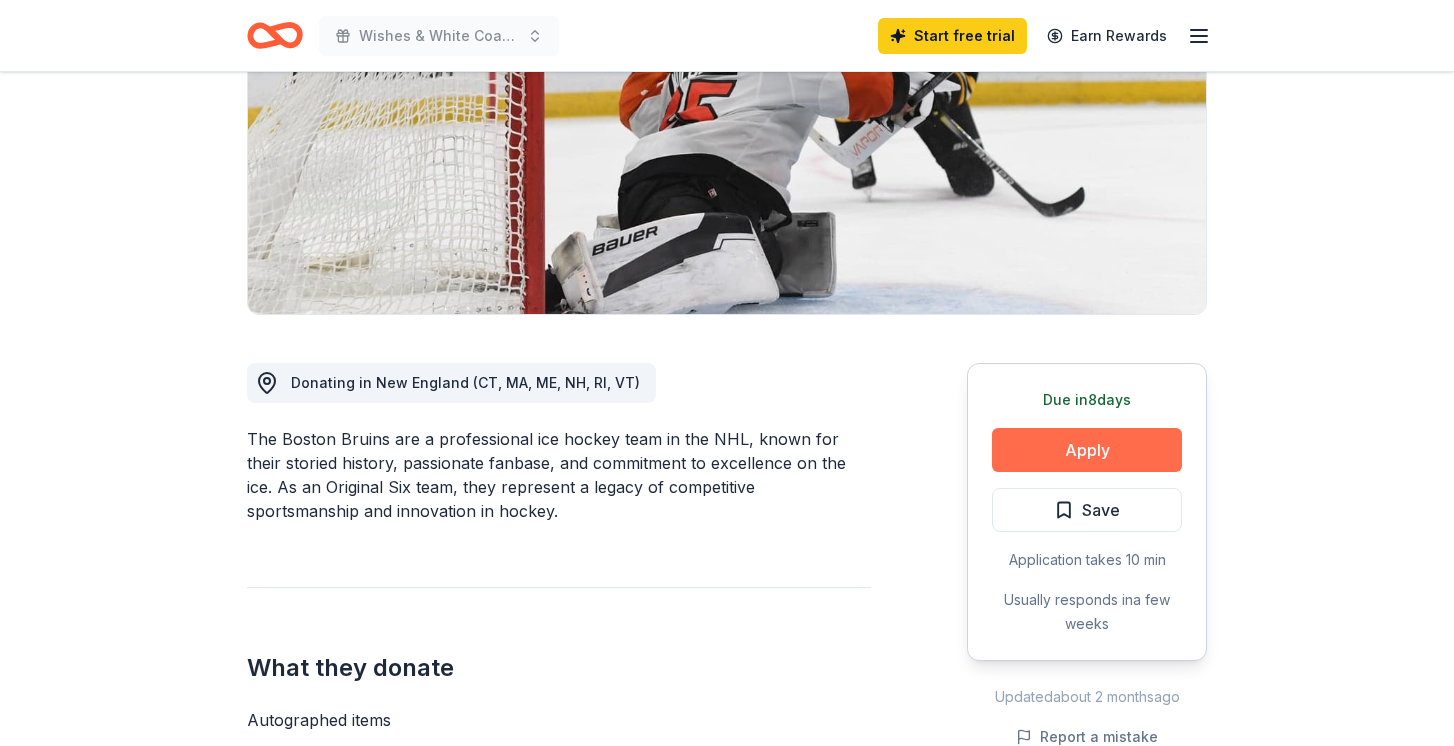 click on "Apply" at bounding box center (1087, 450) 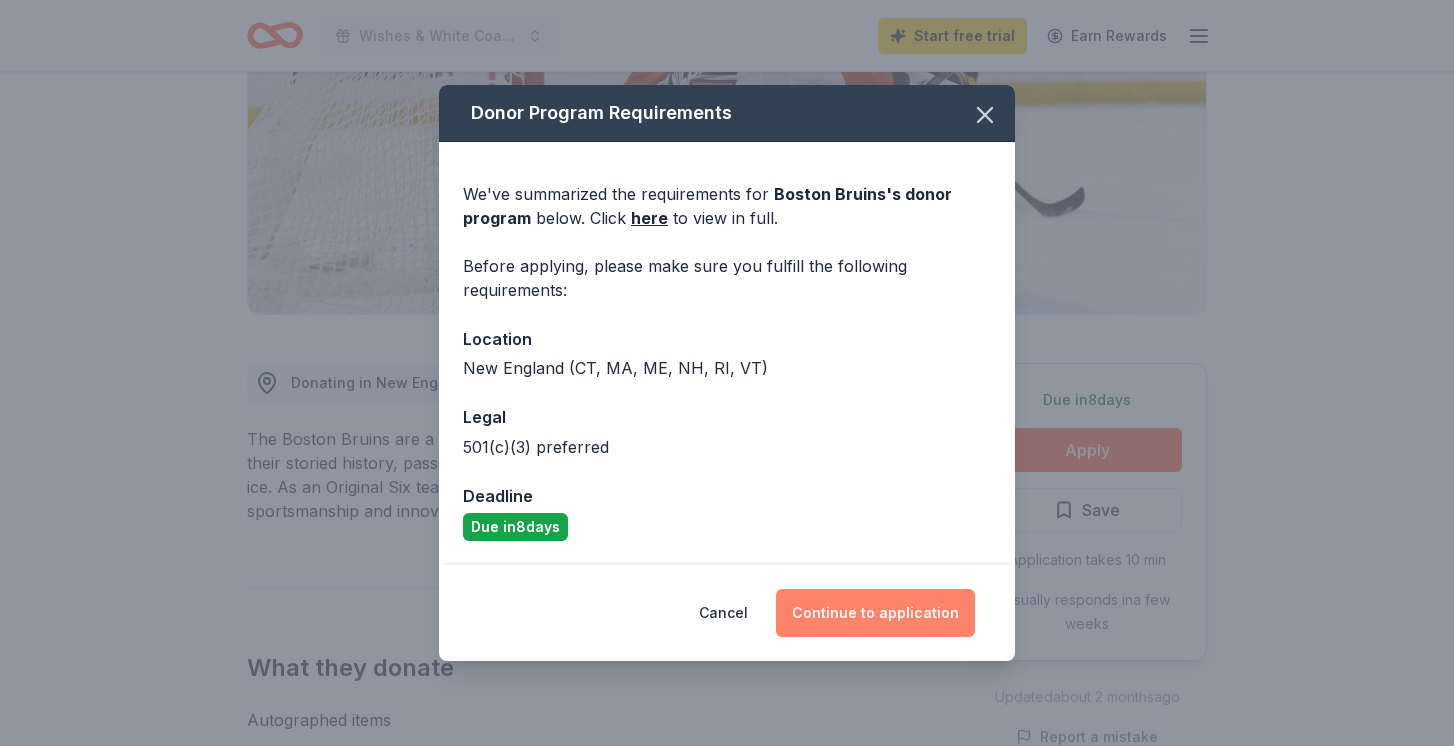 click on "Continue to application" at bounding box center (875, 613) 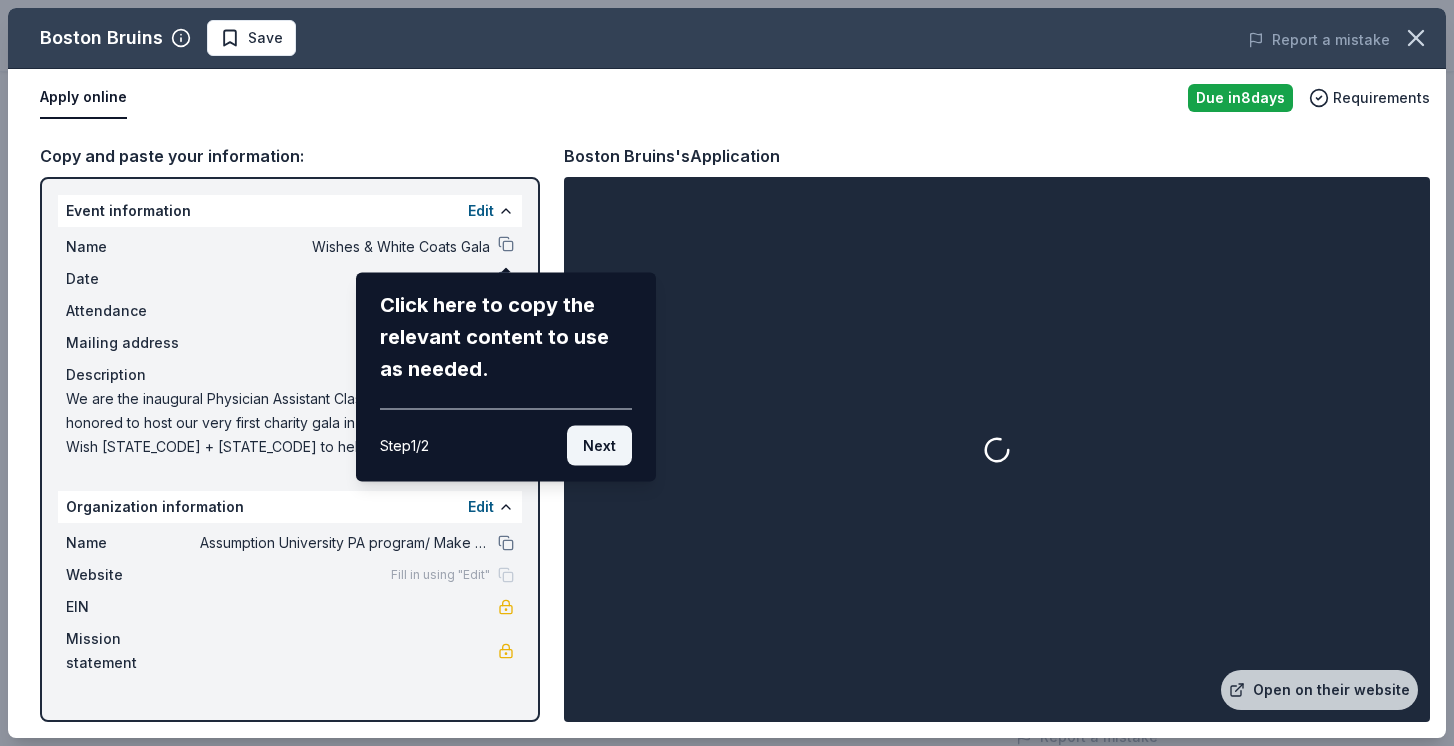 click on "Next" at bounding box center (599, 446) 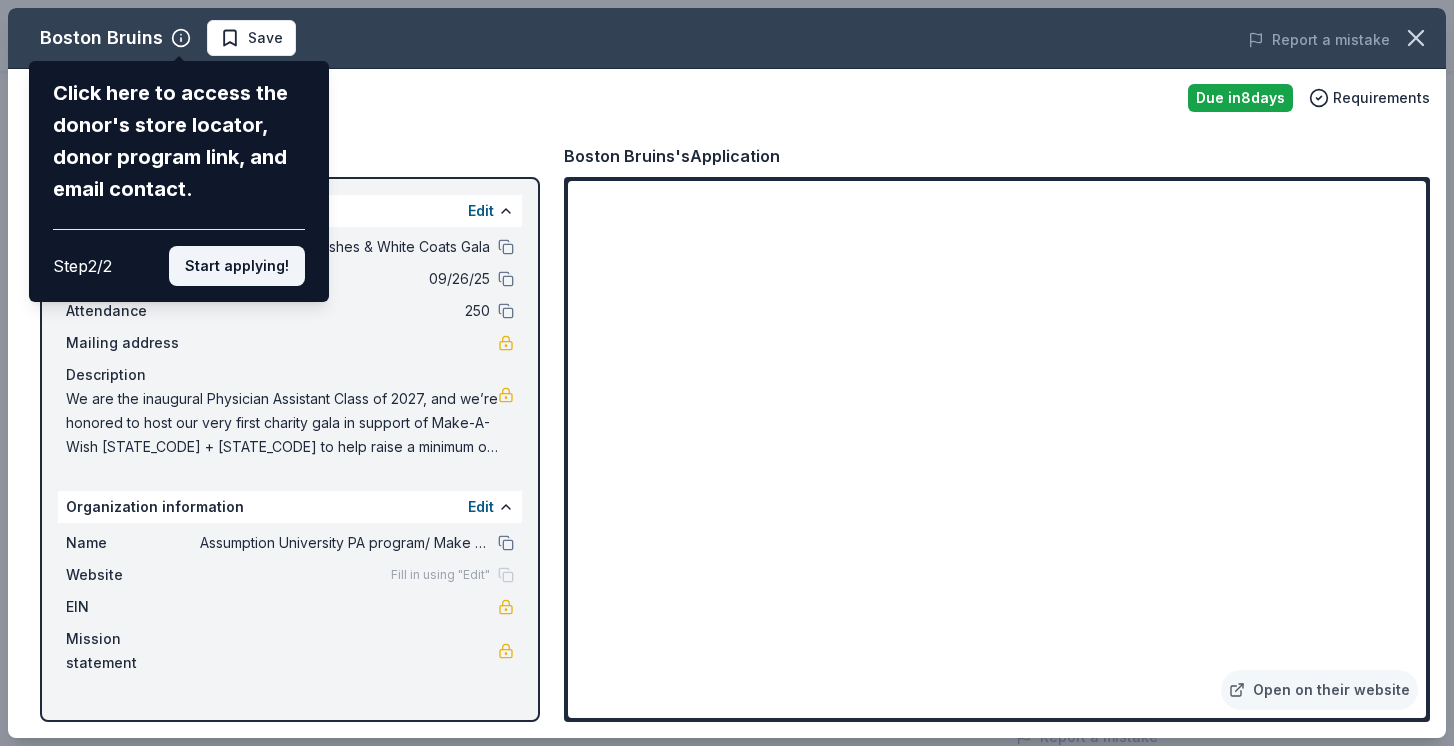 click on "Start applying!" at bounding box center [237, 266] 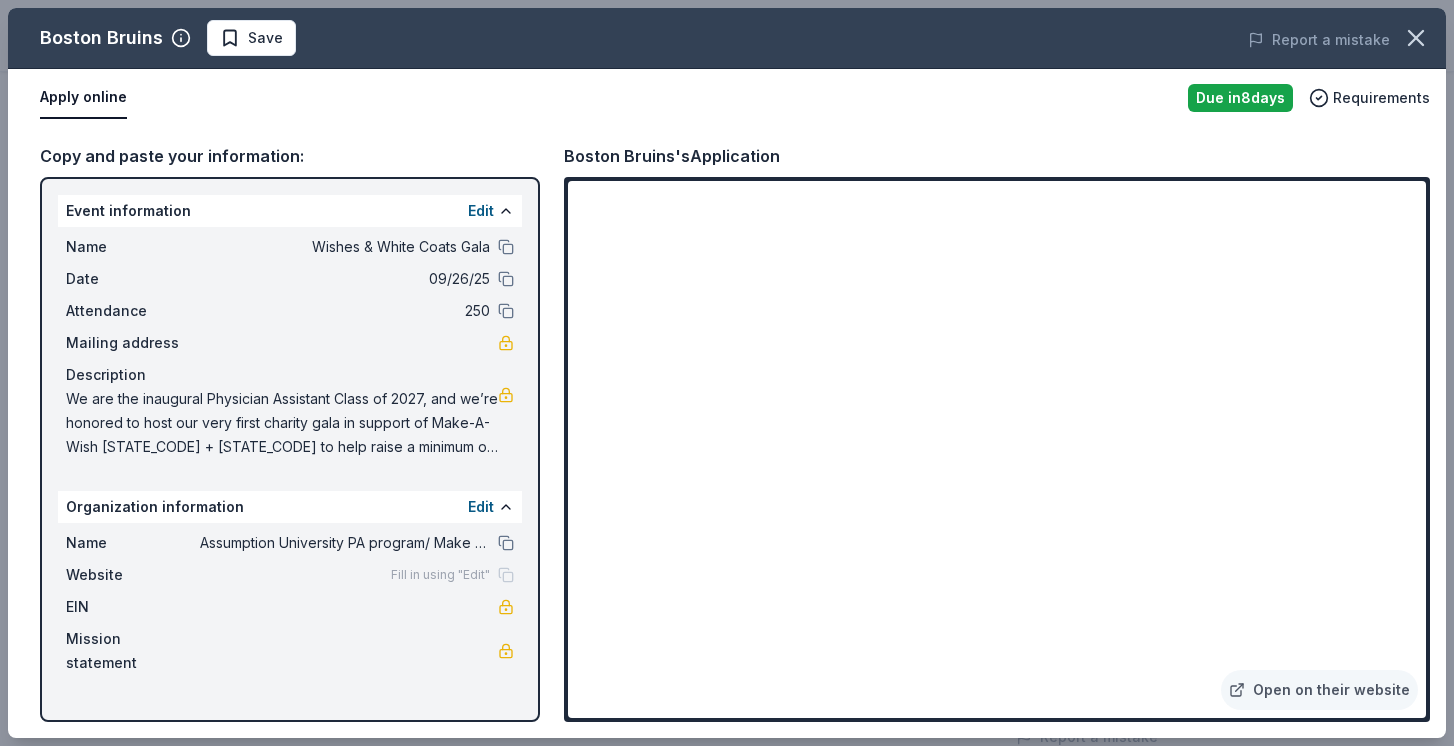 click on "Boston Bruins Save Report a mistake Apply online Due in 8 days Requirements Copy and paste your information: Event information Edit Name Wishes & White Coats Gala Date 09/26/25 Attendance 250 Mailing address Description Organization information Edit Name Assumption University PA program/ Make a Wish [STATE_CODE]+[STATE_CODE] Website Fill in using "Edit" EIN Mission statement Boston Bruins's Application Open on their website" at bounding box center (727, 373) 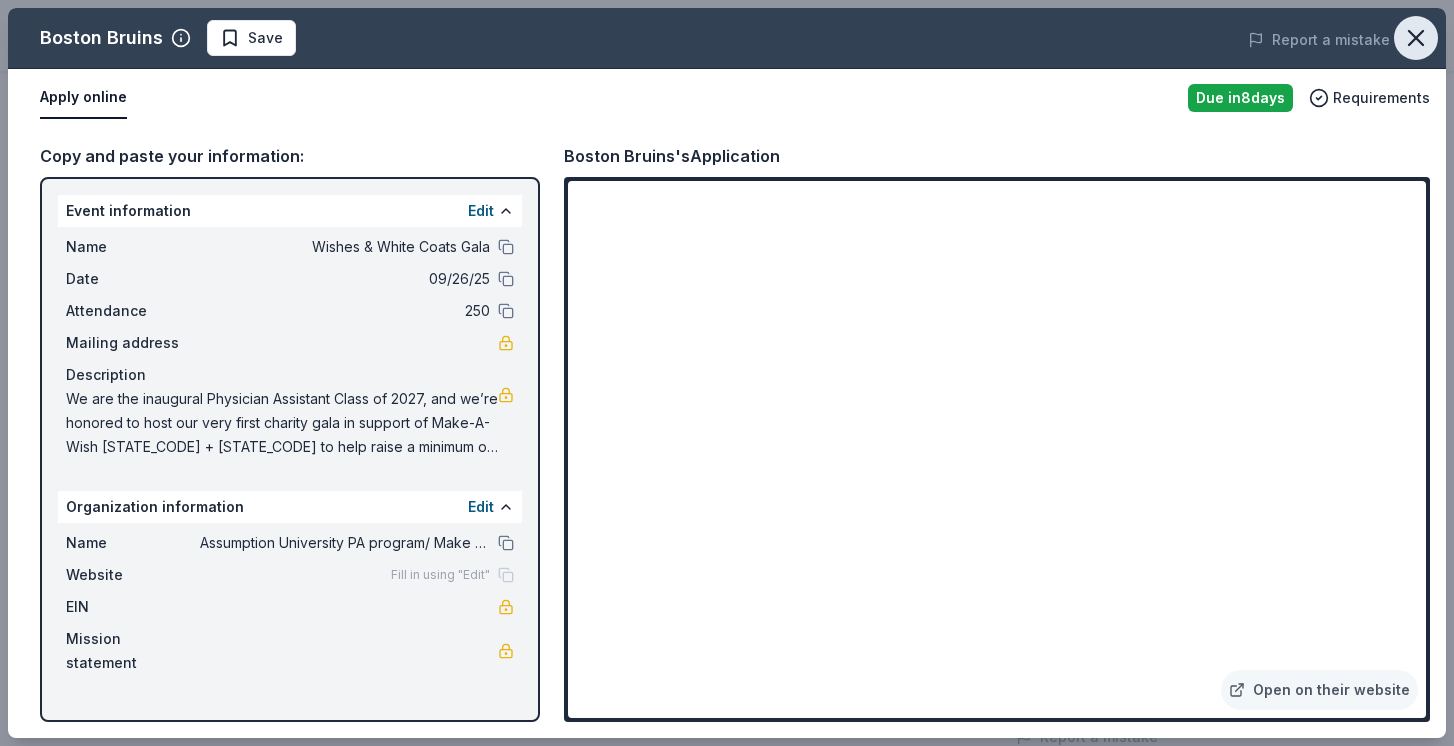 click 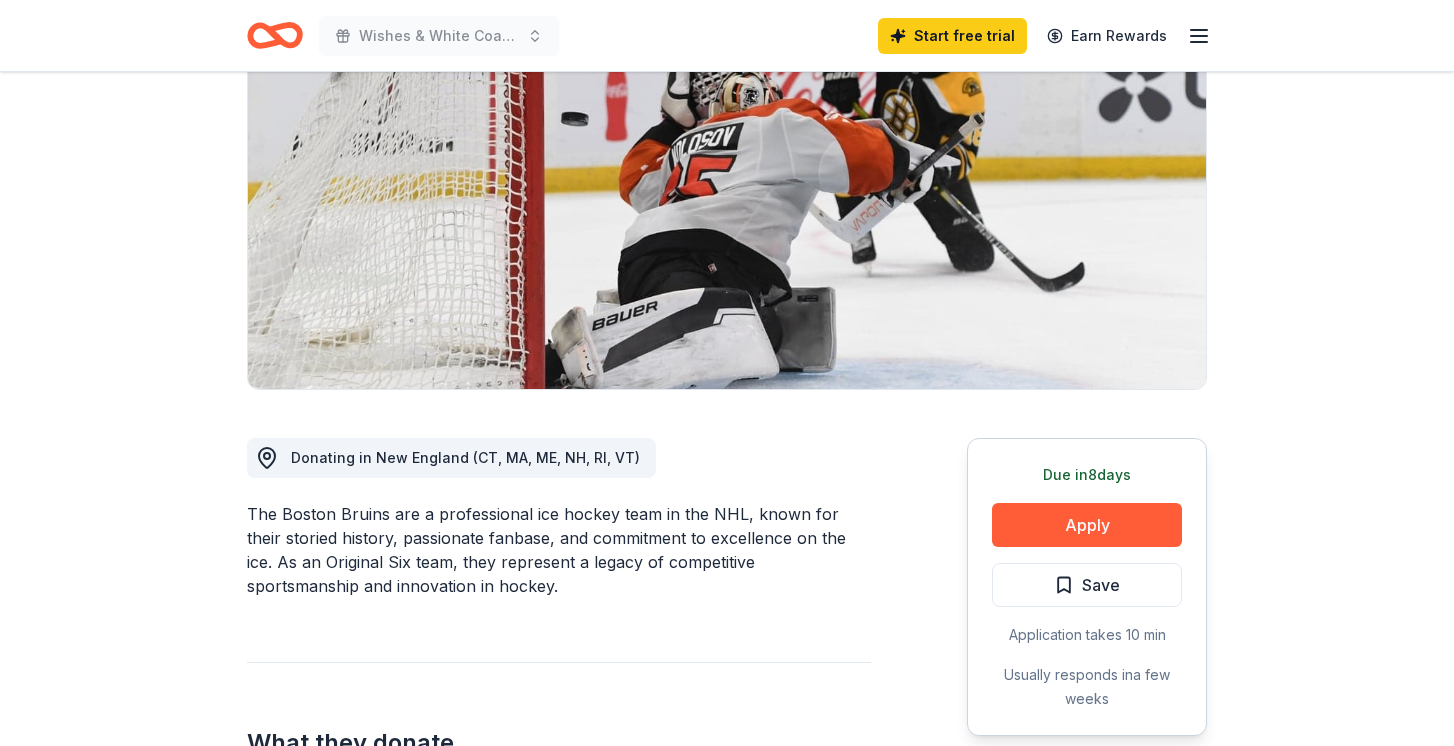 scroll, scrollTop: 219, scrollLeft: 0, axis: vertical 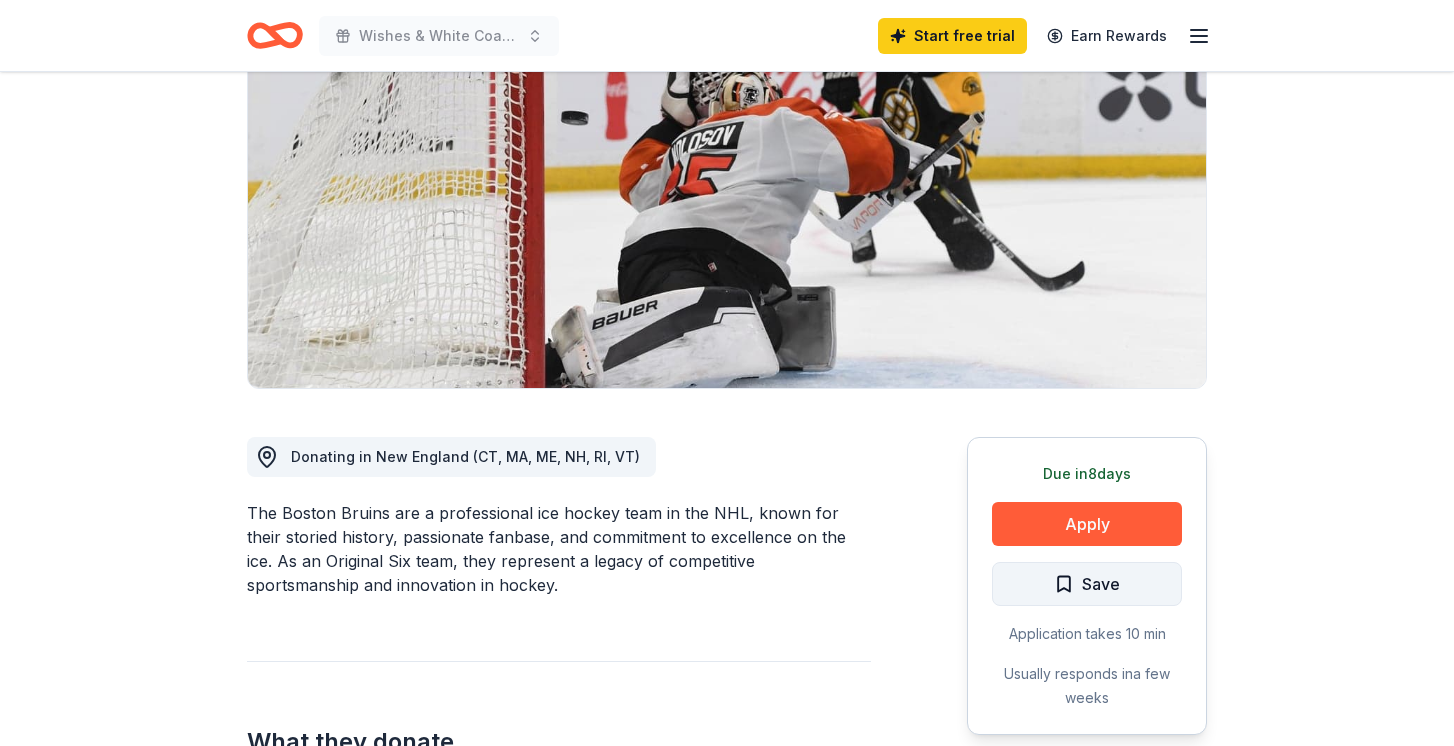 click on "Save" at bounding box center (1087, 584) 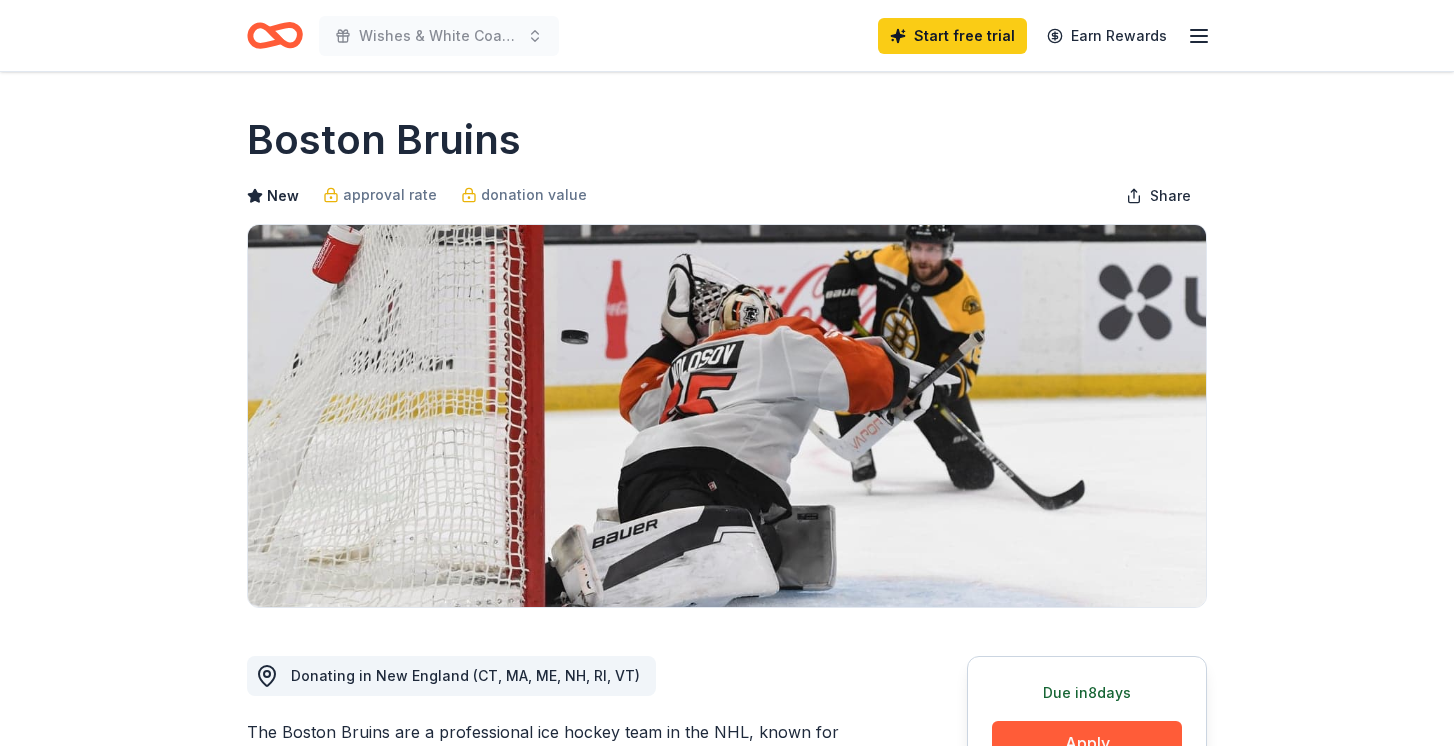 scroll, scrollTop: 480, scrollLeft: 0, axis: vertical 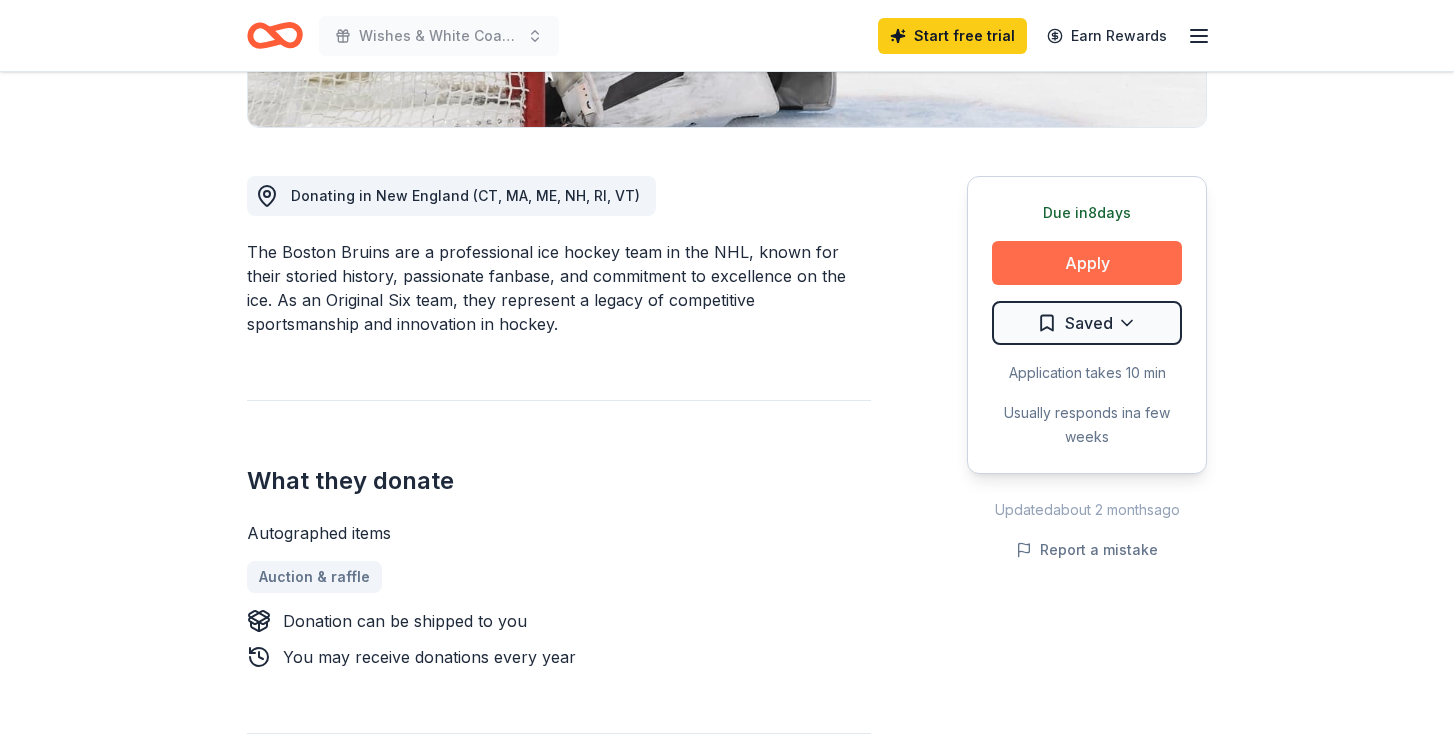 click on "Apply" at bounding box center [1087, 263] 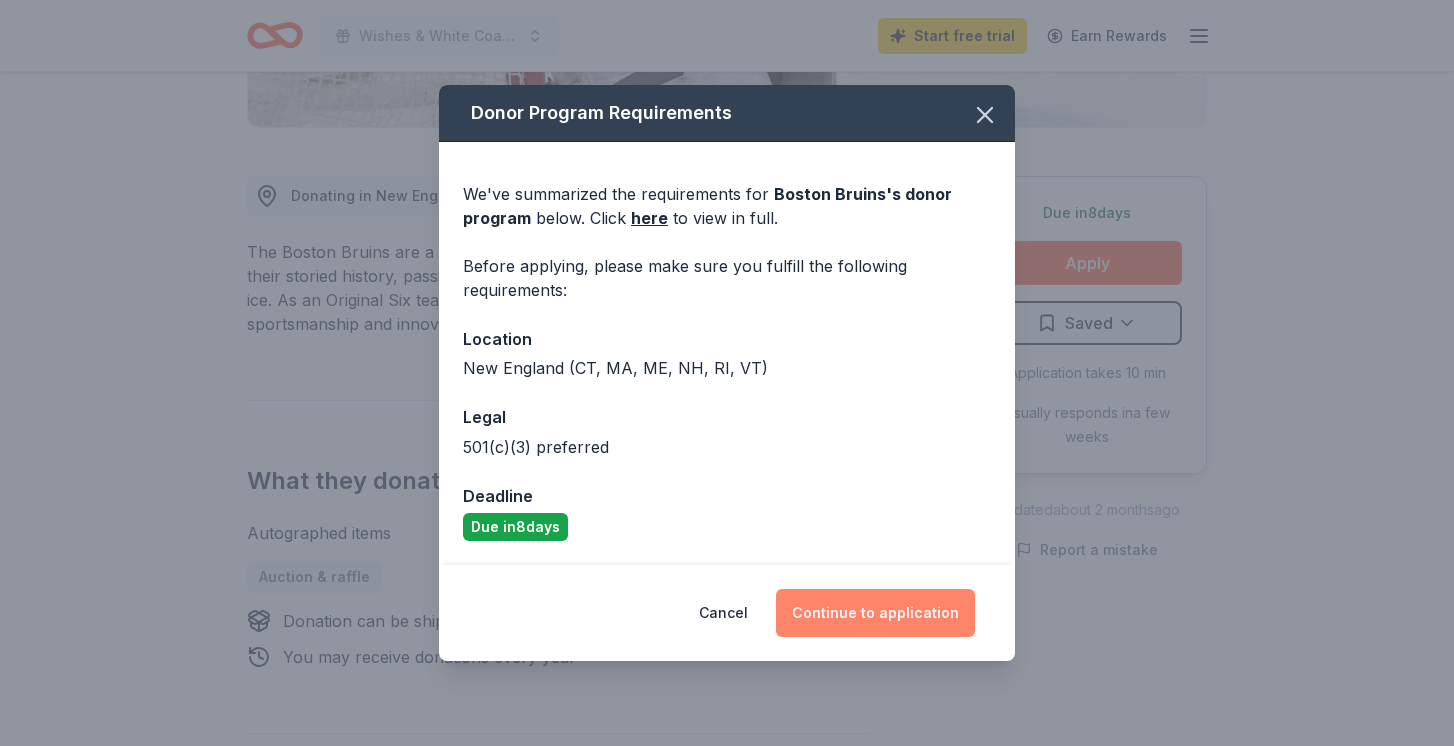 click on "Continue to application" at bounding box center [875, 613] 